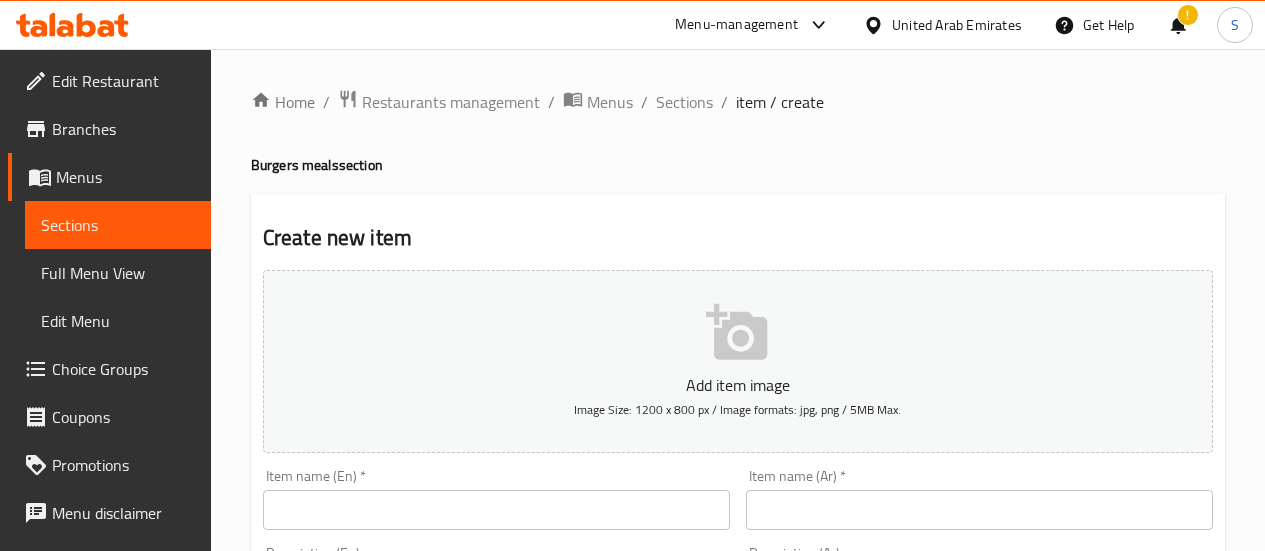 scroll, scrollTop: 0, scrollLeft: 0, axis: both 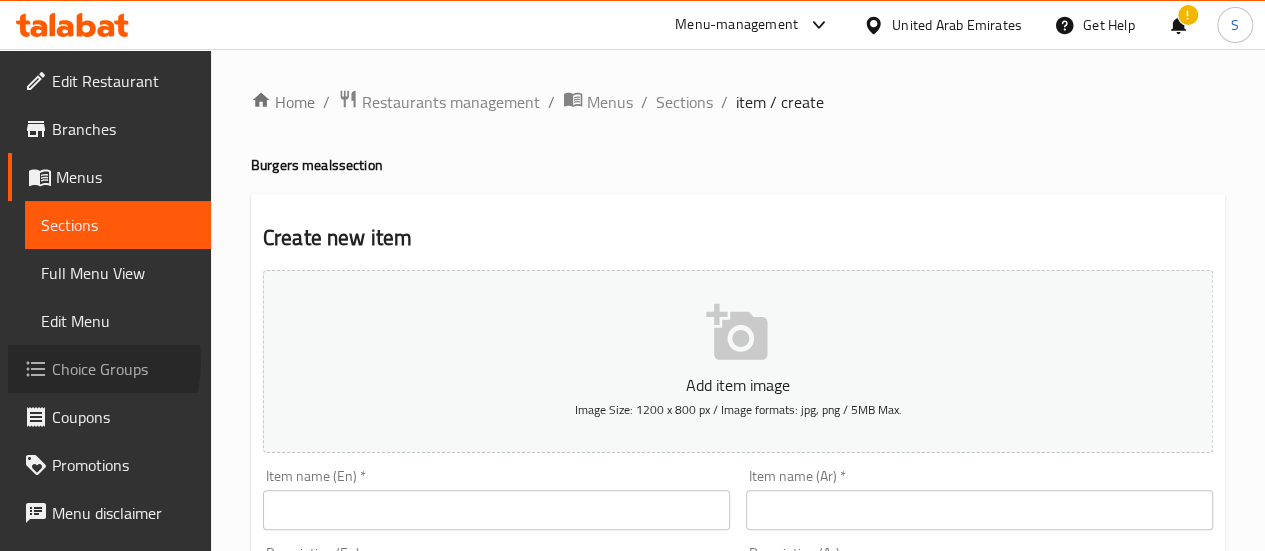 click on "Choice Groups" at bounding box center [123, 369] 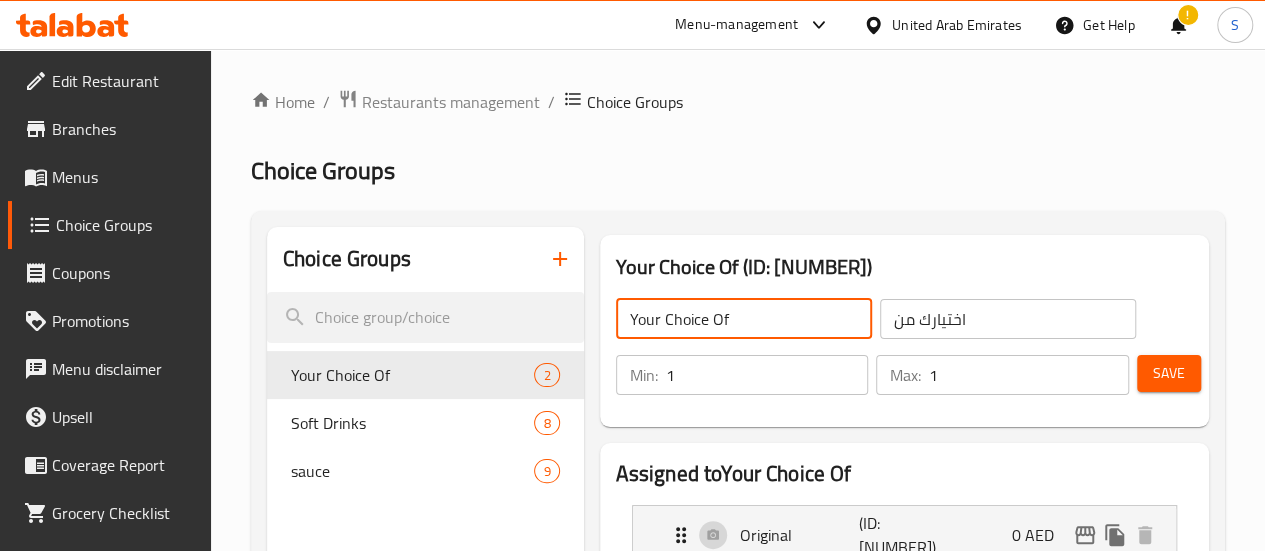 click on "Your Choice Of" 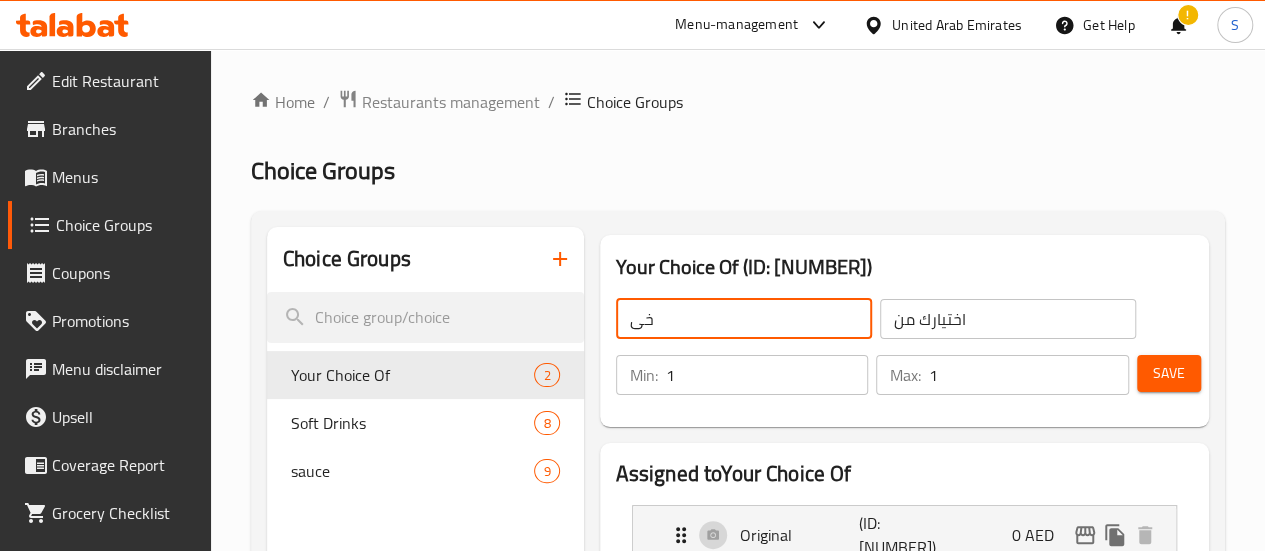 type on "خ" 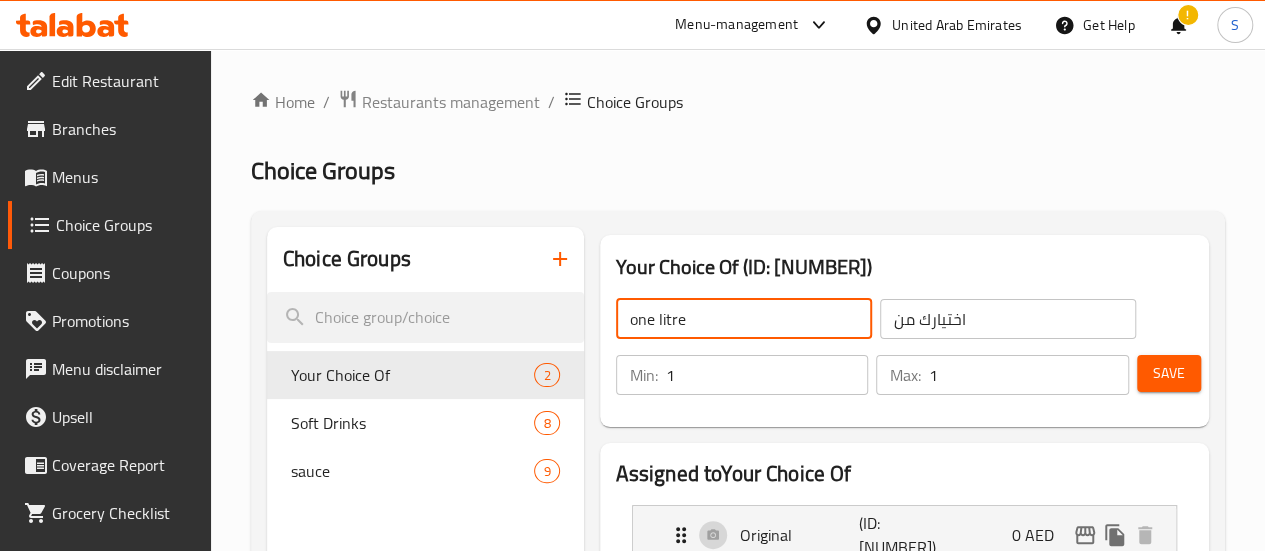 click on "one litre" 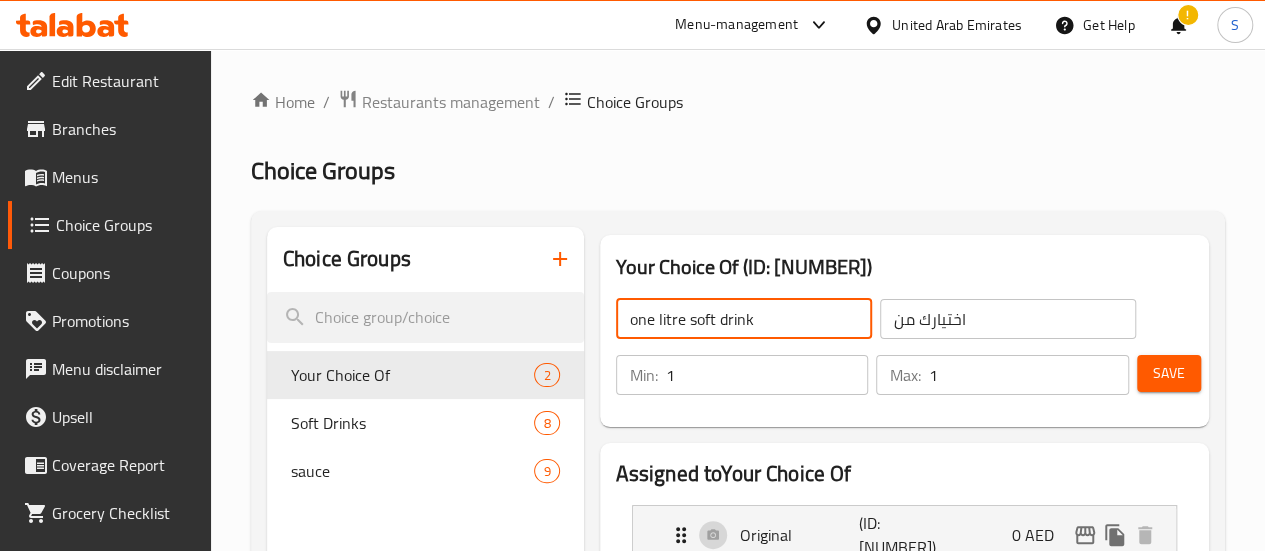 type on "one litre soft drink" 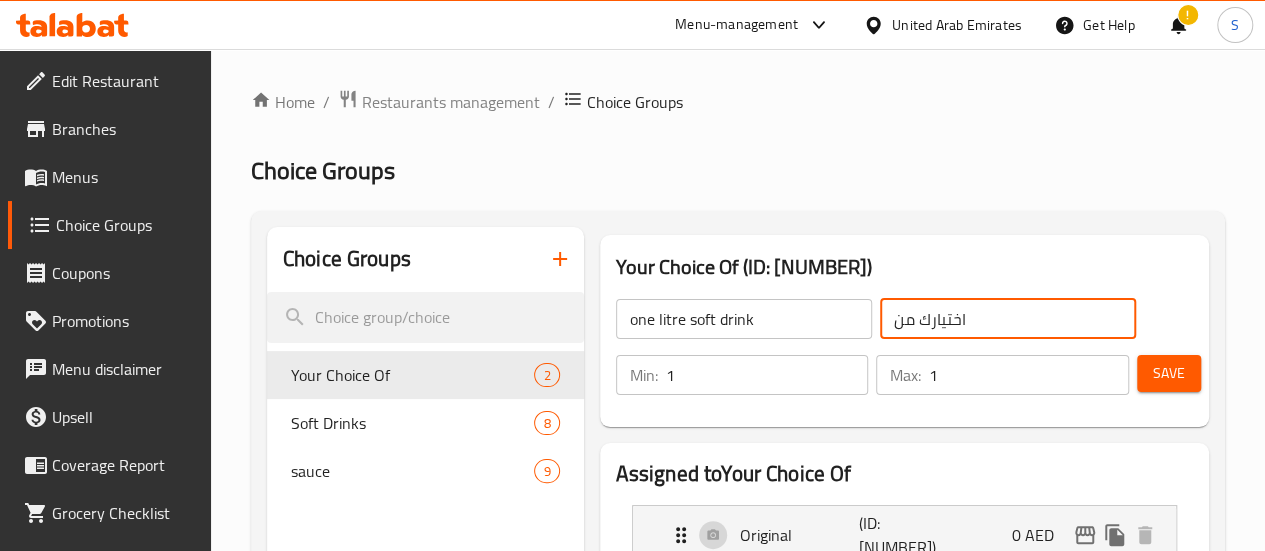 click on "اختيارك من" 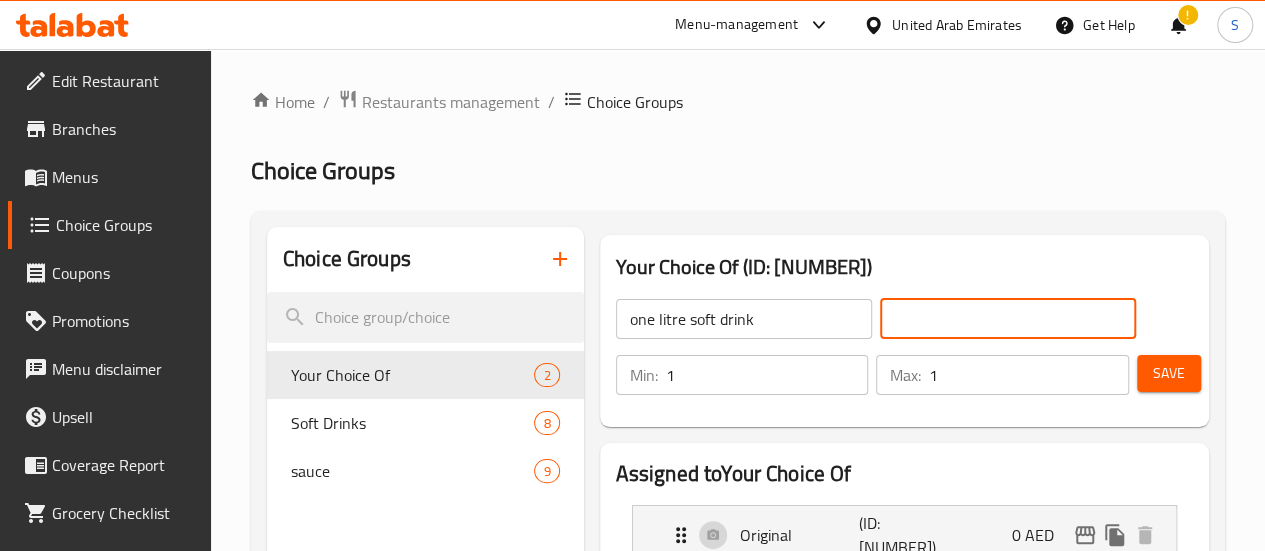 type on "b" 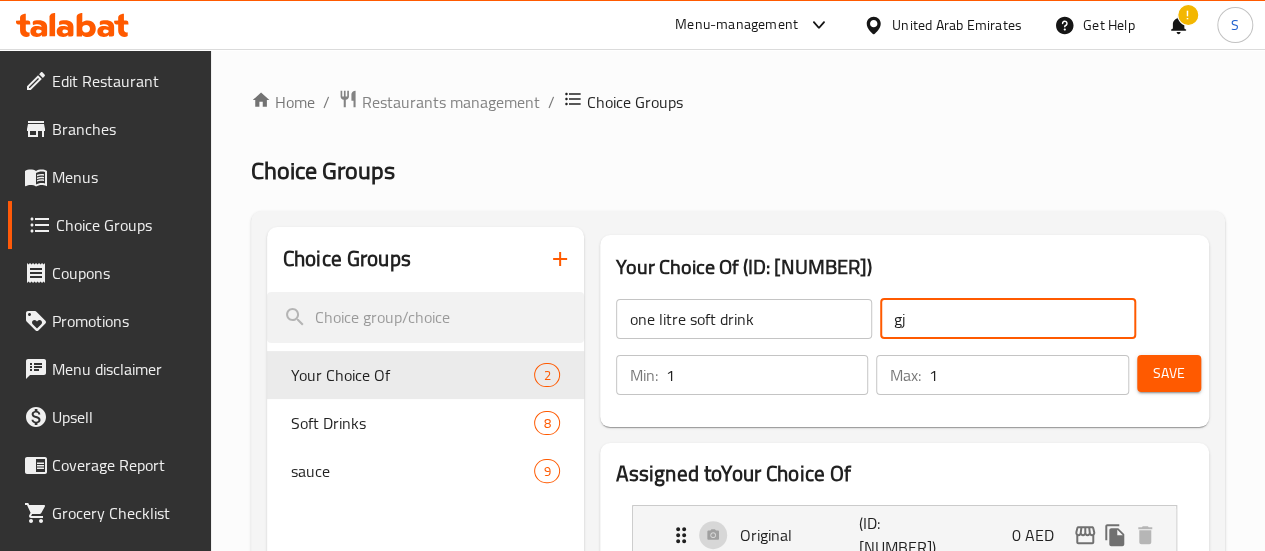 type on "g" 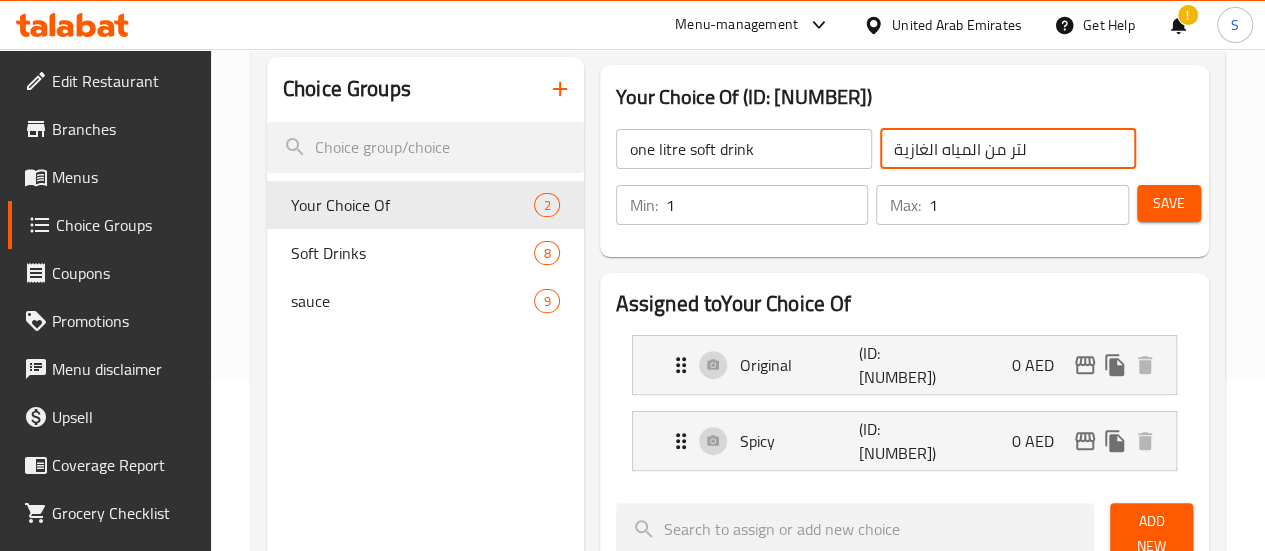 scroll, scrollTop: 168, scrollLeft: 0, axis: vertical 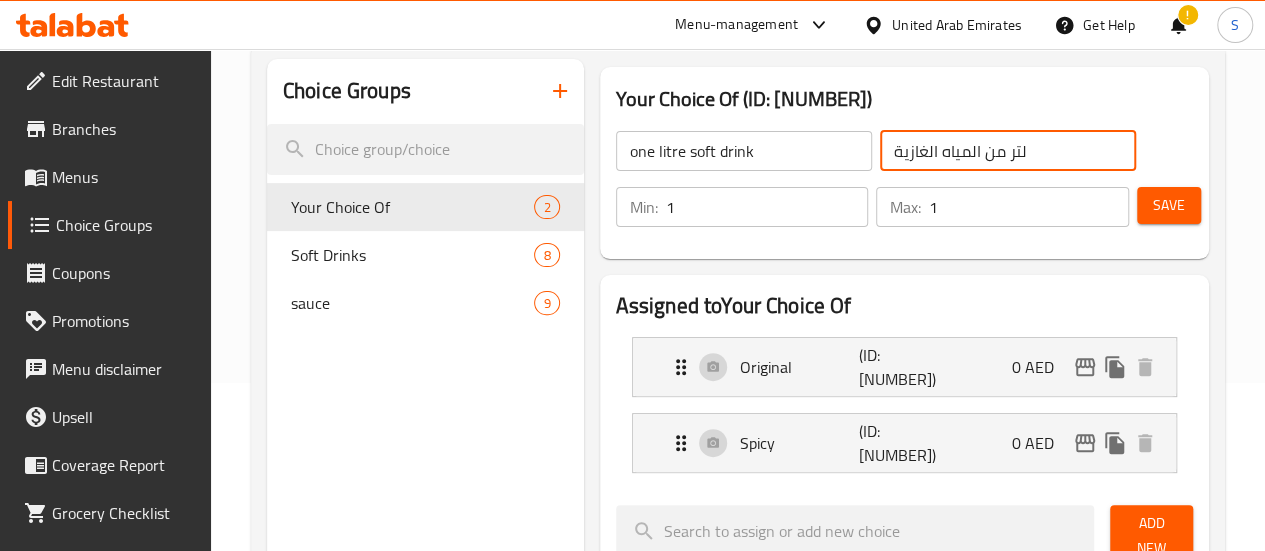 type on "لتر من المياه الغازية" 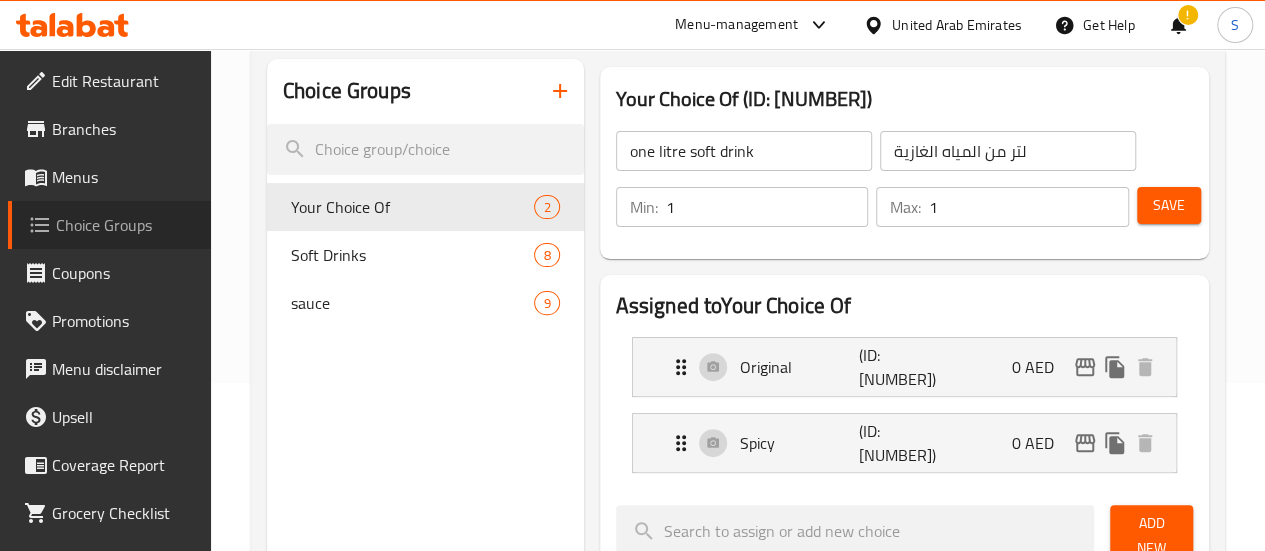 click on "Choice Groups" at bounding box center [109, 225] 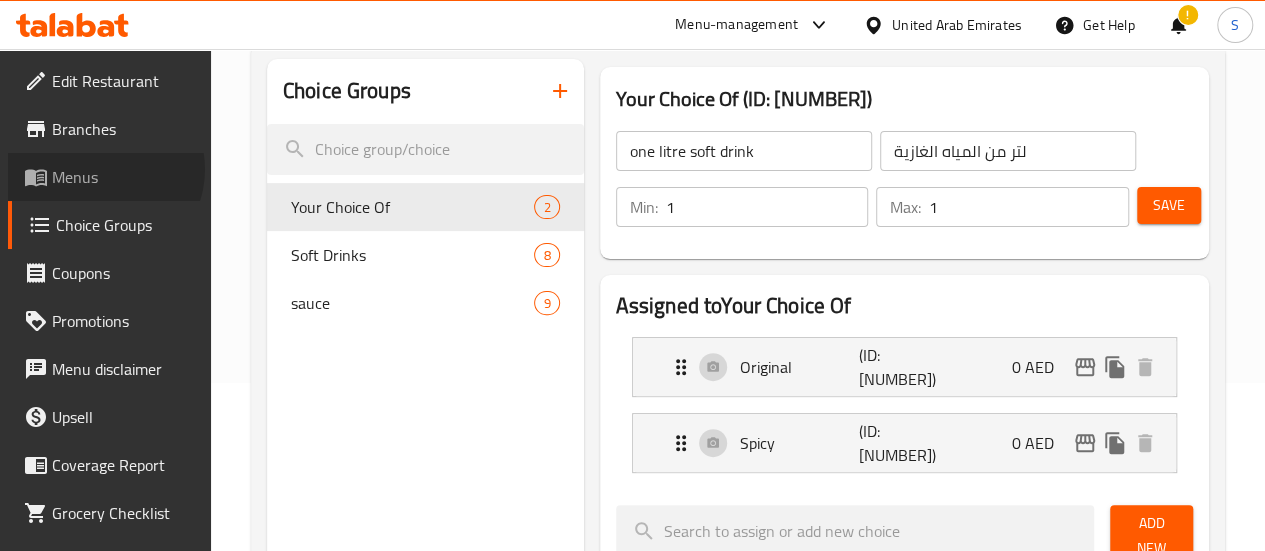 click on "Menus" at bounding box center (123, 177) 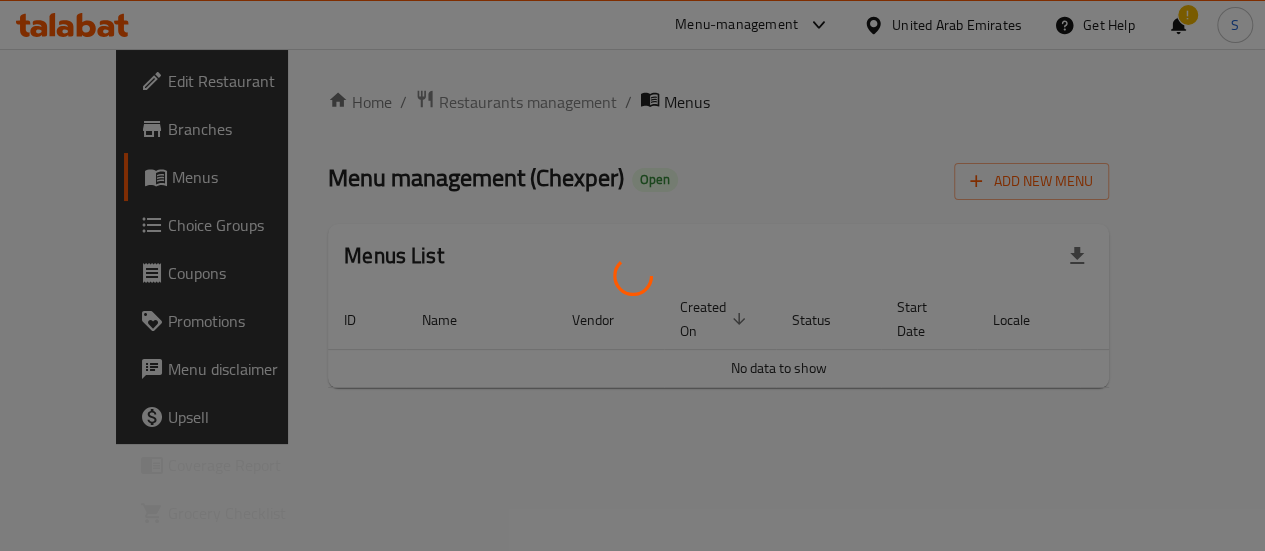 scroll, scrollTop: 0, scrollLeft: 0, axis: both 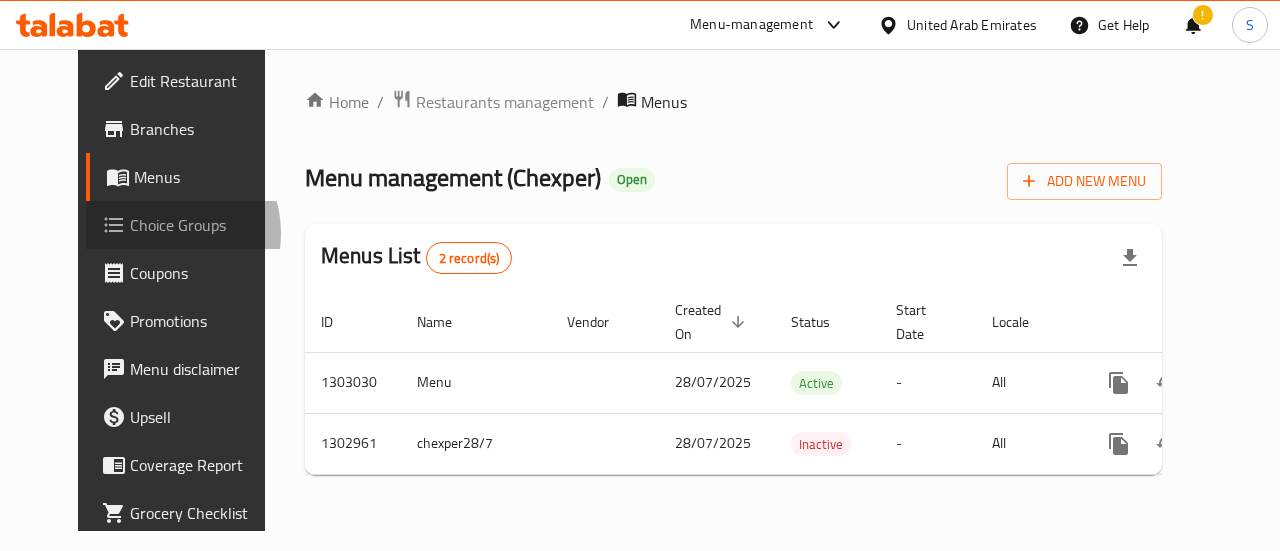 click on "Choice Groups" at bounding box center [203, 225] 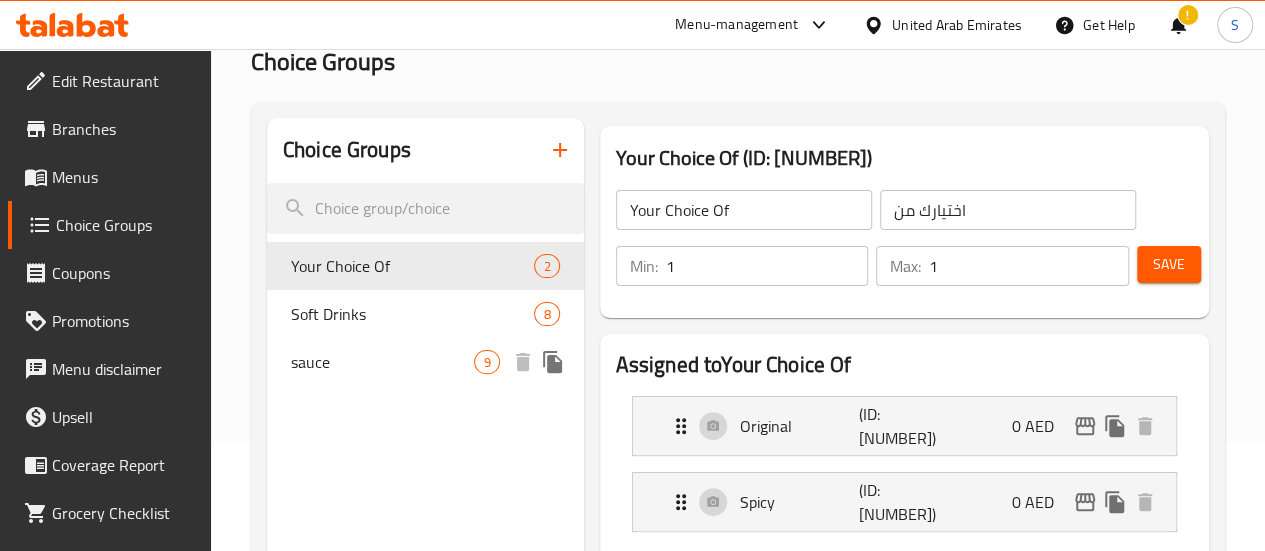 scroll, scrollTop: 113, scrollLeft: 0, axis: vertical 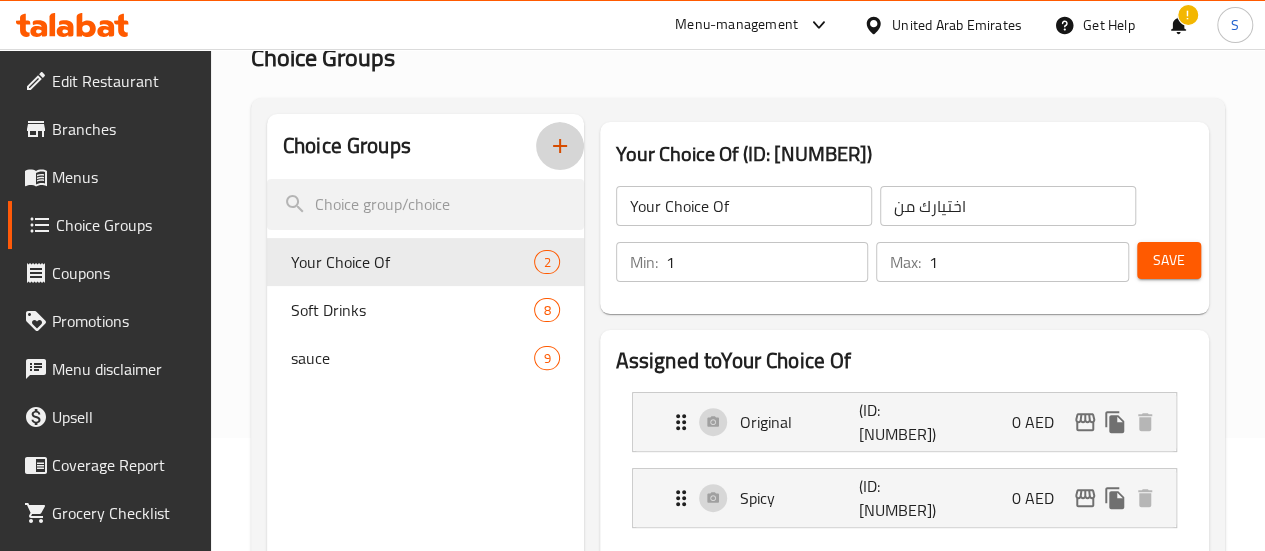 click 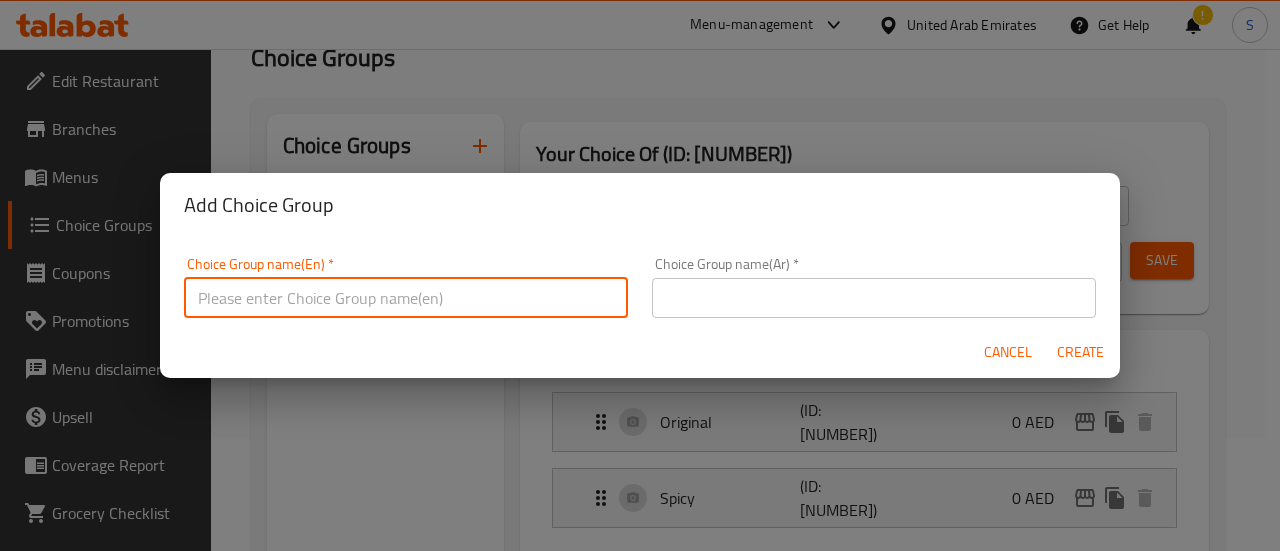 click at bounding box center [406, 298] 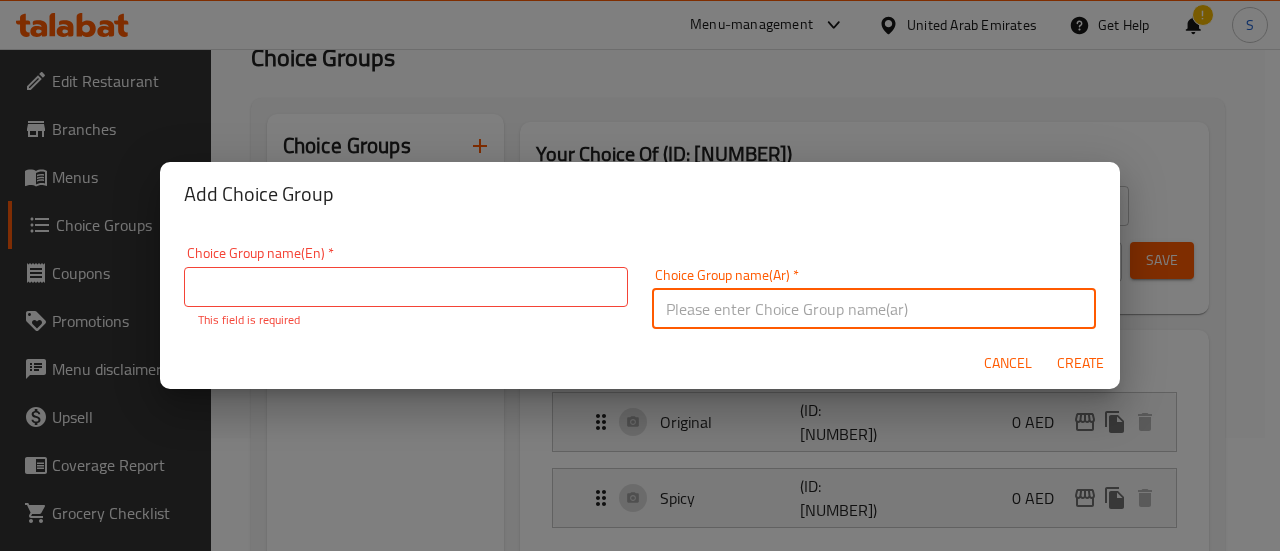 click at bounding box center (874, 309) 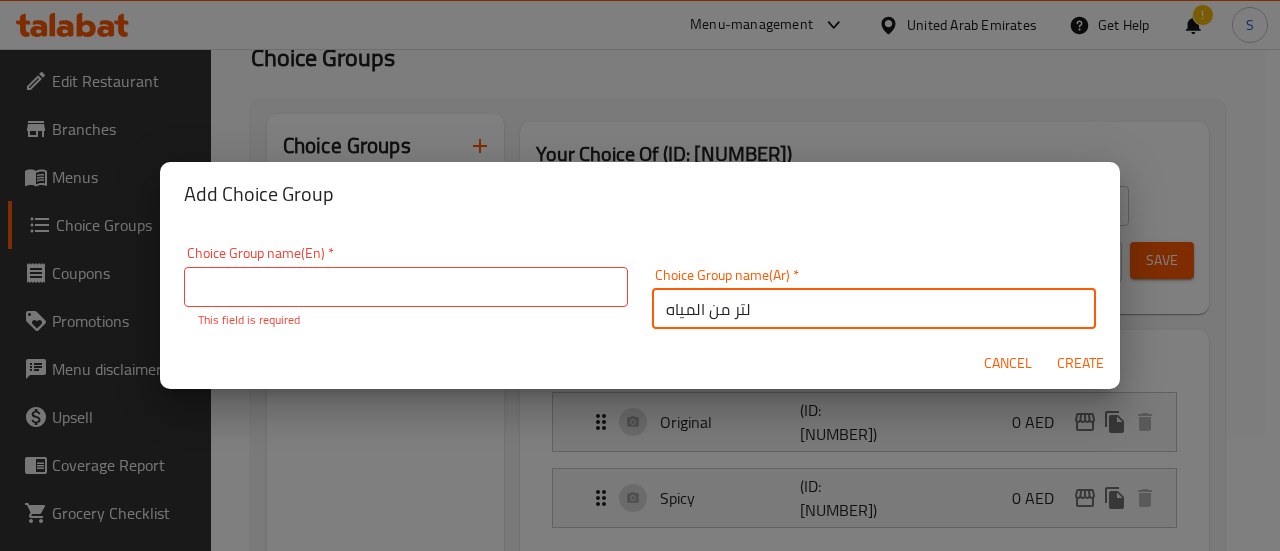 type on "لتر من المياه الغازية" 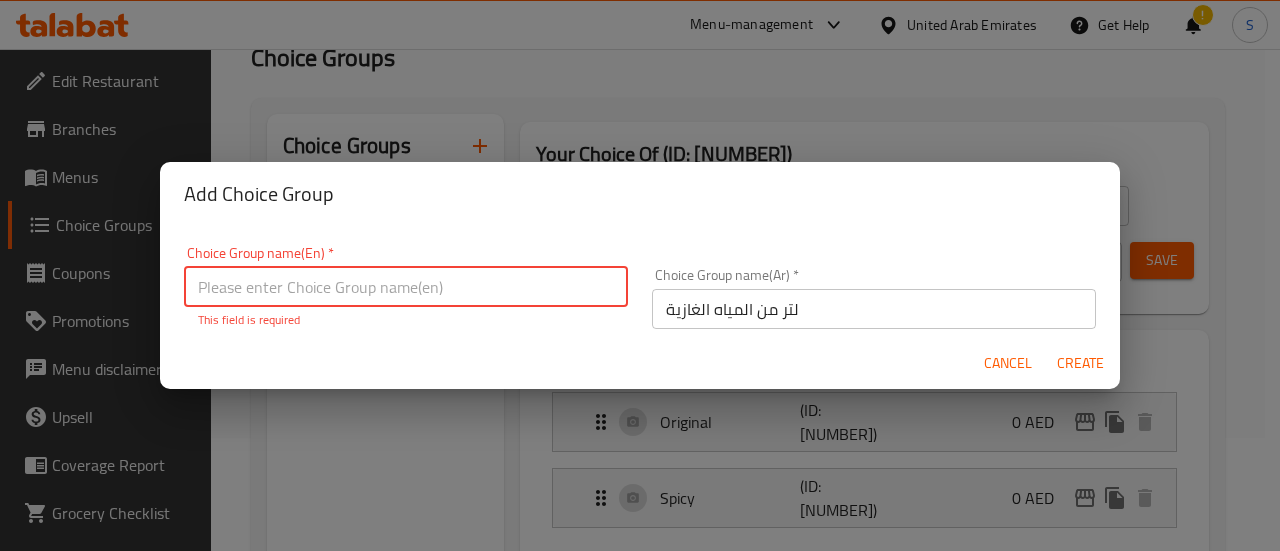 click at bounding box center [406, 287] 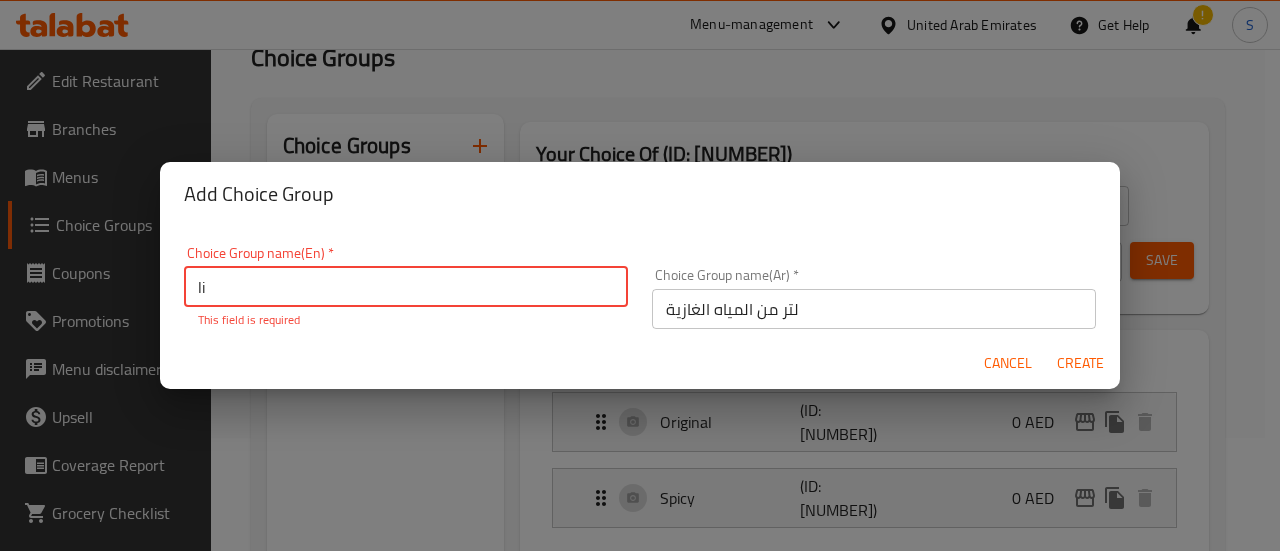 type on "l" 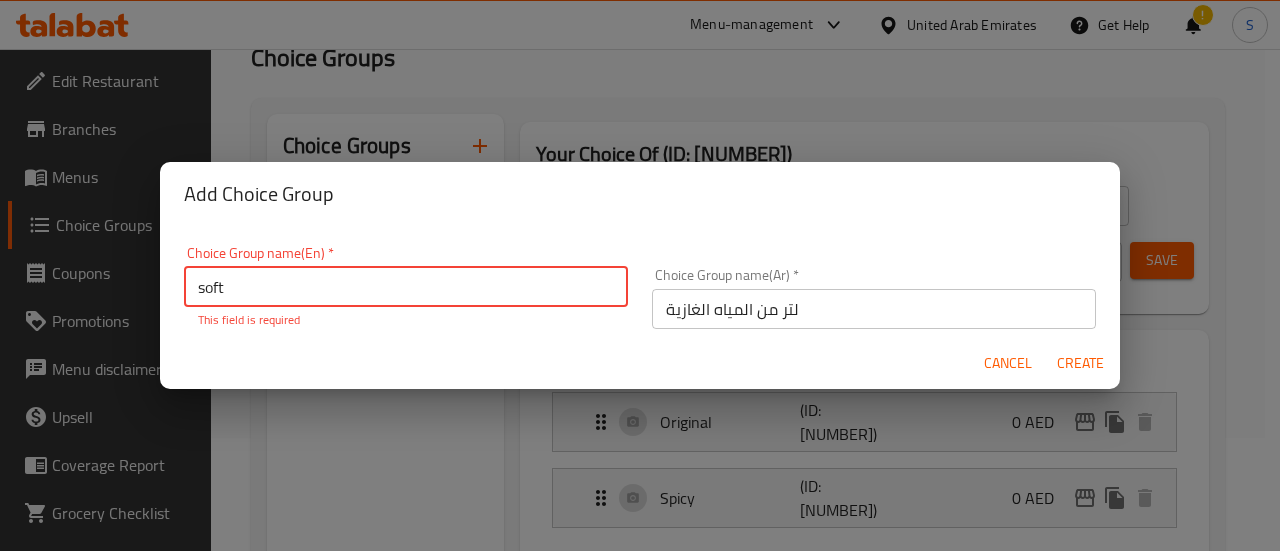 type on "Soft Drinks" 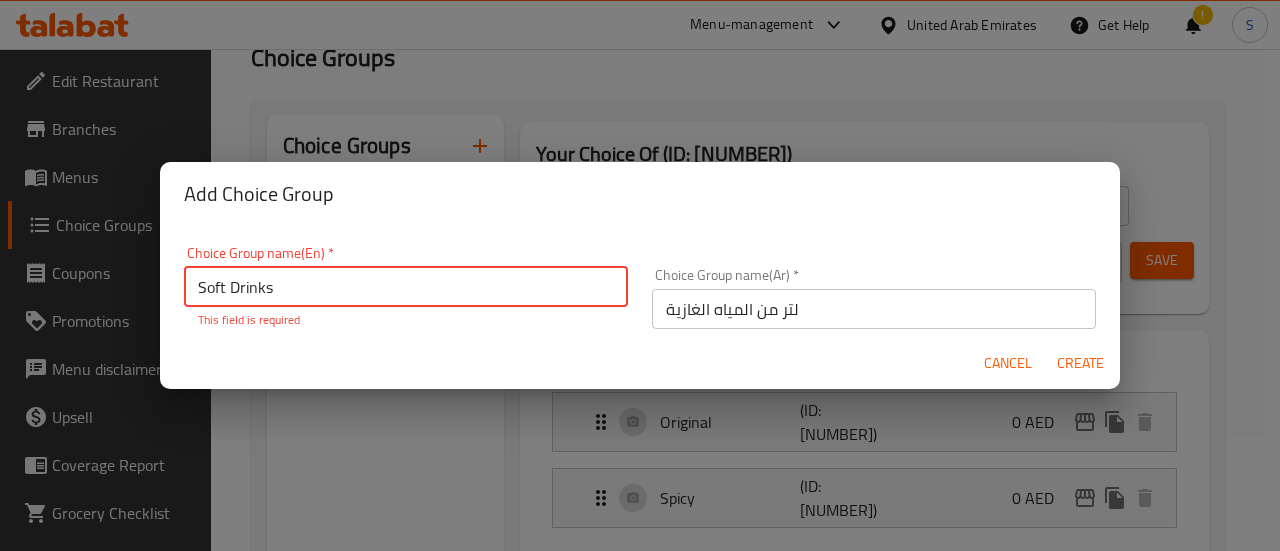 click on "Choice Group name(Ar)   * لتر من المياه الغازية Choice Group name(Ar)  *" at bounding box center [874, 298] 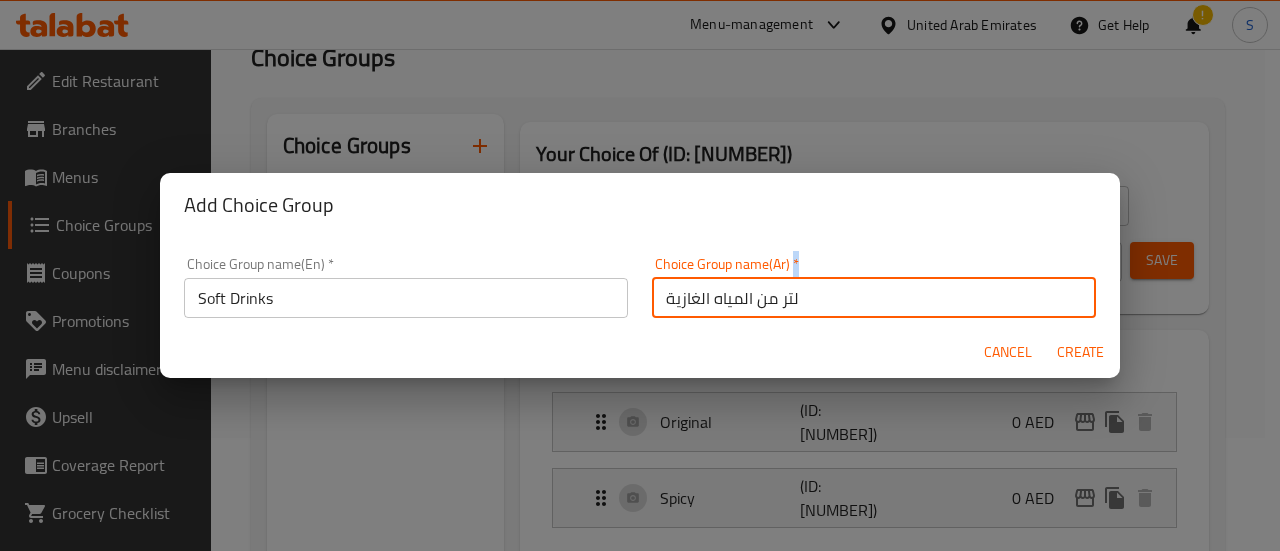 click on "Choice Group name(Ar)   * لتر من المياه الغازية Choice Group name(Ar)  *" at bounding box center [874, 287] 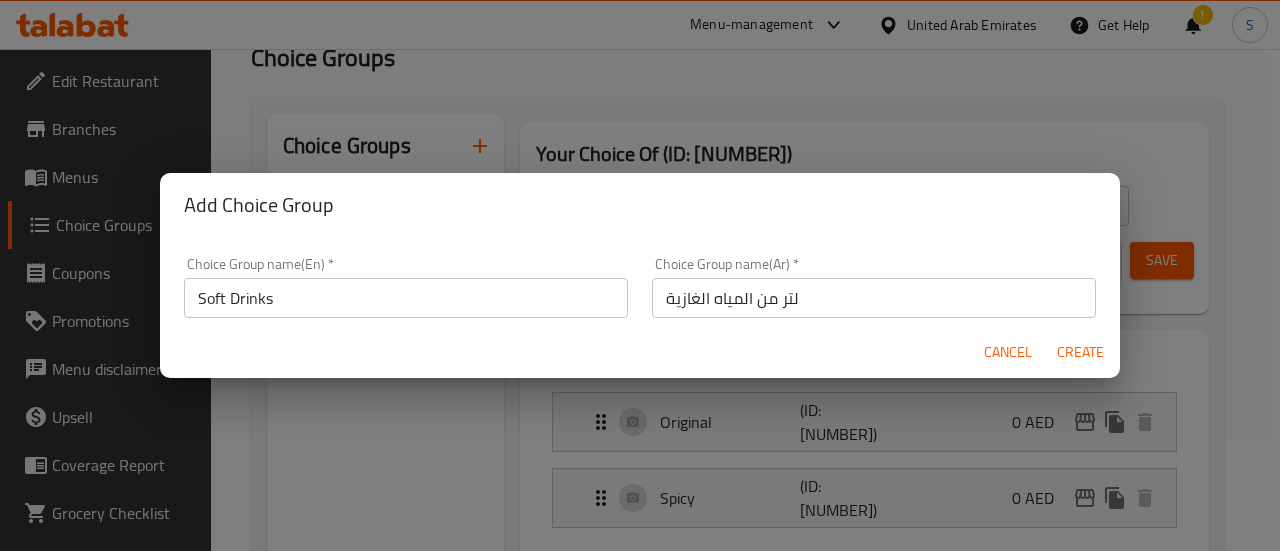 click on "Choice Group name(Ar)   * لتر من المياه الغازية Choice Group name(Ar)  *" at bounding box center [874, 287] 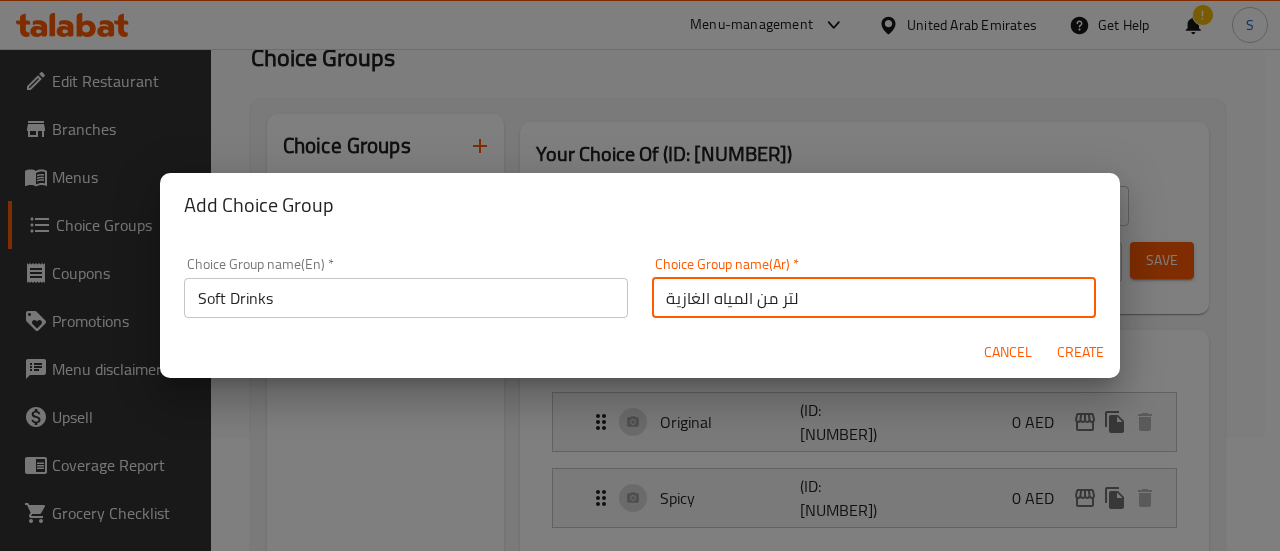 click on "لتر من المياه الغازية" at bounding box center (874, 298) 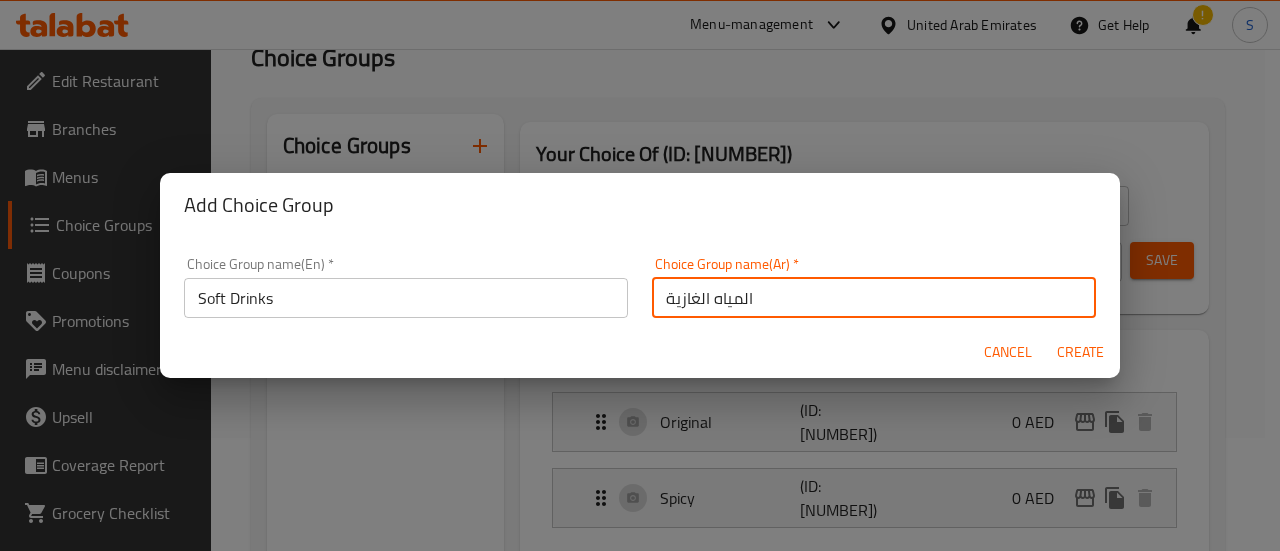 type on "المياه الغازية" 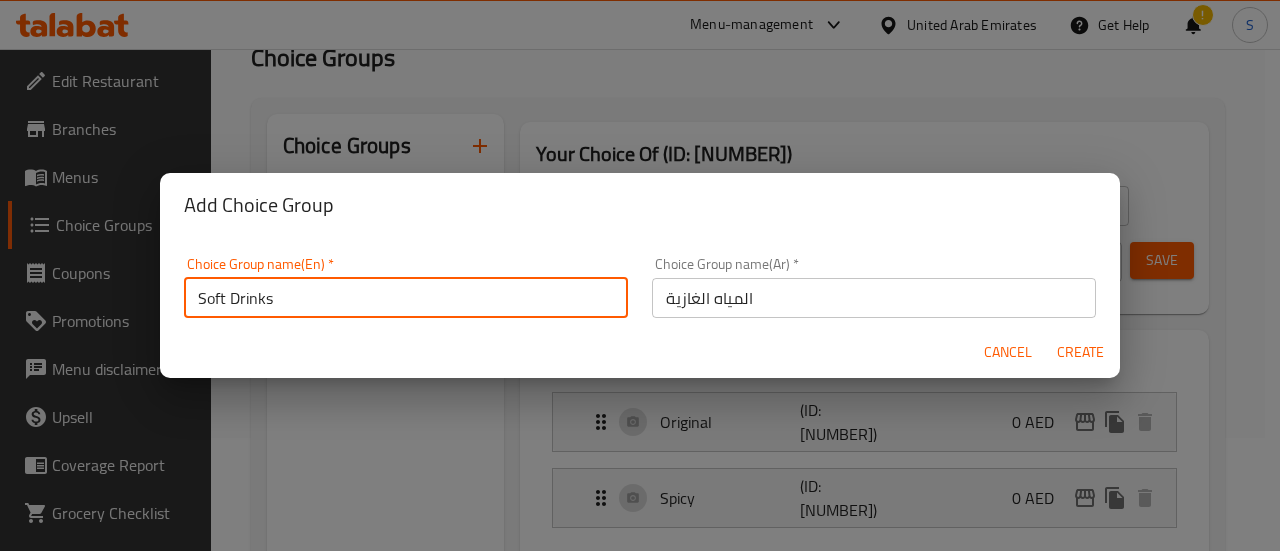 click on "Soft Drinks" at bounding box center (406, 298) 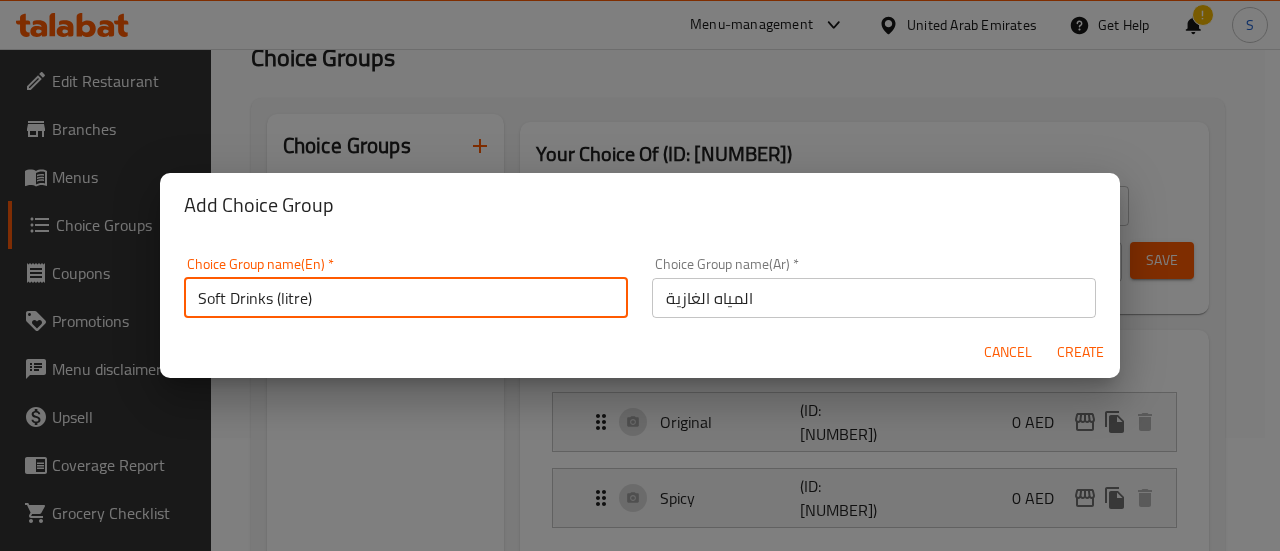 type on "Soft Drinks (litre)" 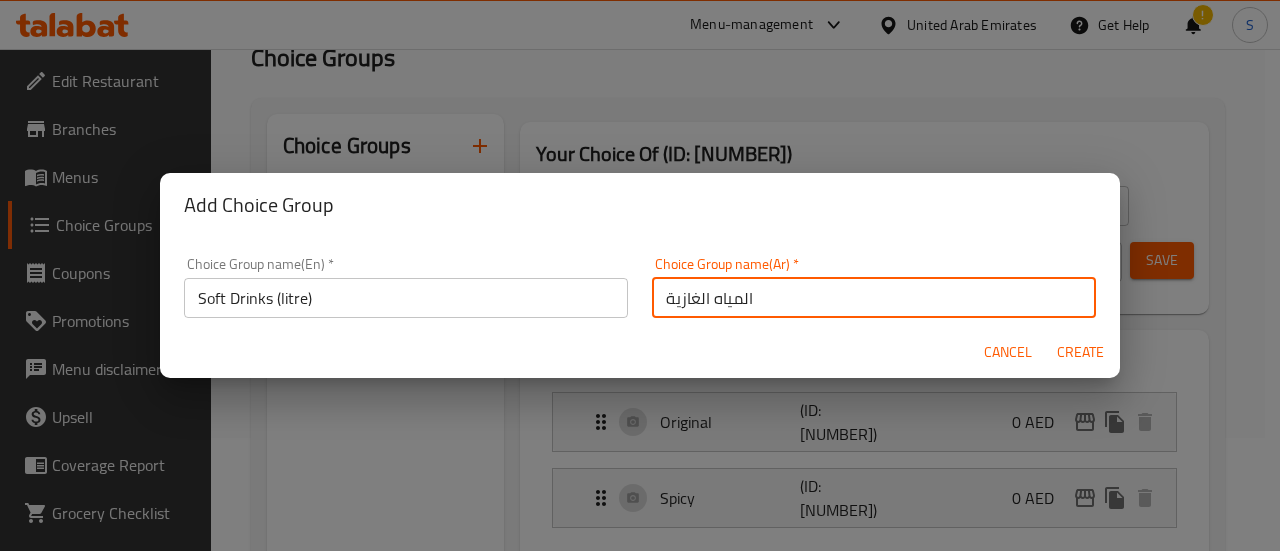 click on "المياه الغازية" at bounding box center [874, 298] 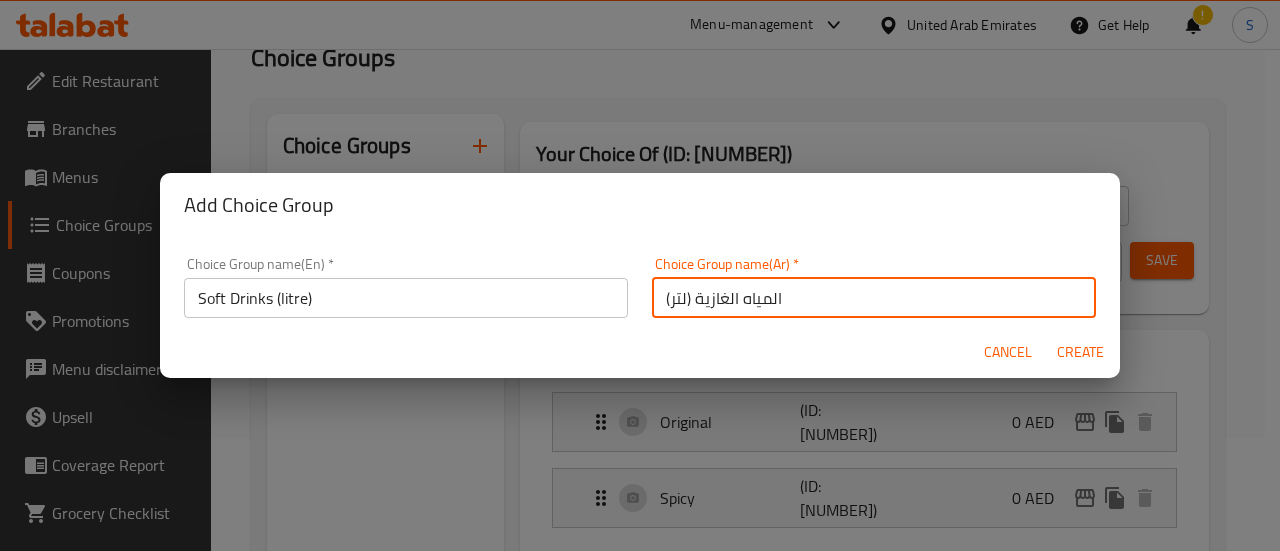 type on "المياه الغازية (لتر)" 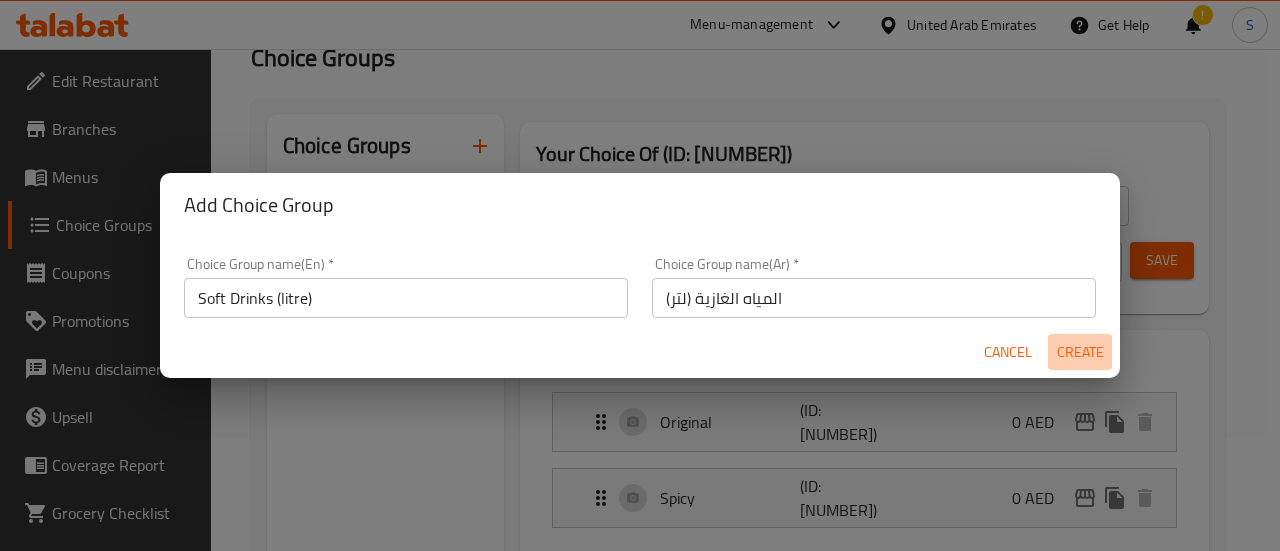 click on "Create" at bounding box center (1080, 352) 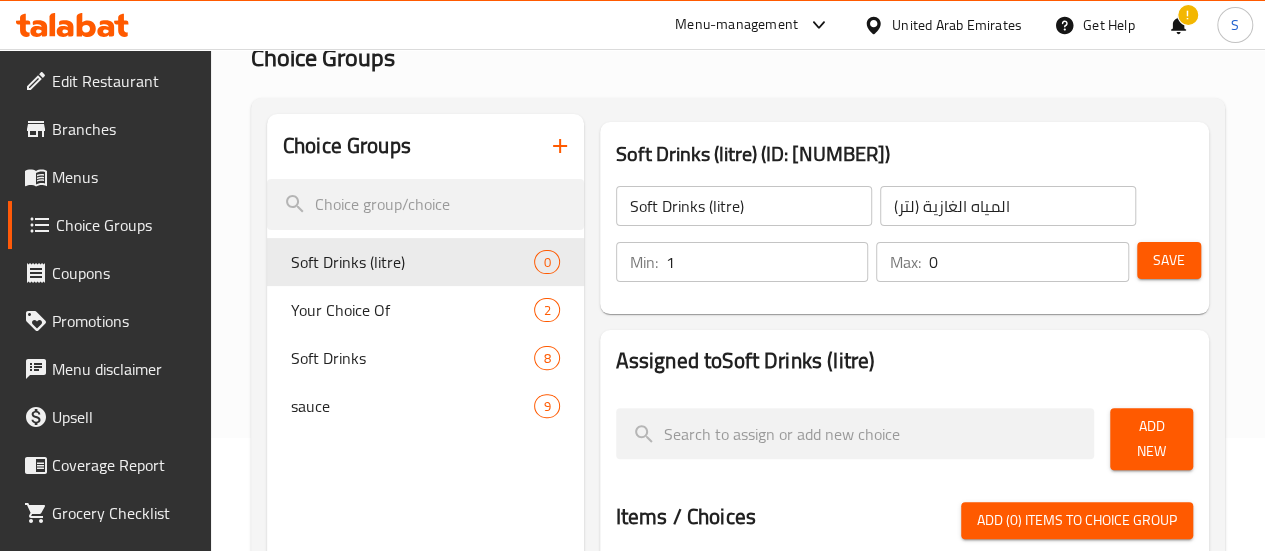 type on "1" 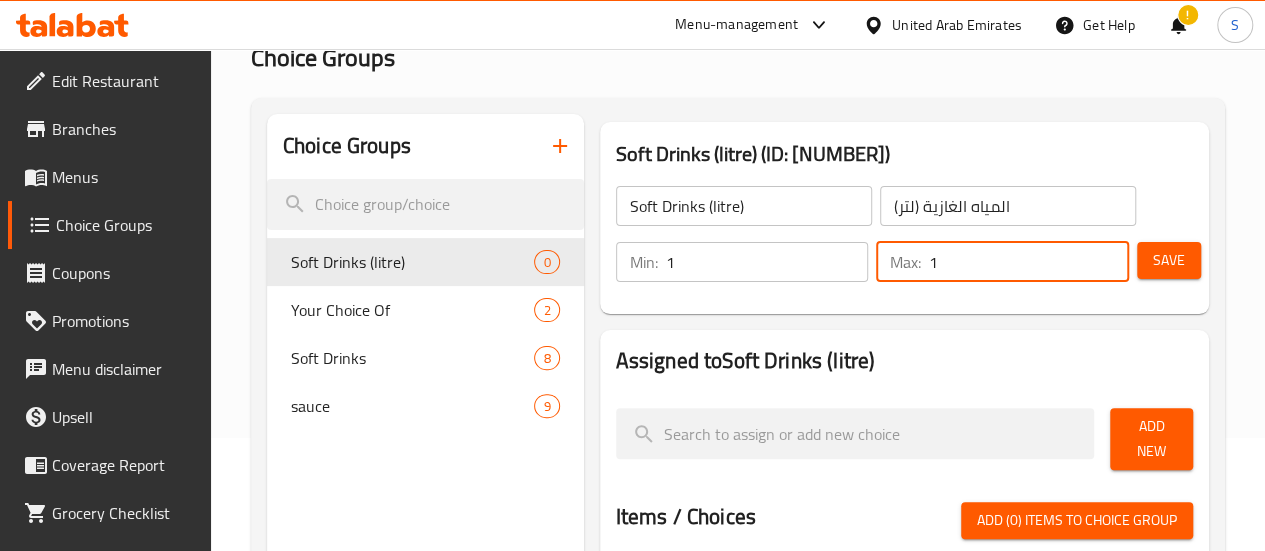 type on "1" 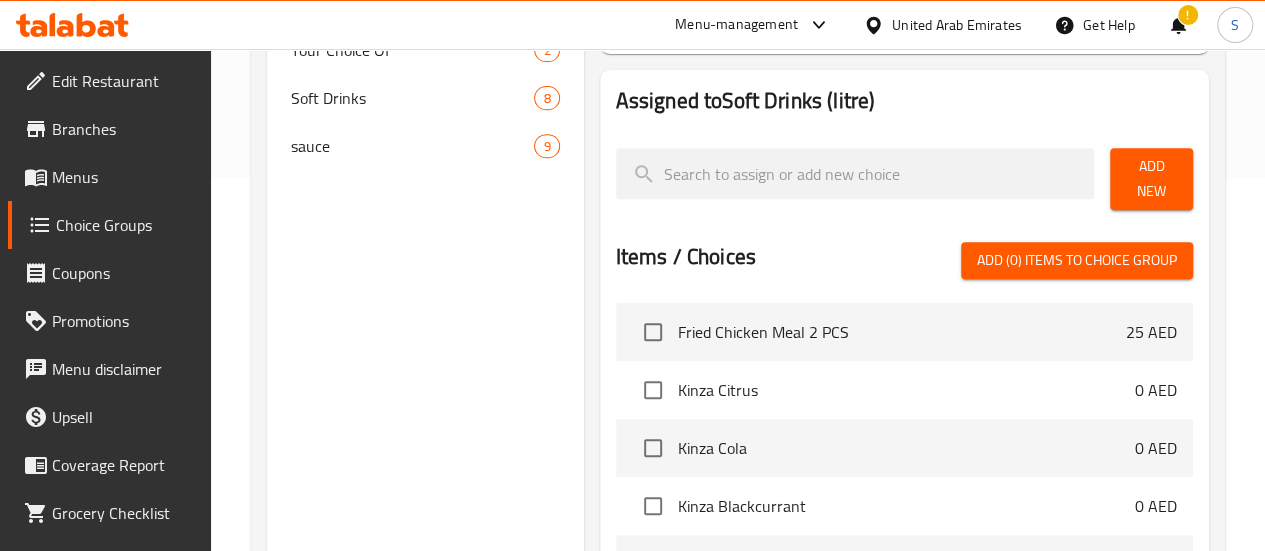 scroll, scrollTop: 400, scrollLeft: 0, axis: vertical 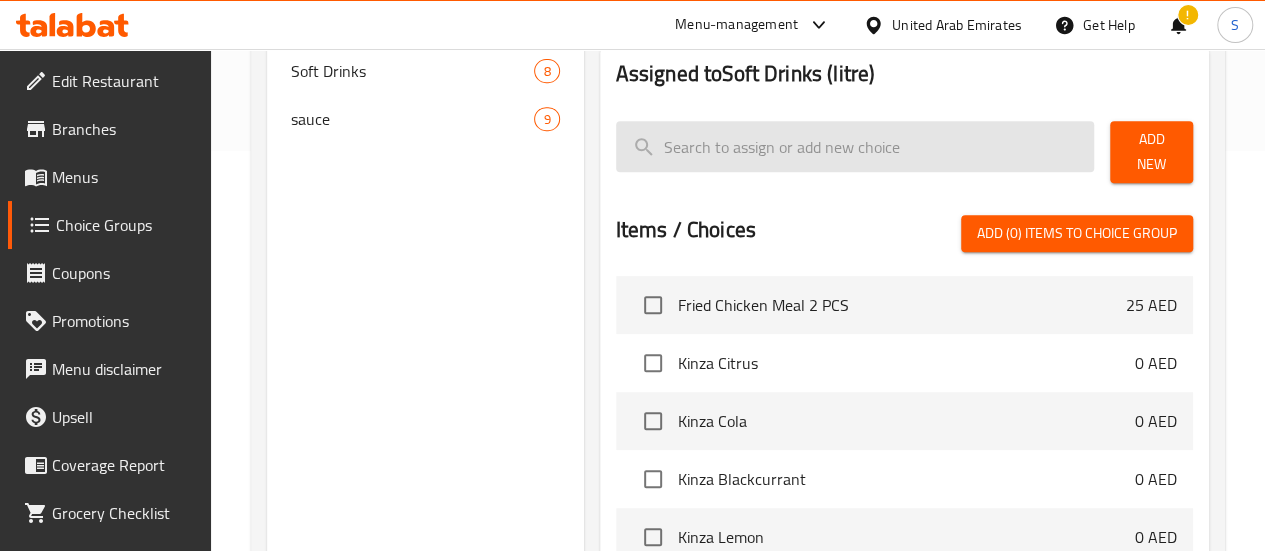 click at bounding box center [855, 146] 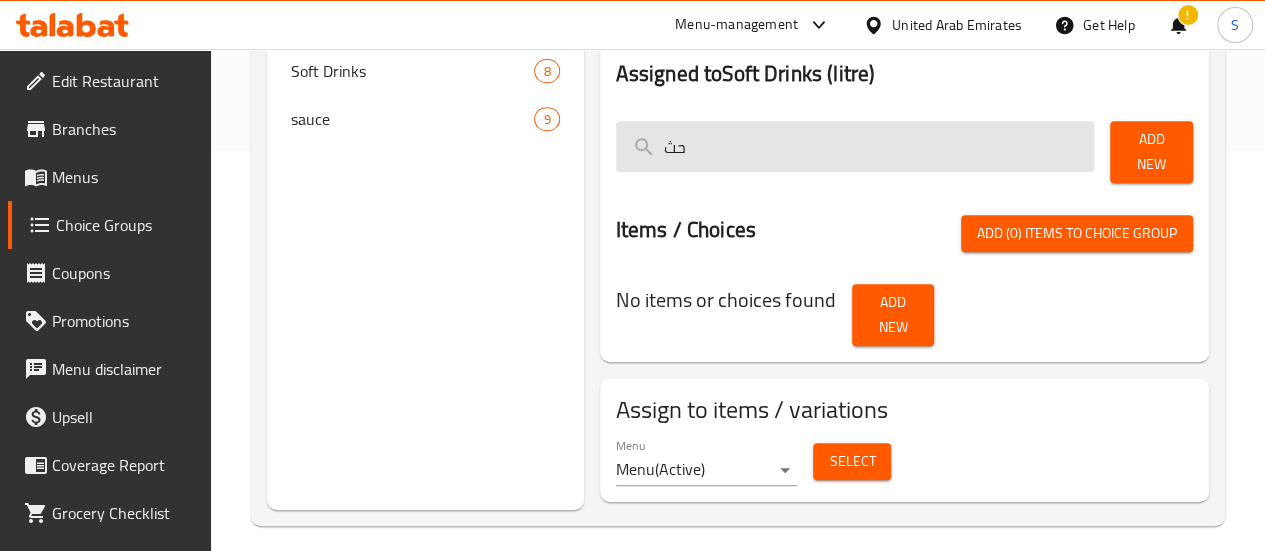 scroll, scrollTop: 379, scrollLeft: 0, axis: vertical 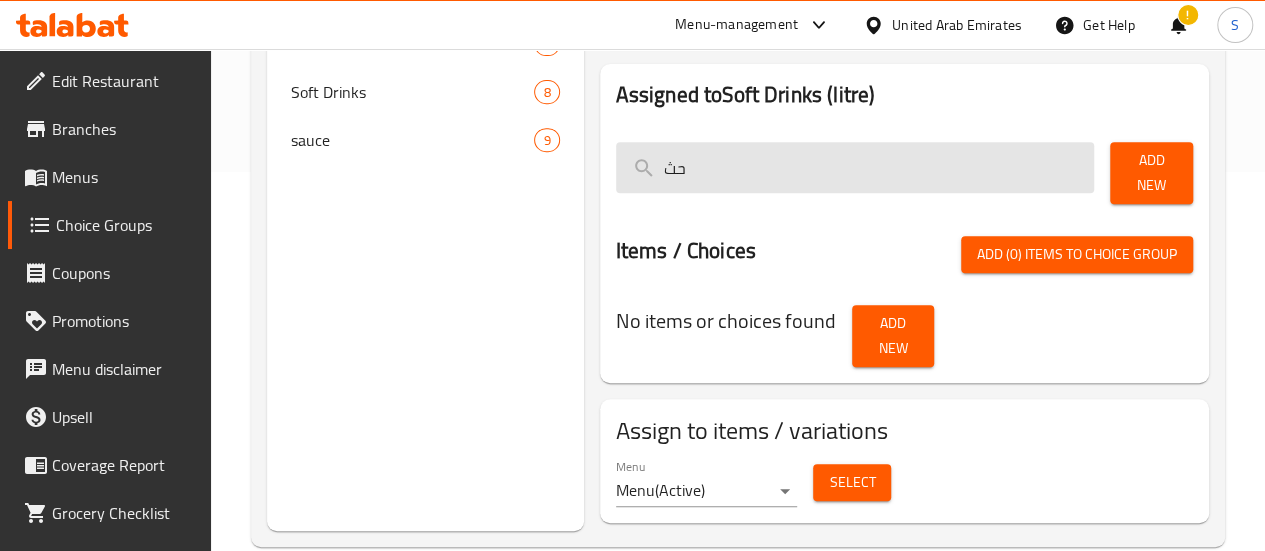 type on "ح" 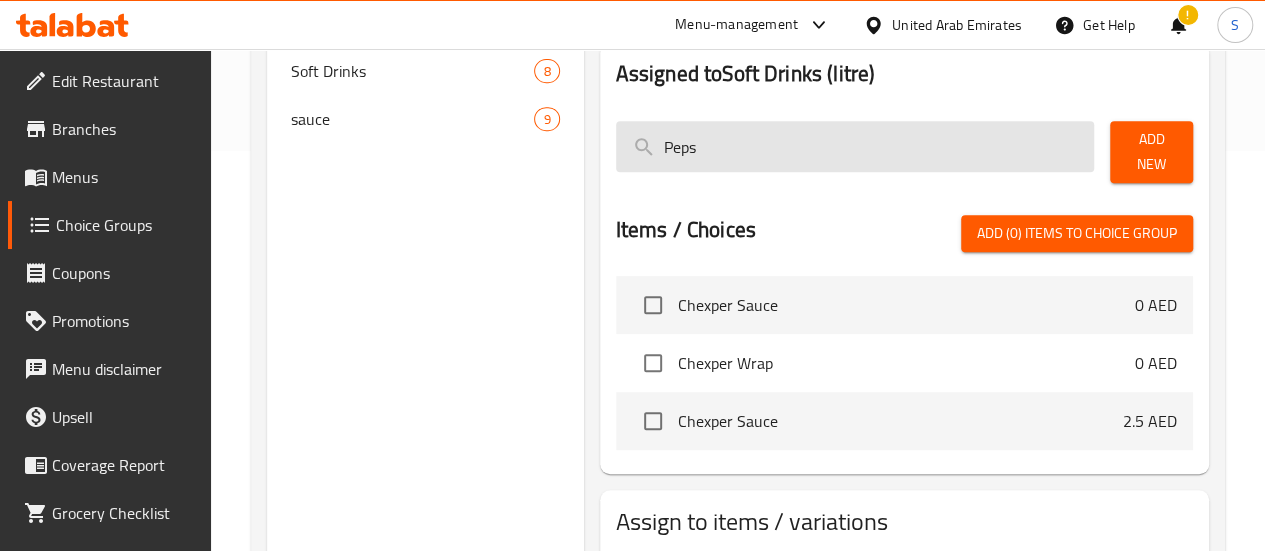 scroll, scrollTop: 379, scrollLeft: 0, axis: vertical 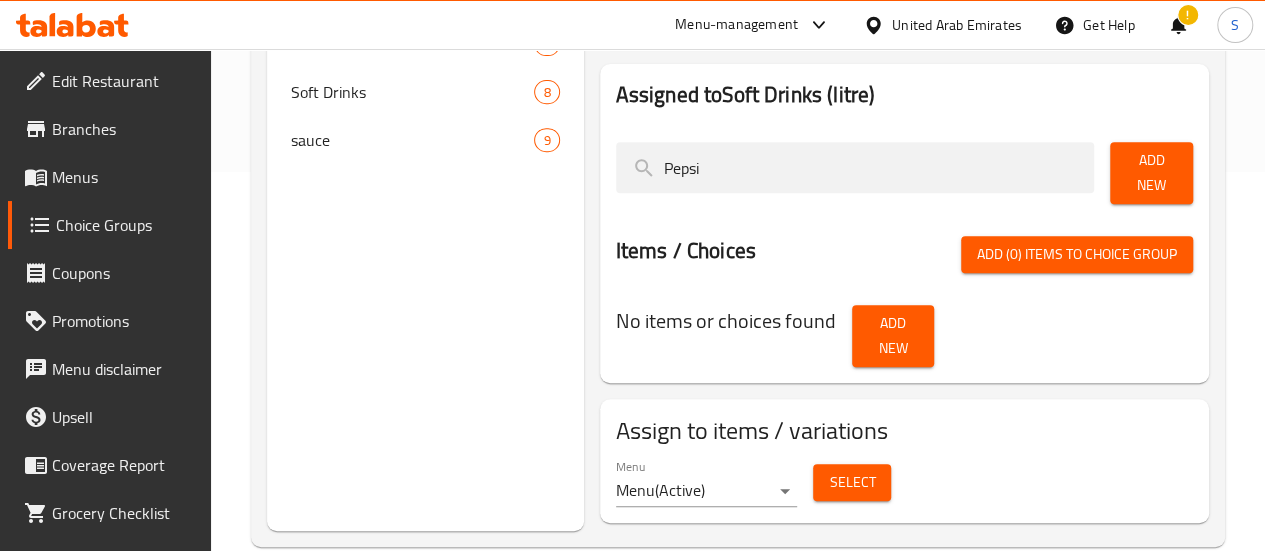 type on "Pepsi" 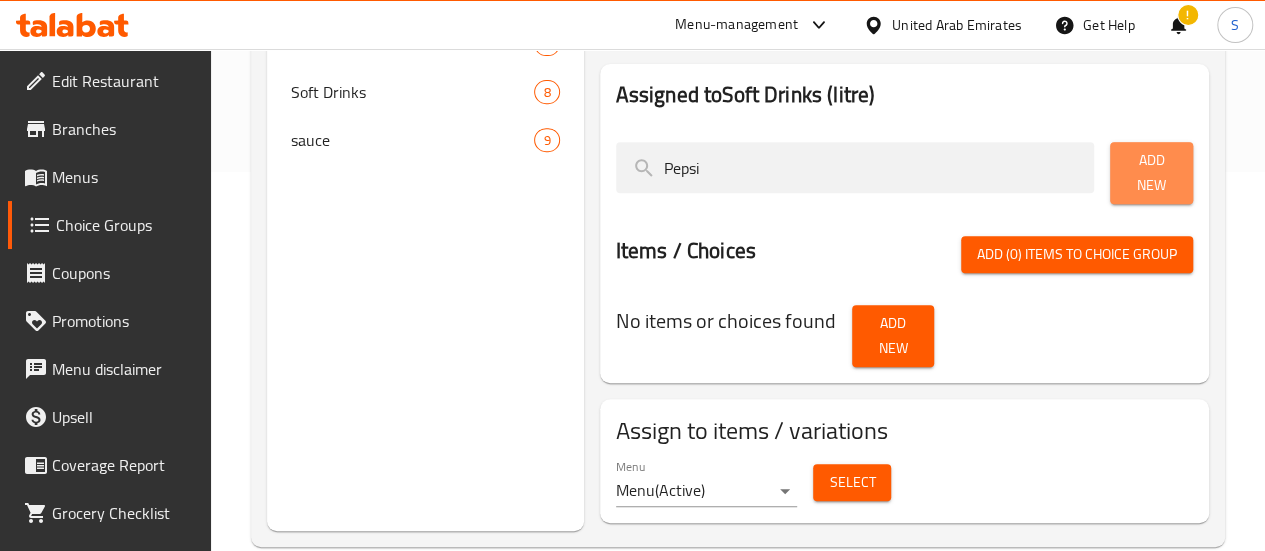 click on "Add New" at bounding box center [1151, 173] 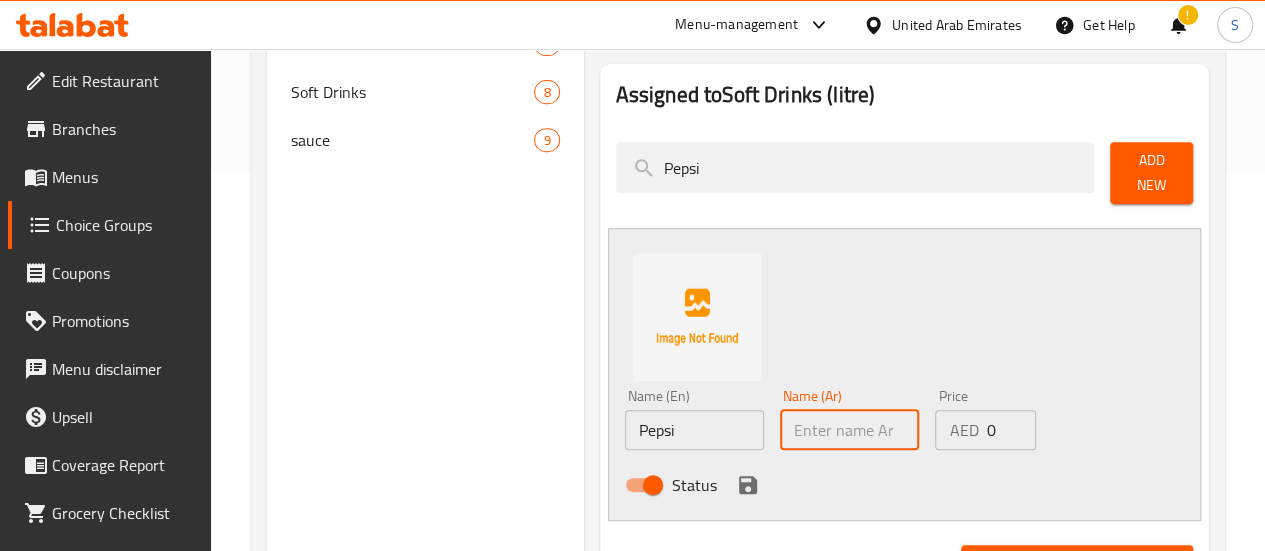 click at bounding box center (849, 430) 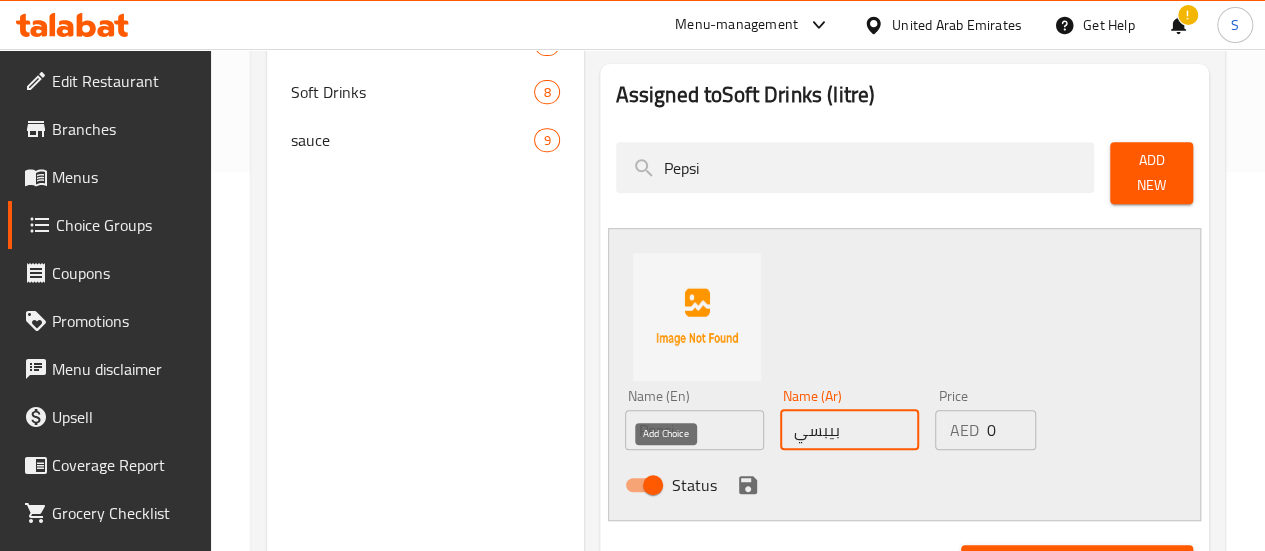 type on "بيبسي" 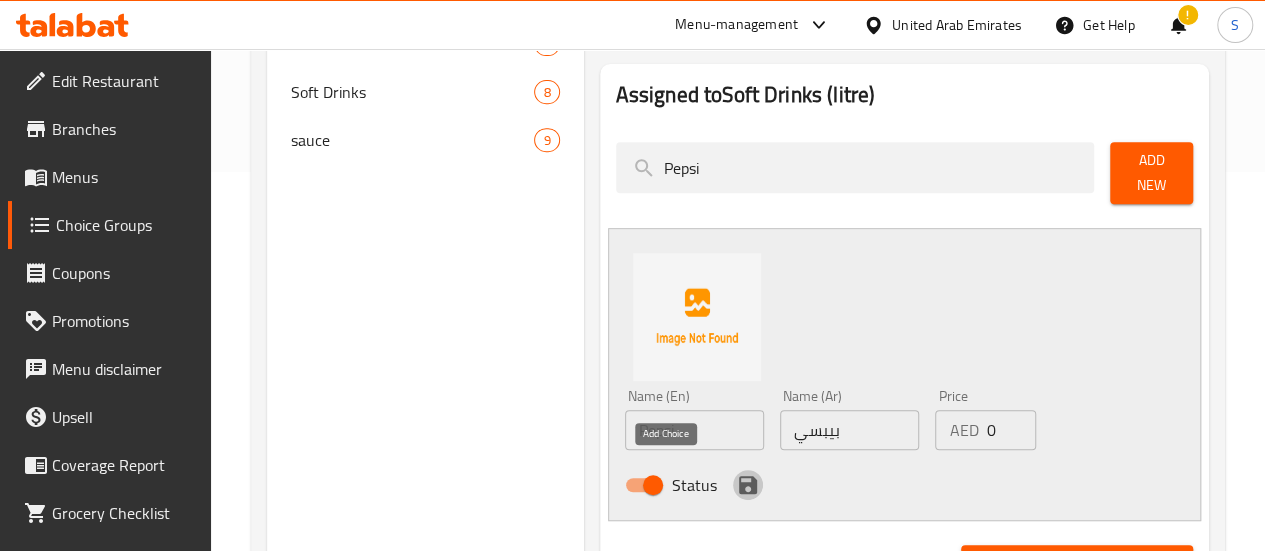 click 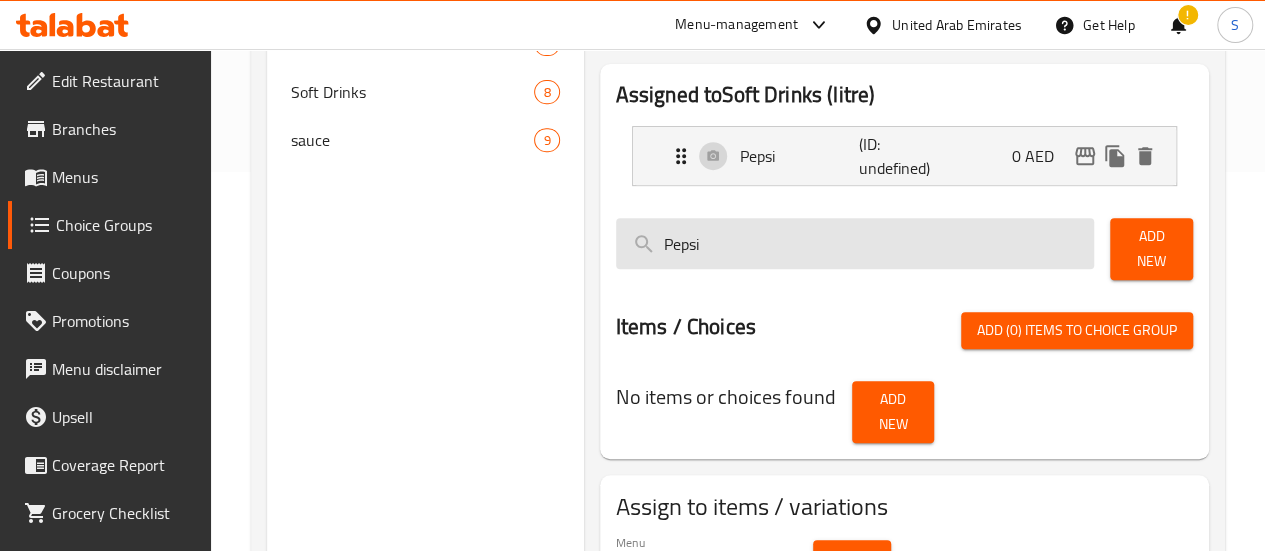 click on "Pepsi" at bounding box center [855, 243] 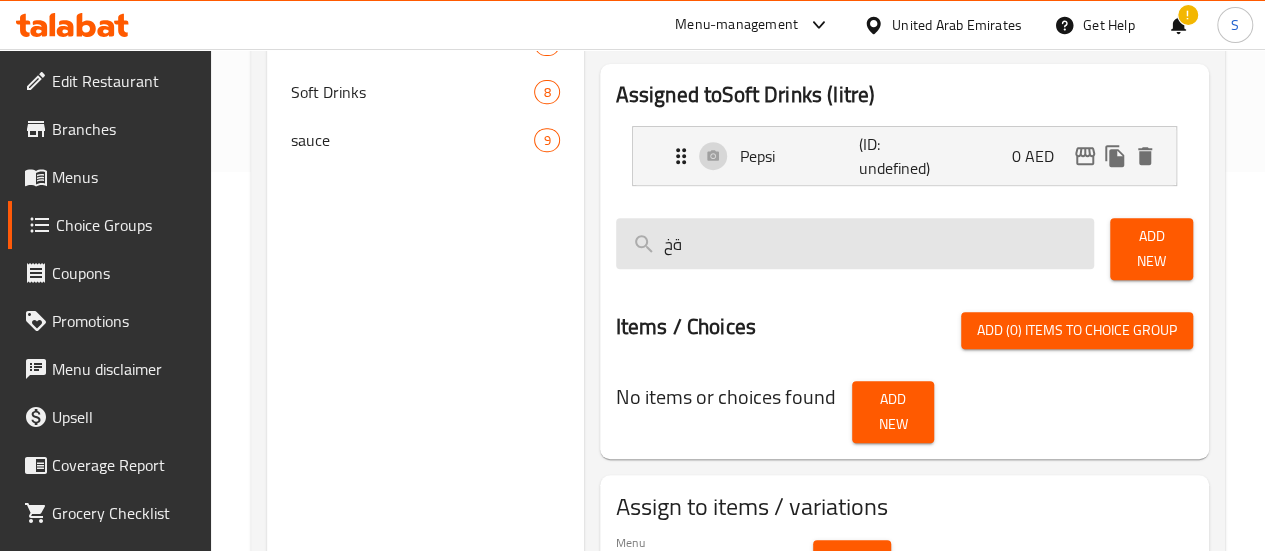 type on "ة" 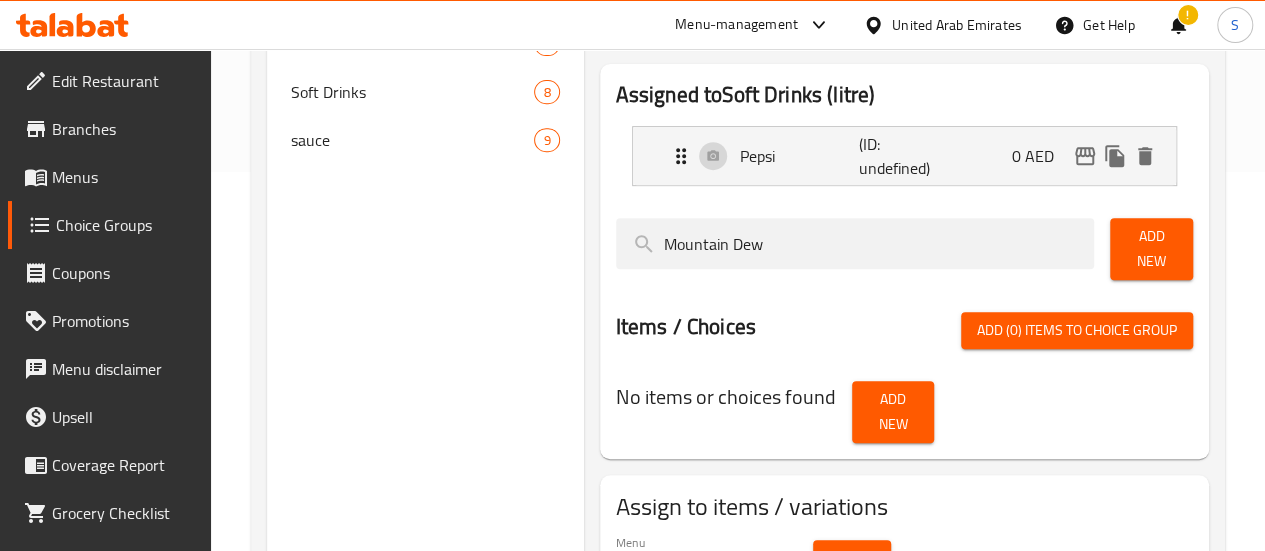 type on "Mountain Dew" 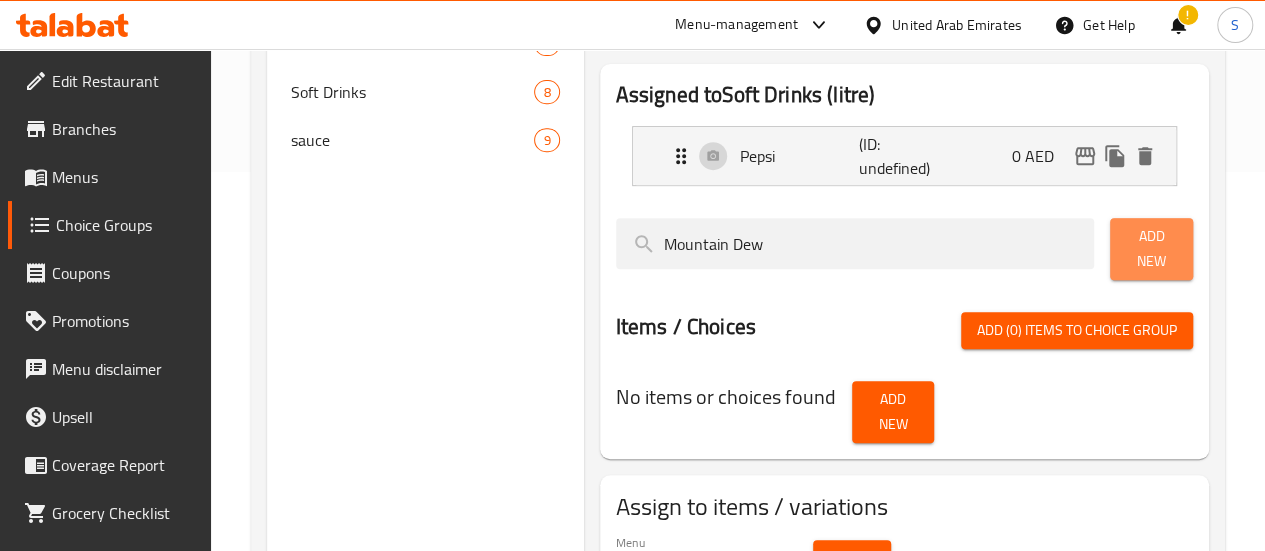 click on "Add New" at bounding box center (1151, 249) 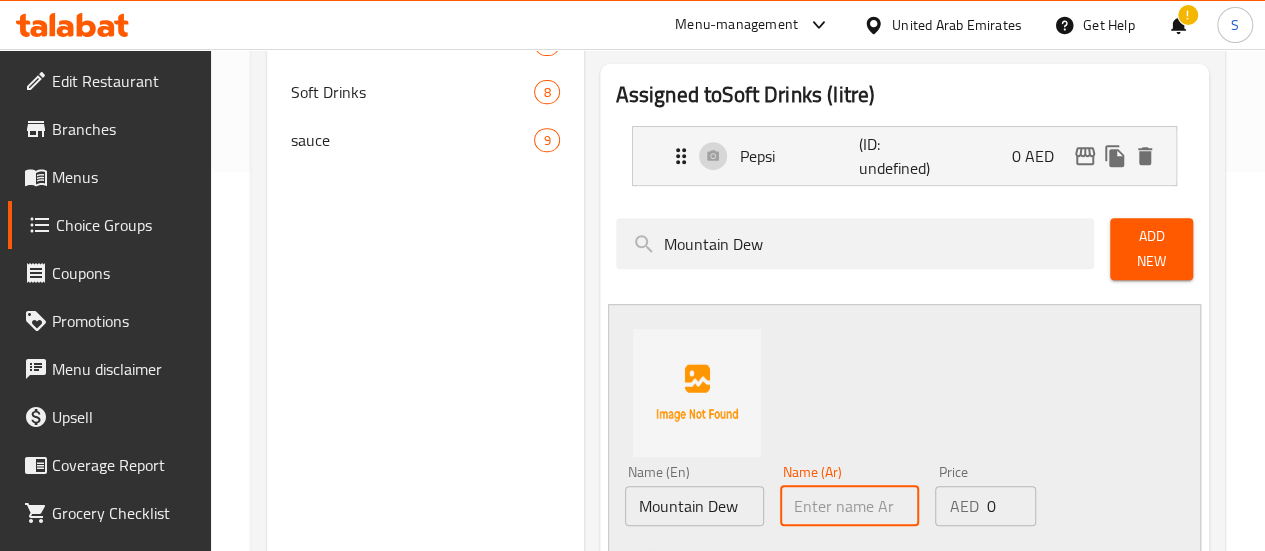 click at bounding box center [849, 506] 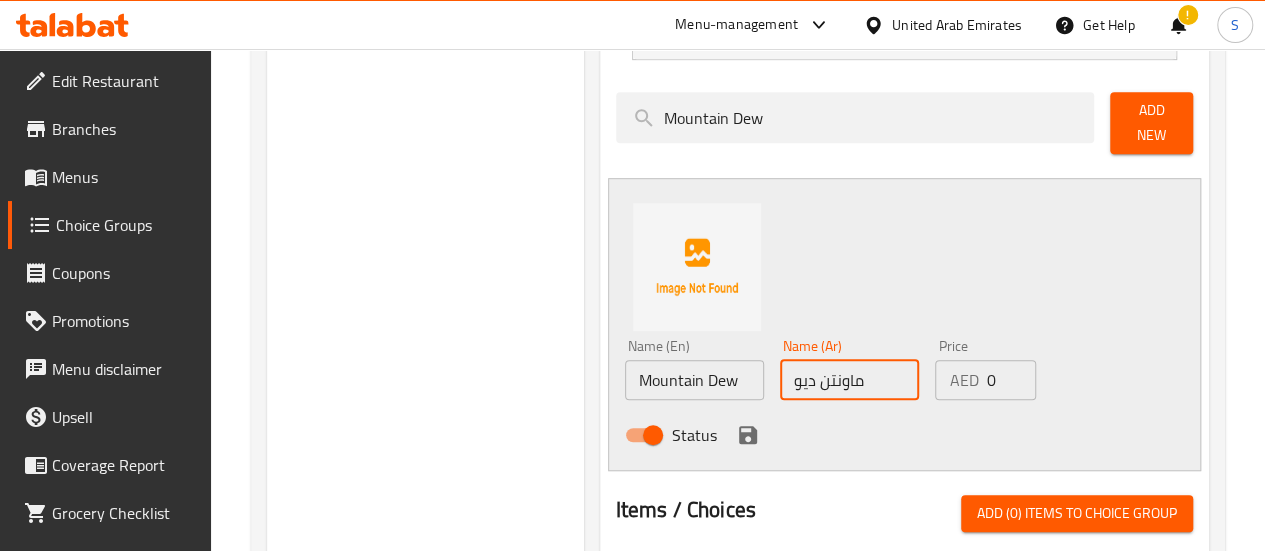 scroll, scrollTop: 506, scrollLeft: 0, axis: vertical 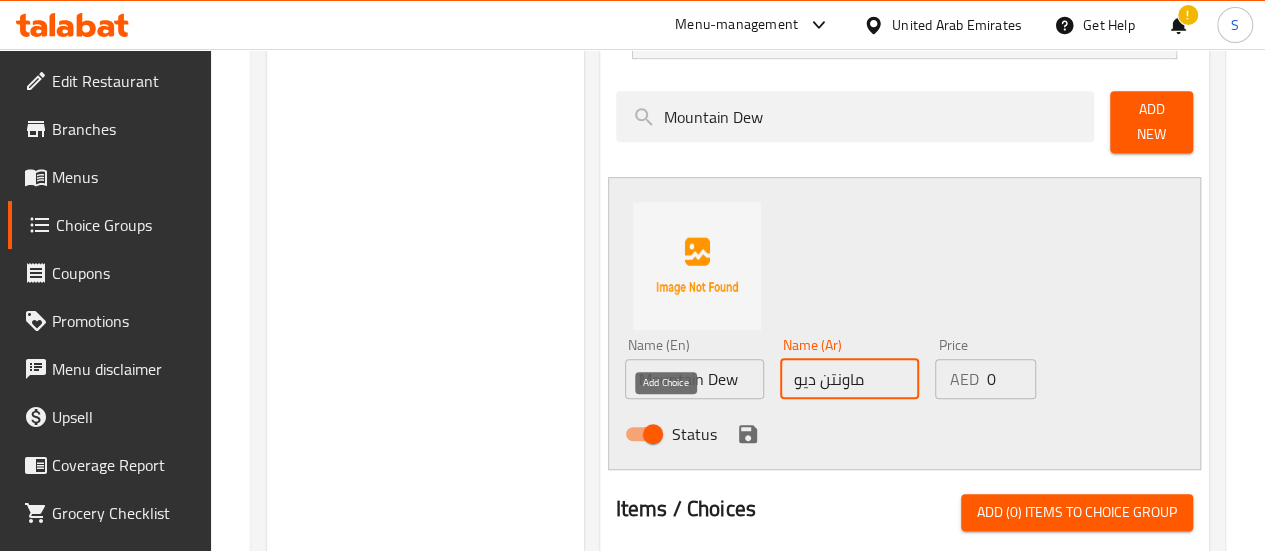 type on "ماونتن ديو" 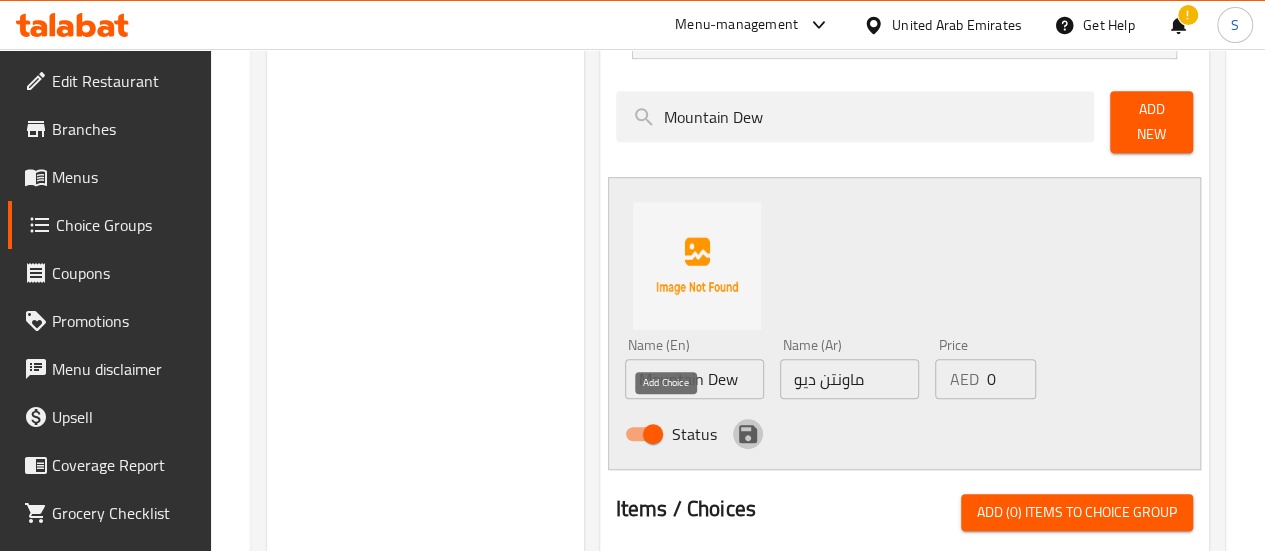 click 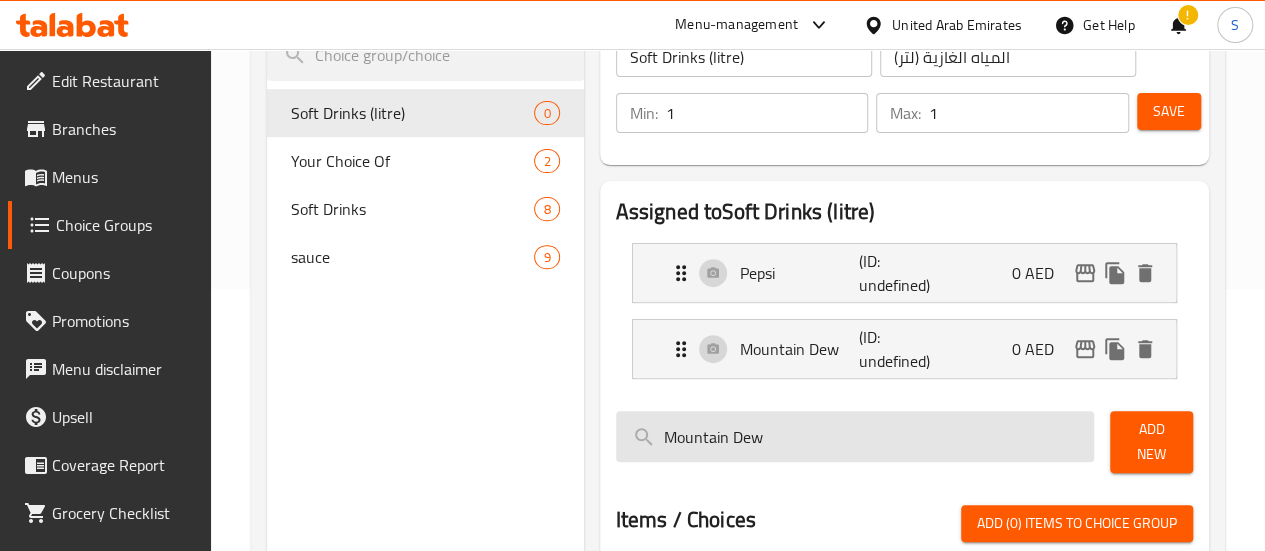 scroll, scrollTop: 261, scrollLeft: 0, axis: vertical 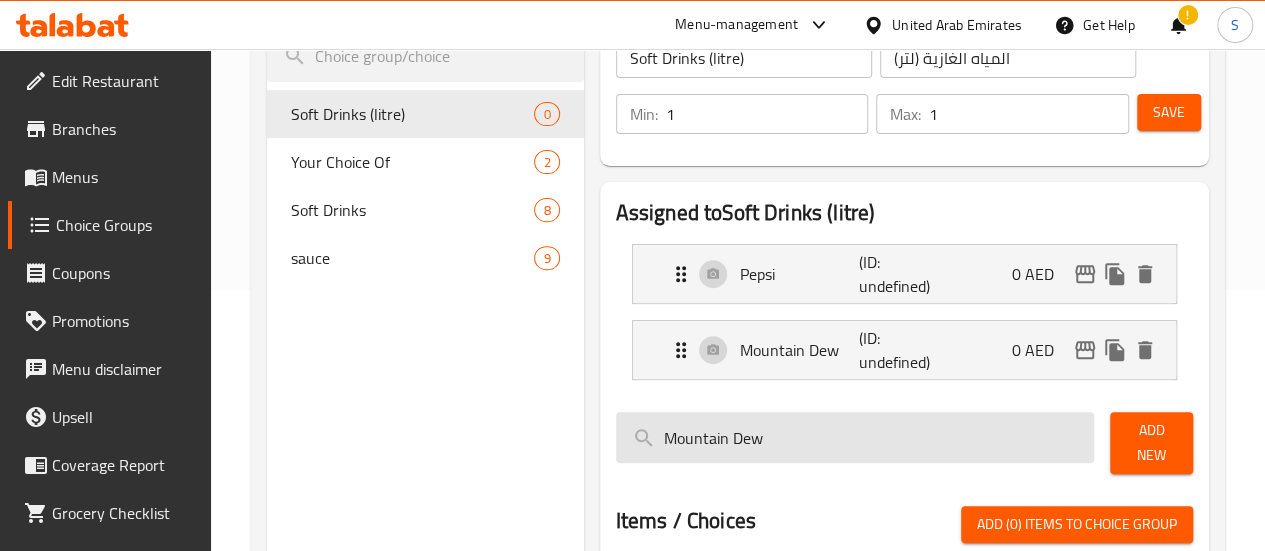 click on "Mountain Dew" at bounding box center (855, 437) 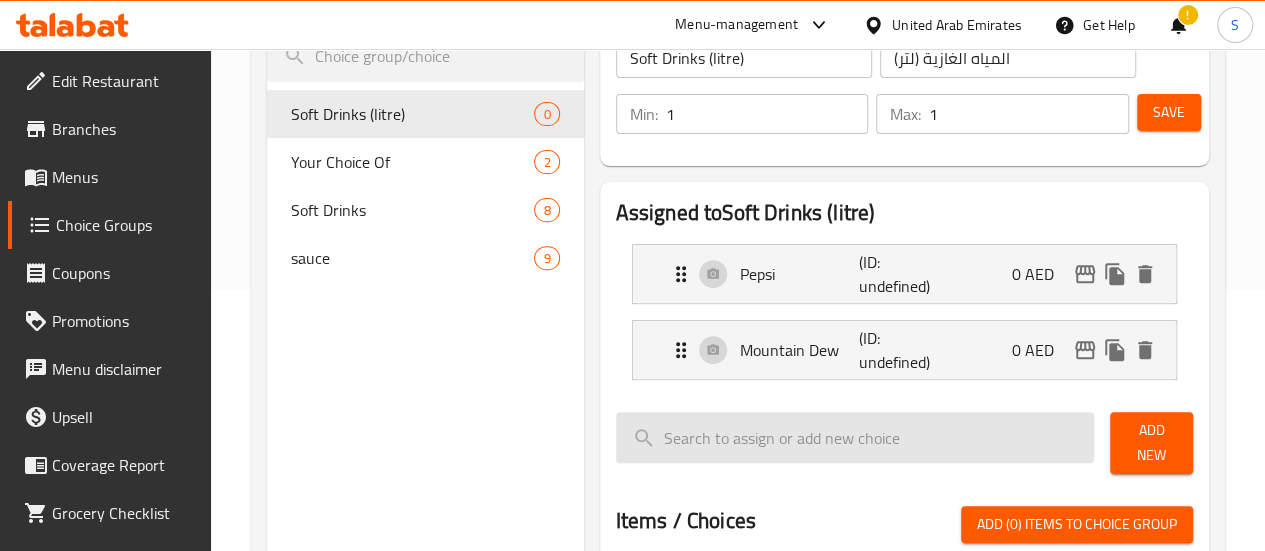 click at bounding box center (855, 437) 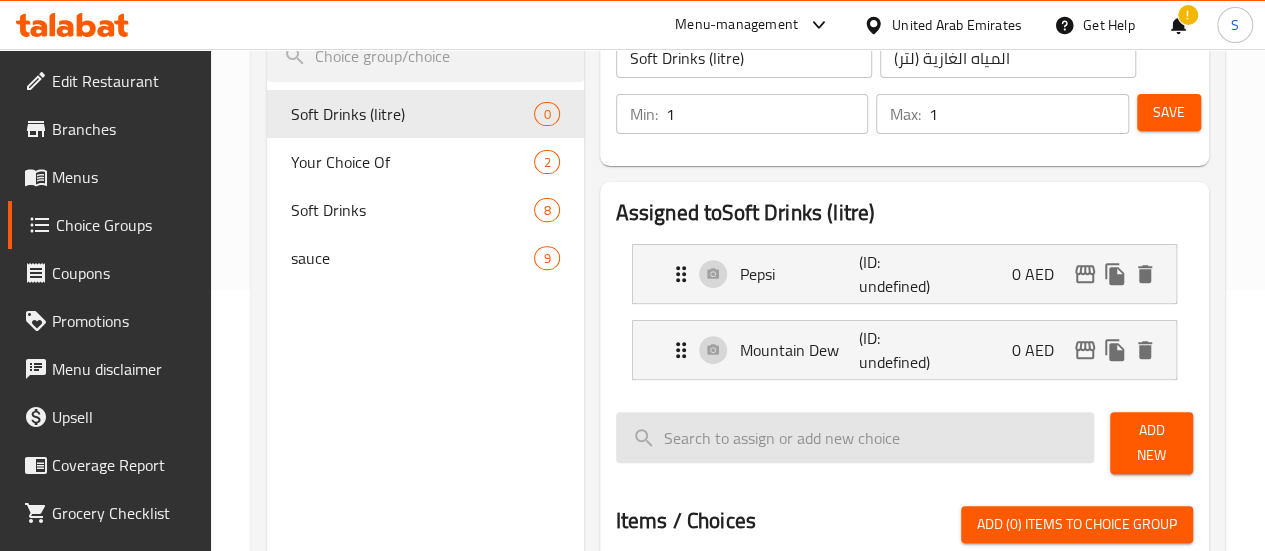 type on "&" 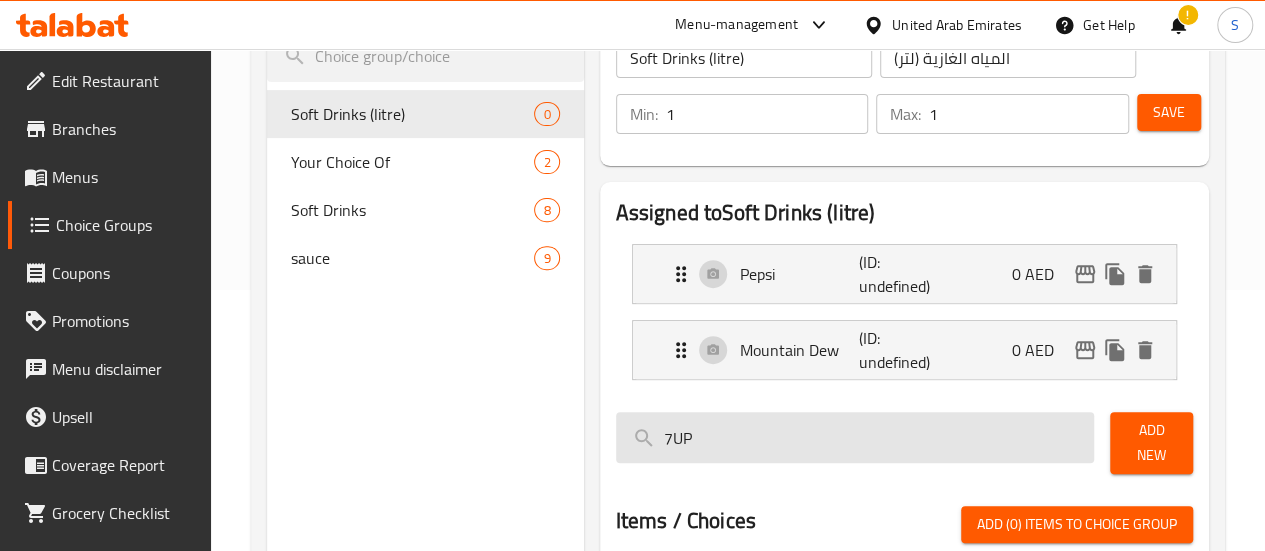 click on "7UP" at bounding box center [855, 437] 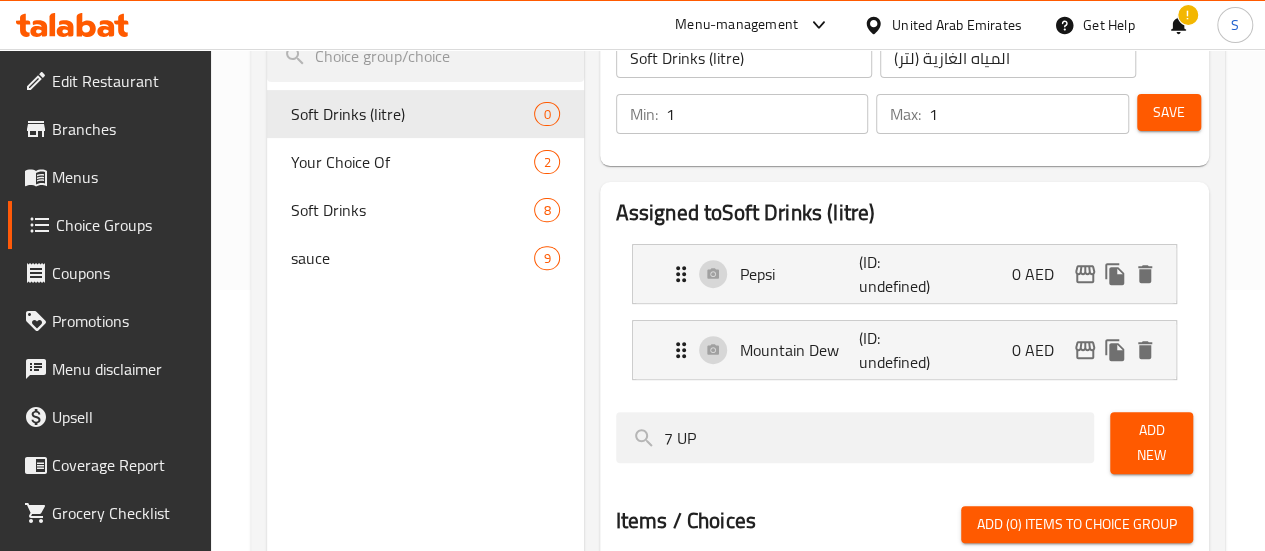 type on "7 UP" 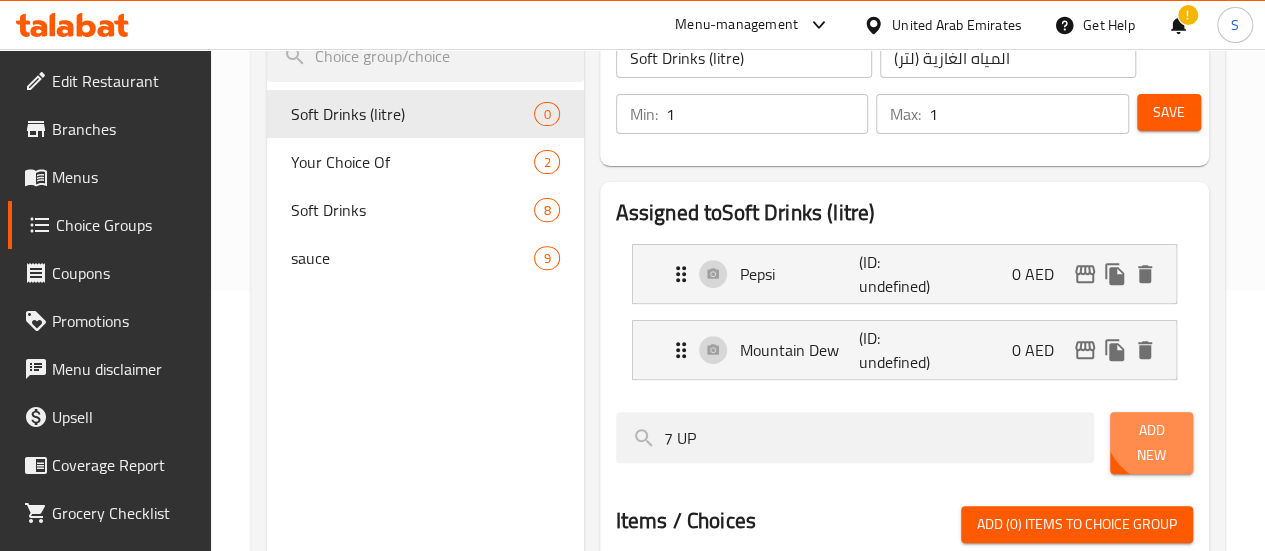 click on "Add New" at bounding box center [1151, 443] 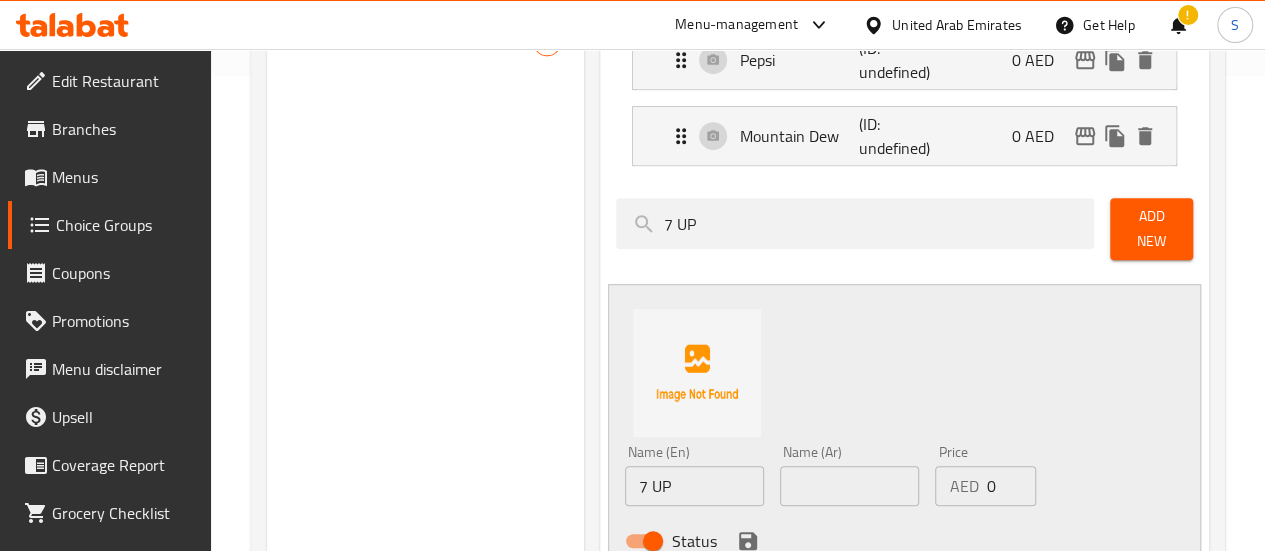 scroll, scrollTop: 476, scrollLeft: 0, axis: vertical 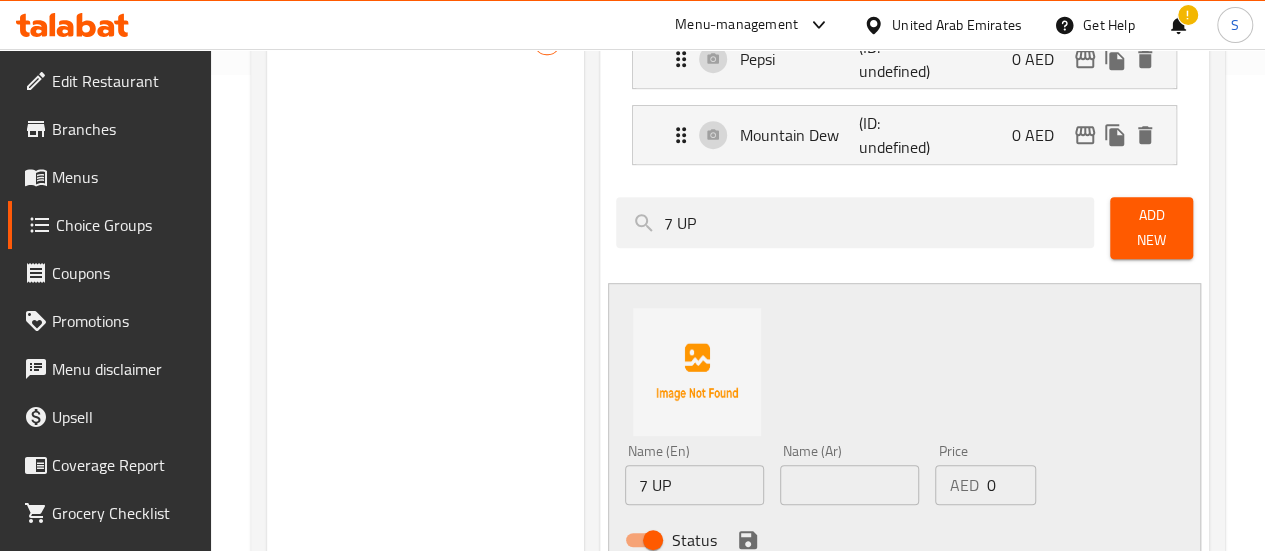 click at bounding box center (849, 485) 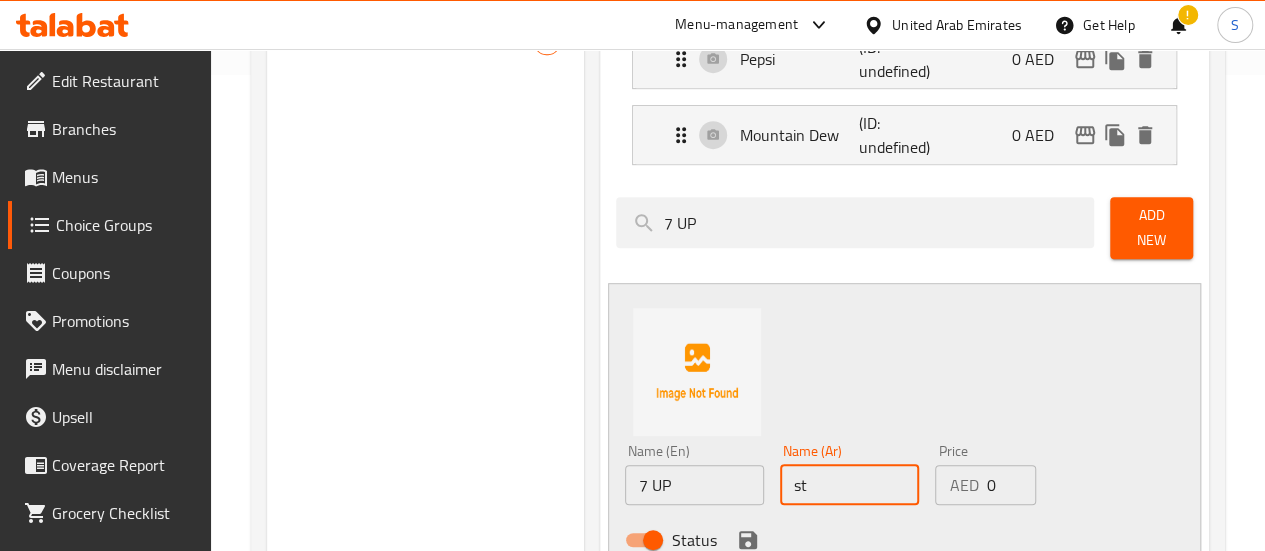 type on "s" 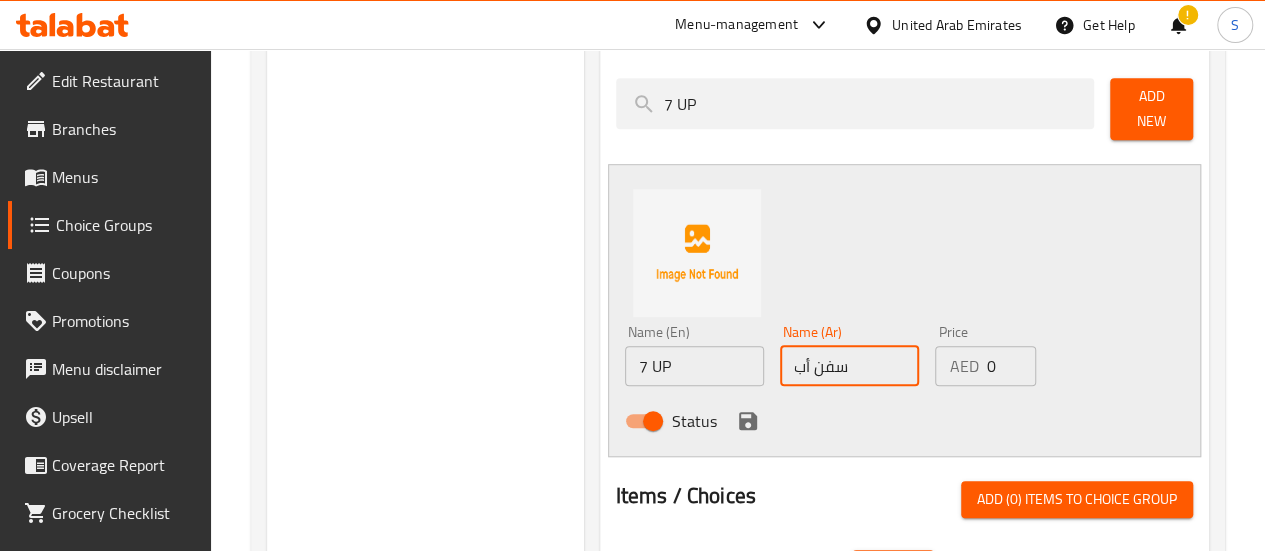scroll, scrollTop: 599, scrollLeft: 0, axis: vertical 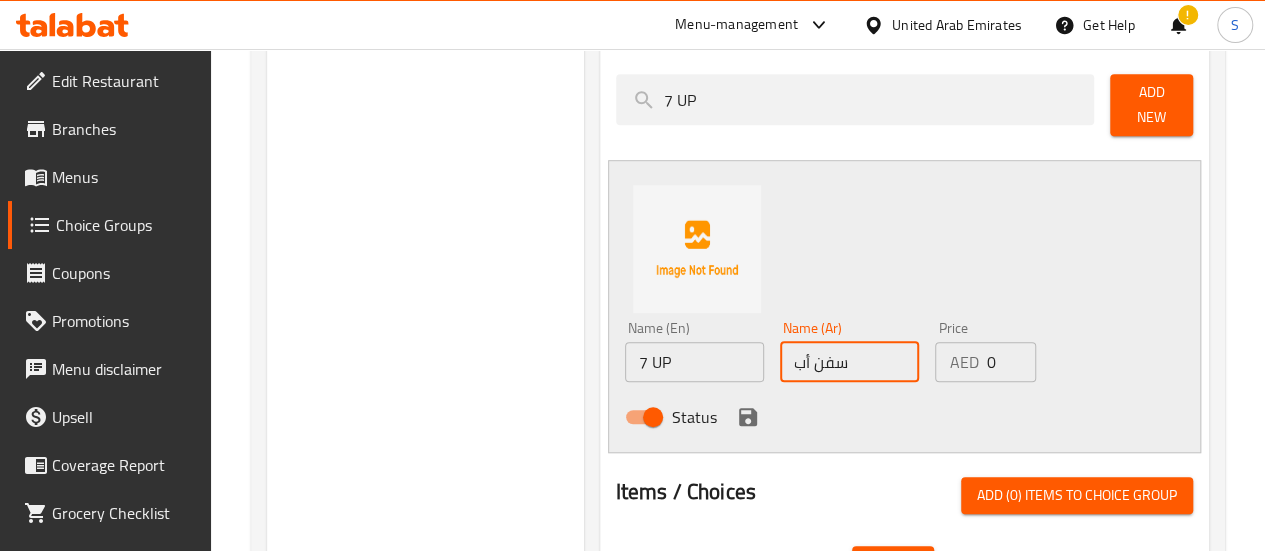 click on "سفن أب" at bounding box center (849, 362) 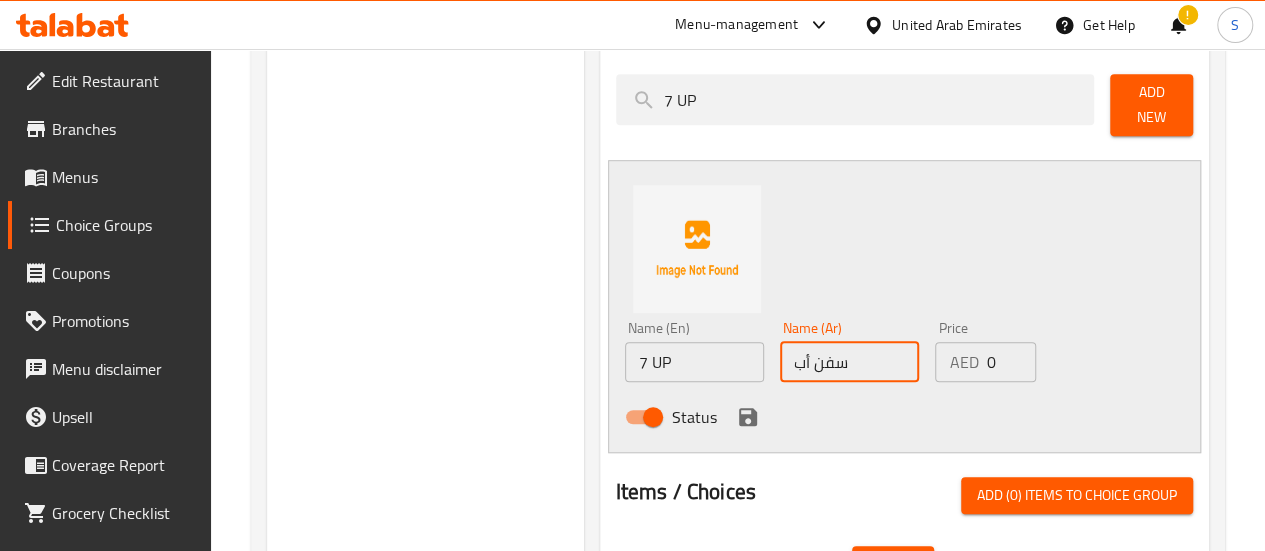 type on "سفن أب" 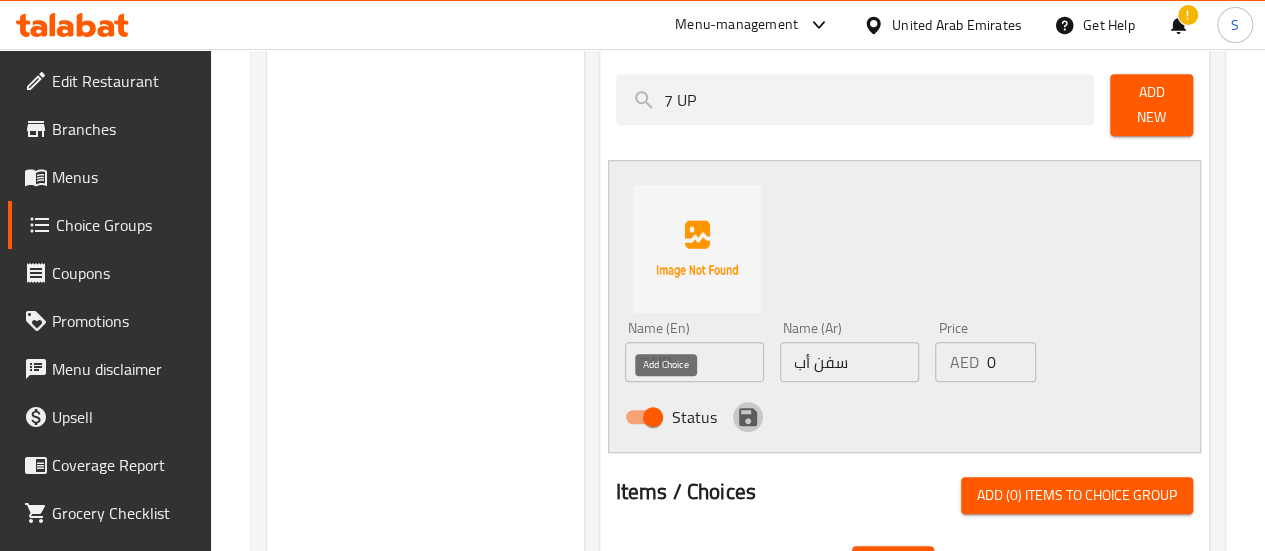 click 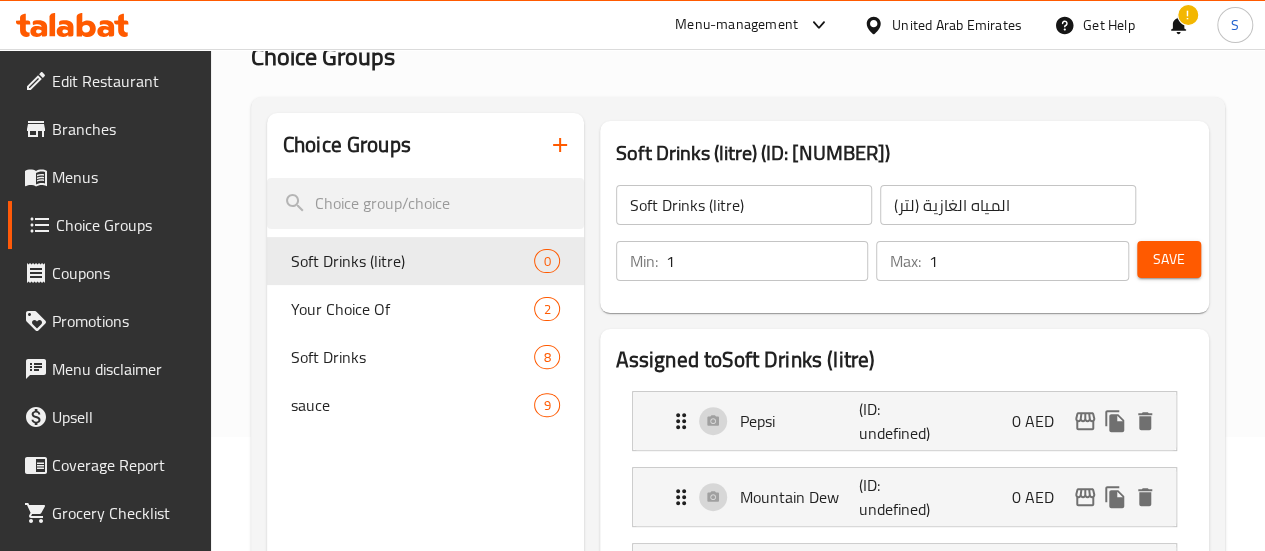 scroll, scrollTop: 105, scrollLeft: 0, axis: vertical 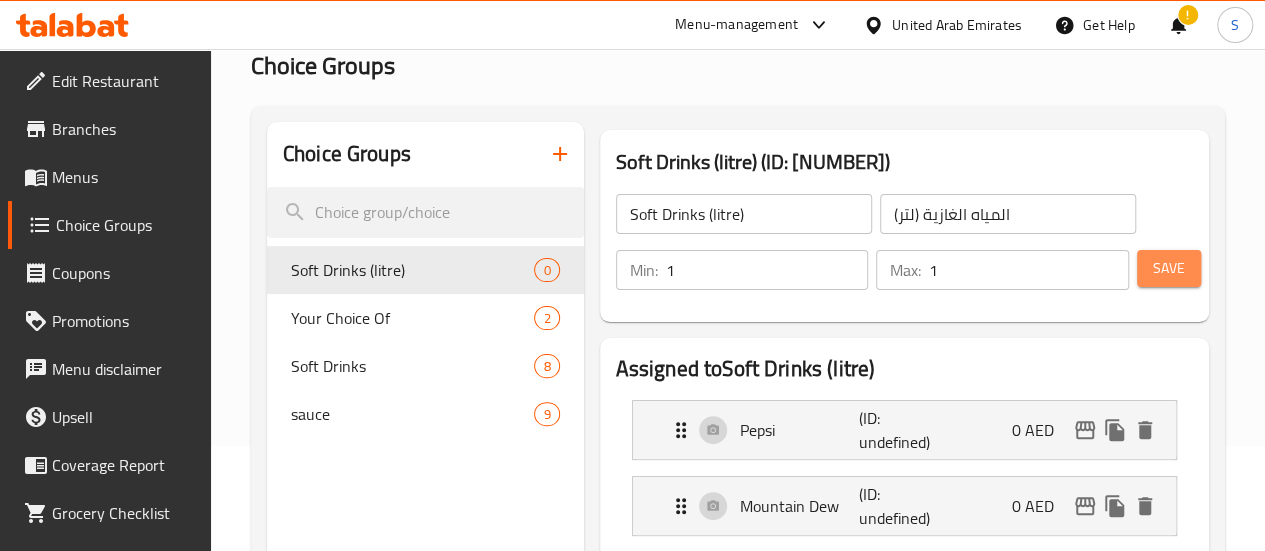 click on "Save" at bounding box center [1169, 268] 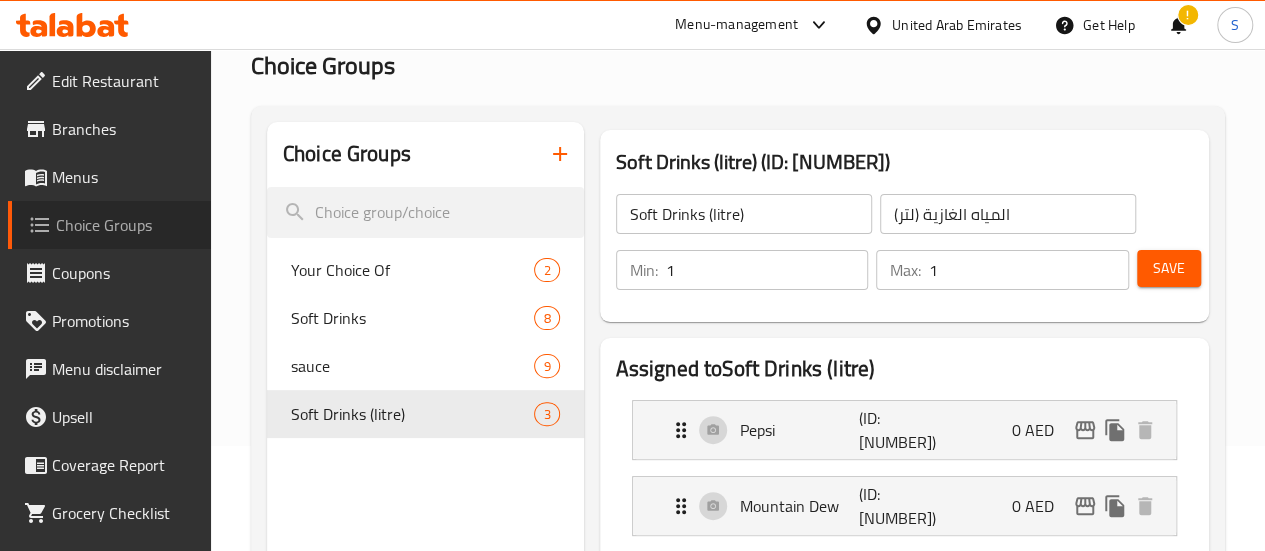 click on "Choice Groups" at bounding box center (125, 225) 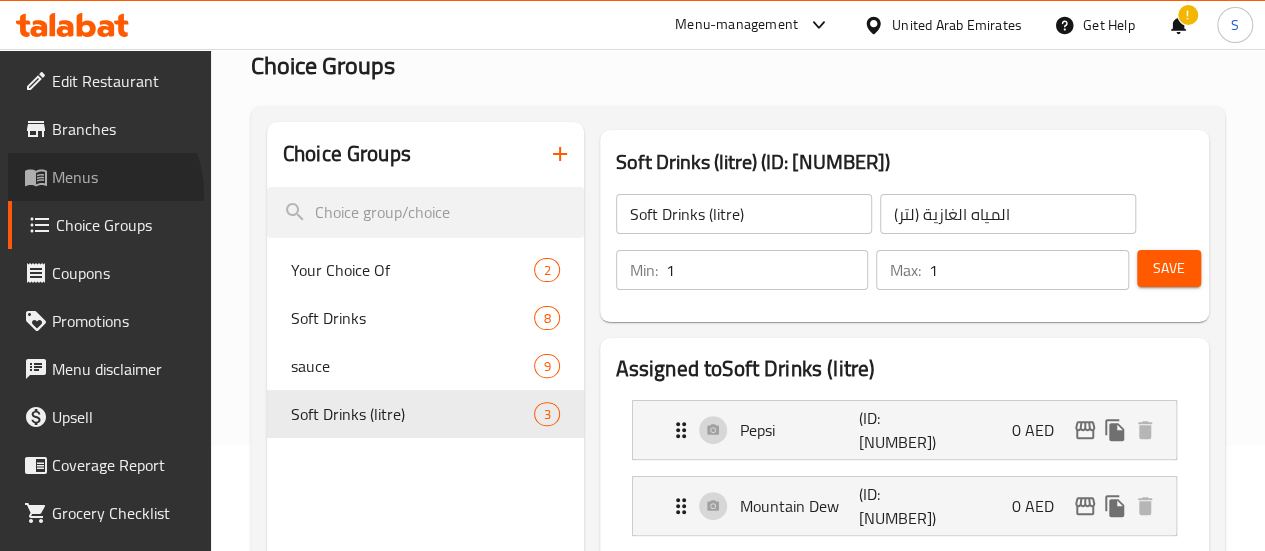click on "Menus" at bounding box center (109, 177) 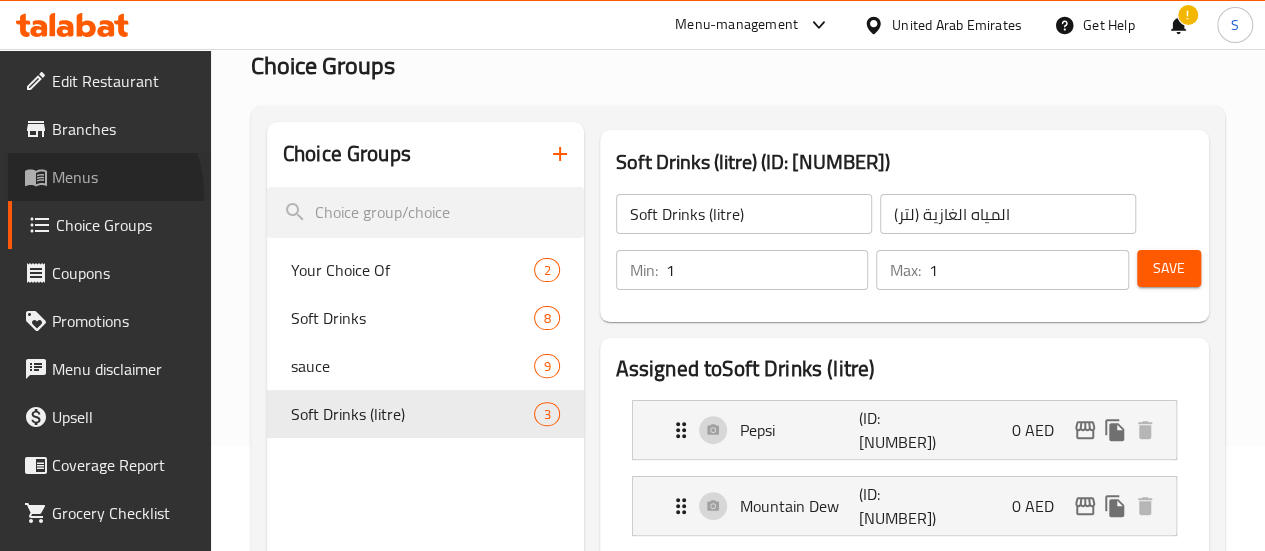 scroll, scrollTop: 0, scrollLeft: 0, axis: both 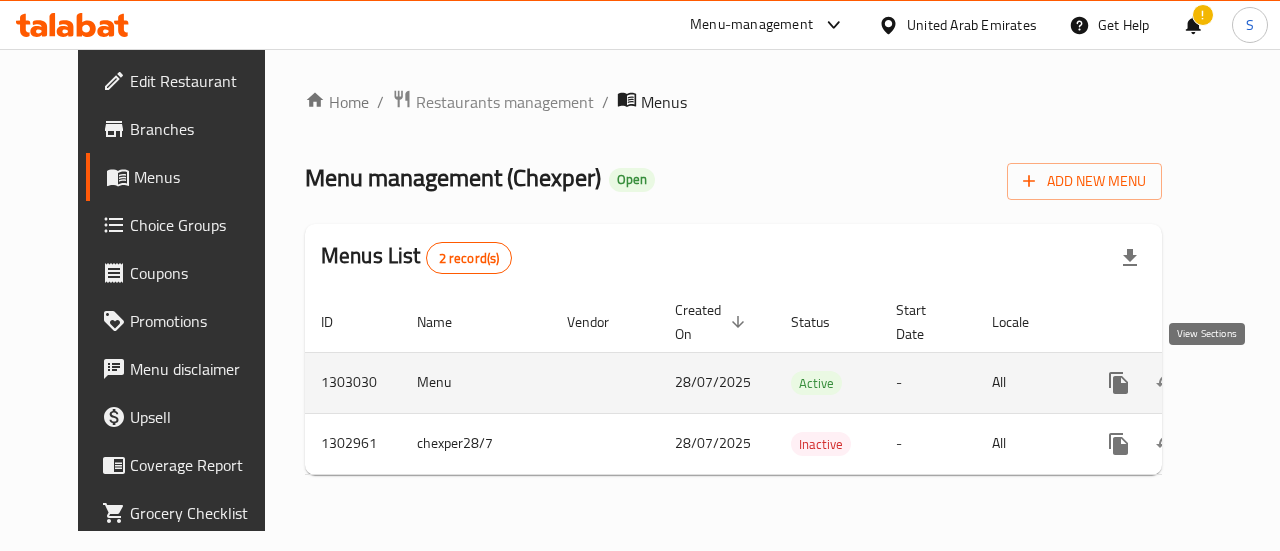 click at bounding box center [1263, 383] 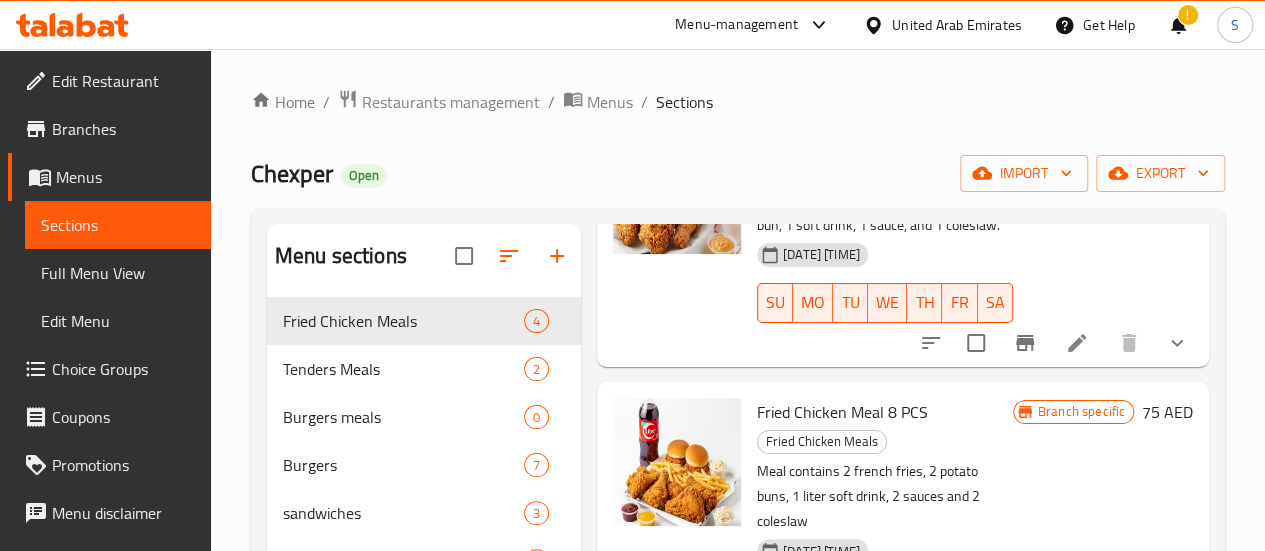 scroll, scrollTop: 482, scrollLeft: 0, axis: vertical 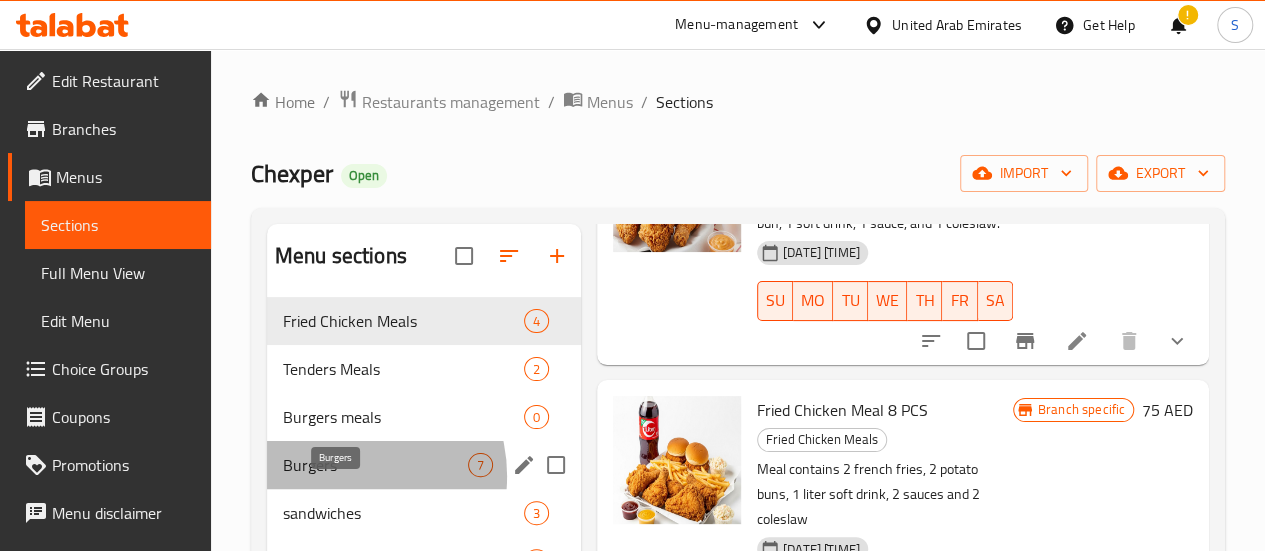 click on "Burgers" at bounding box center [375, 465] 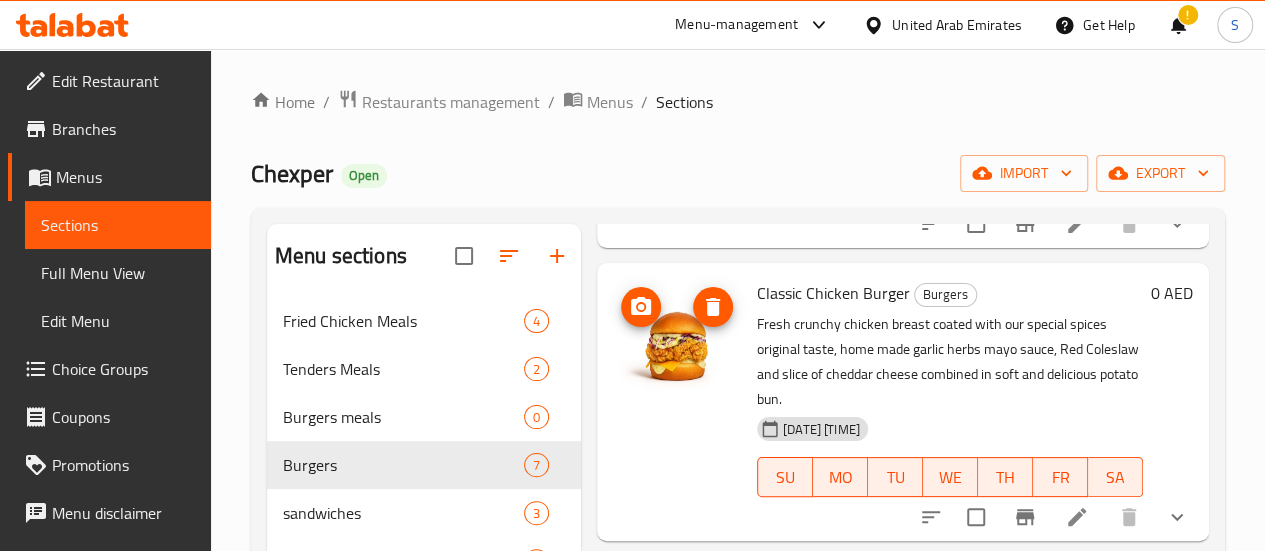 scroll, scrollTop: 619, scrollLeft: 0, axis: vertical 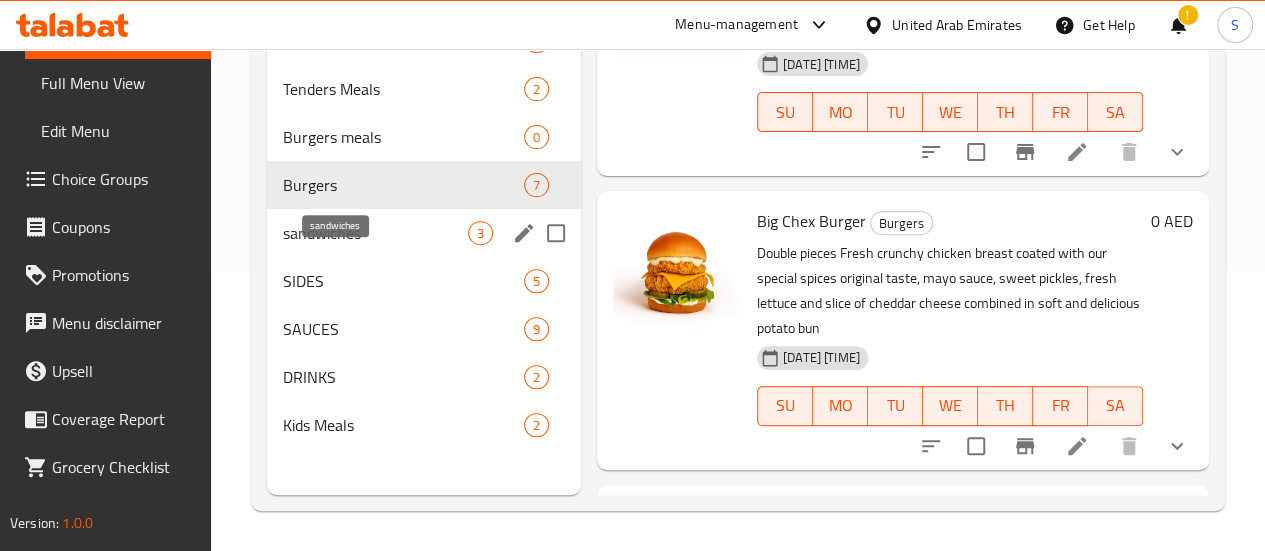 click on "sandwiches" at bounding box center [375, 233] 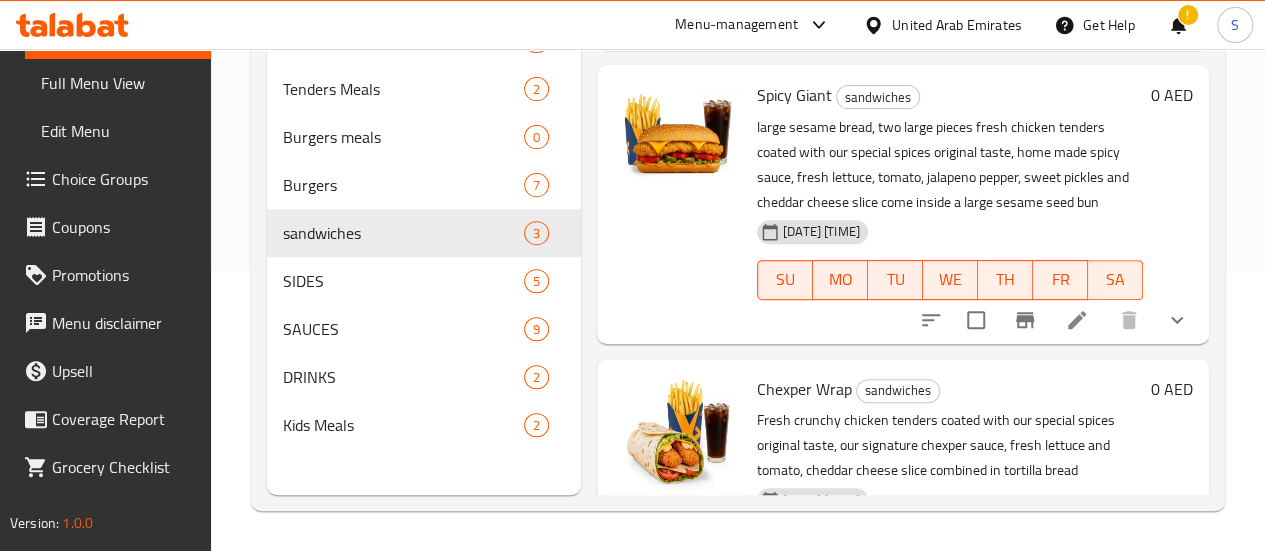 scroll, scrollTop: 0, scrollLeft: 0, axis: both 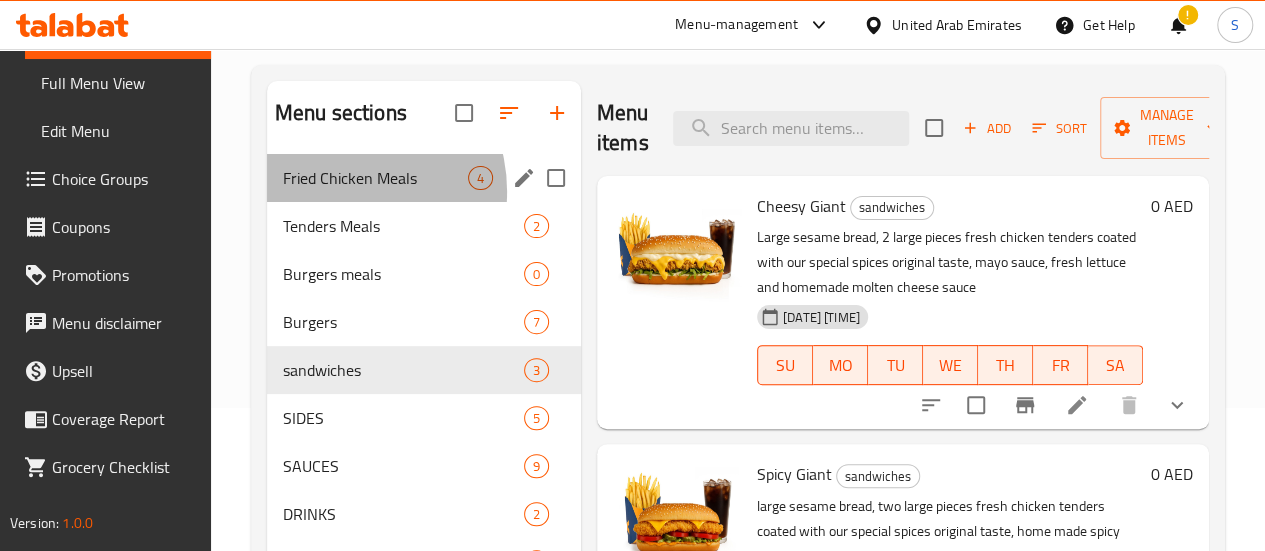 click on "Fried Chicken Meals 4" at bounding box center [424, 178] 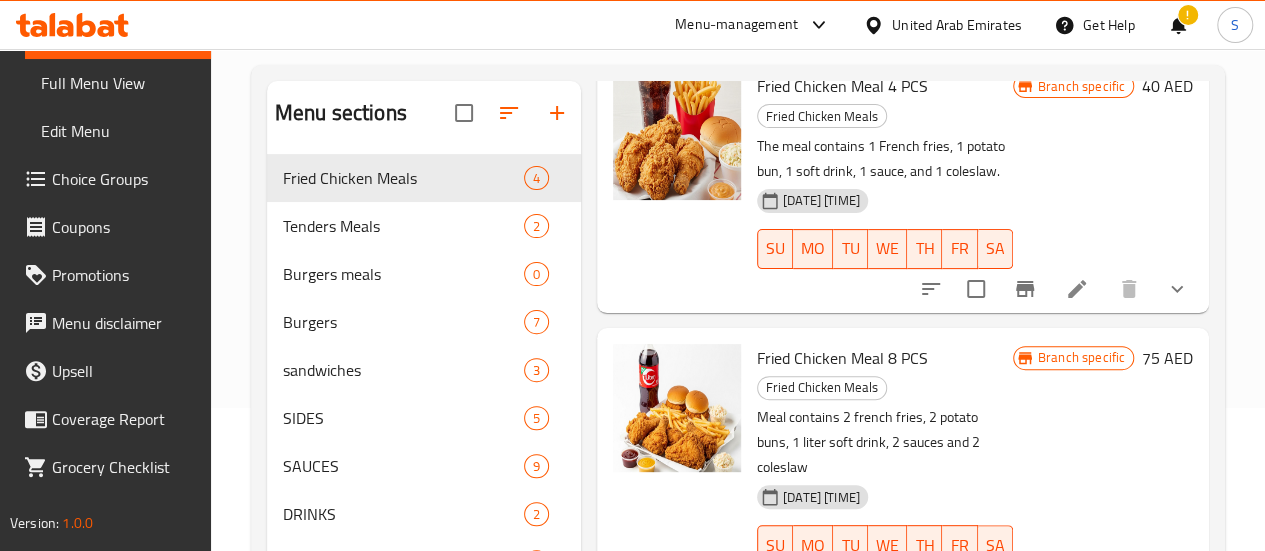 scroll, scrollTop: 502, scrollLeft: 0, axis: vertical 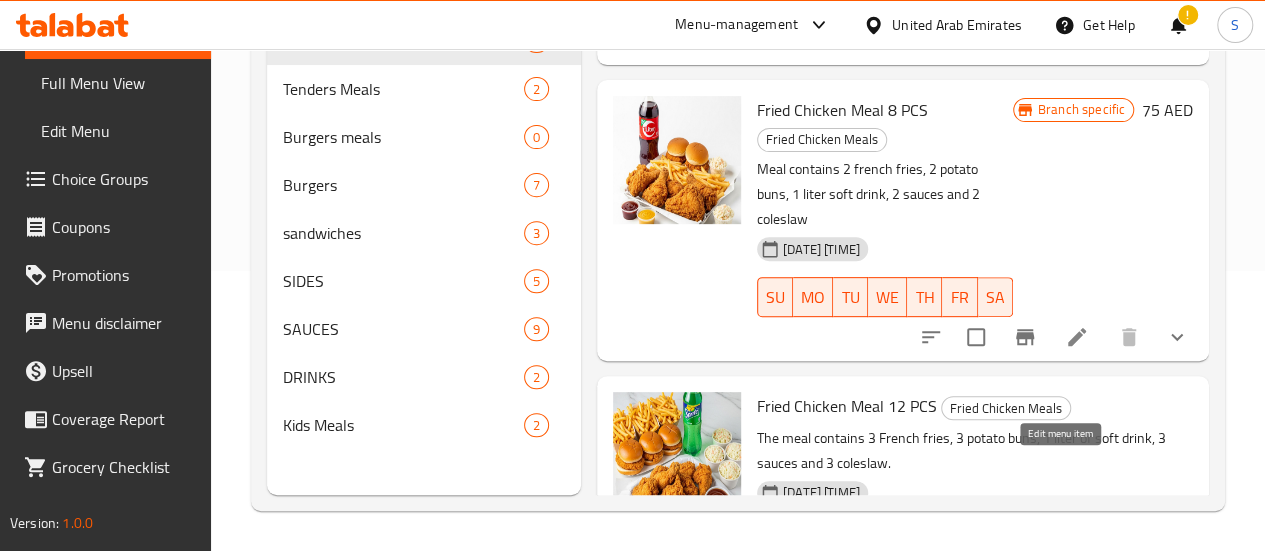 click 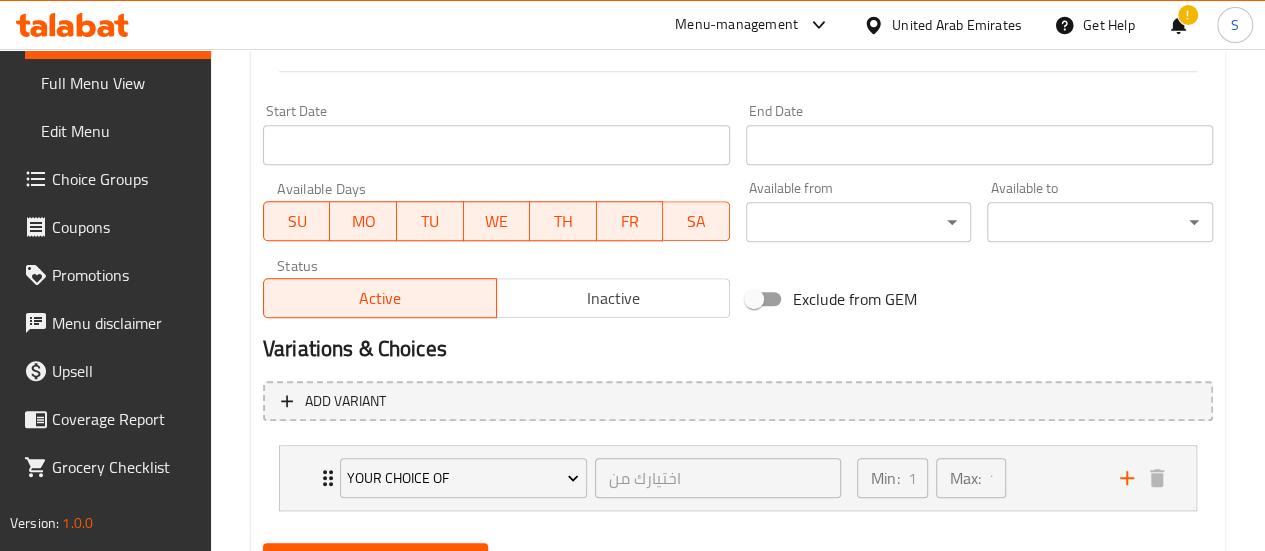 scroll, scrollTop: 923, scrollLeft: 0, axis: vertical 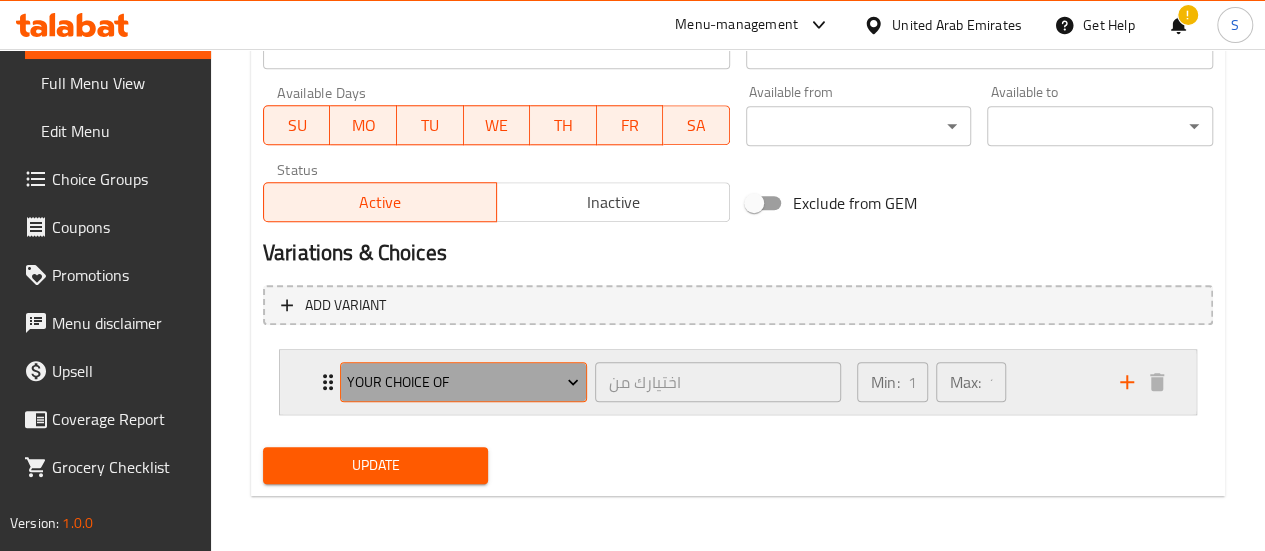 click on "Your Choice Of" at bounding box center (463, 382) 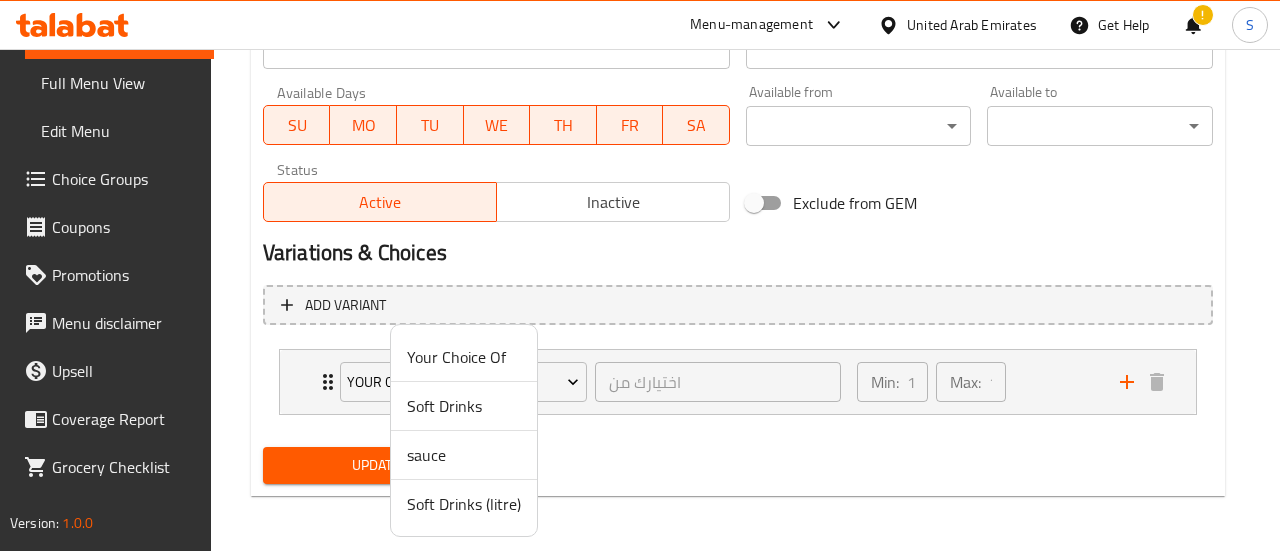 click on "Soft Drinks (litre)" at bounding box center [464, 504] 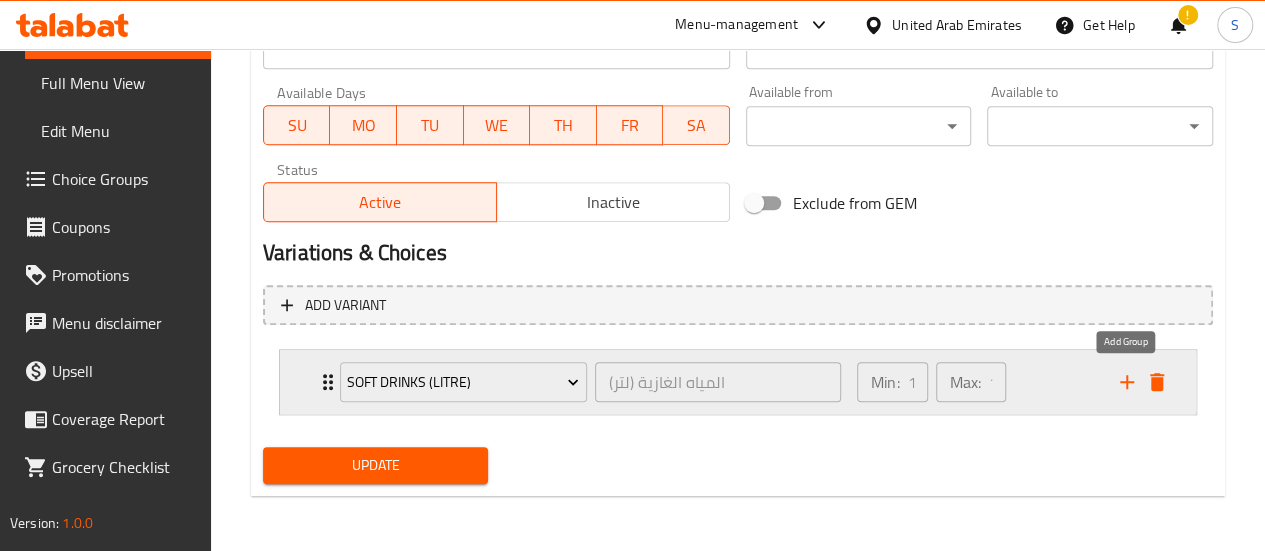 click 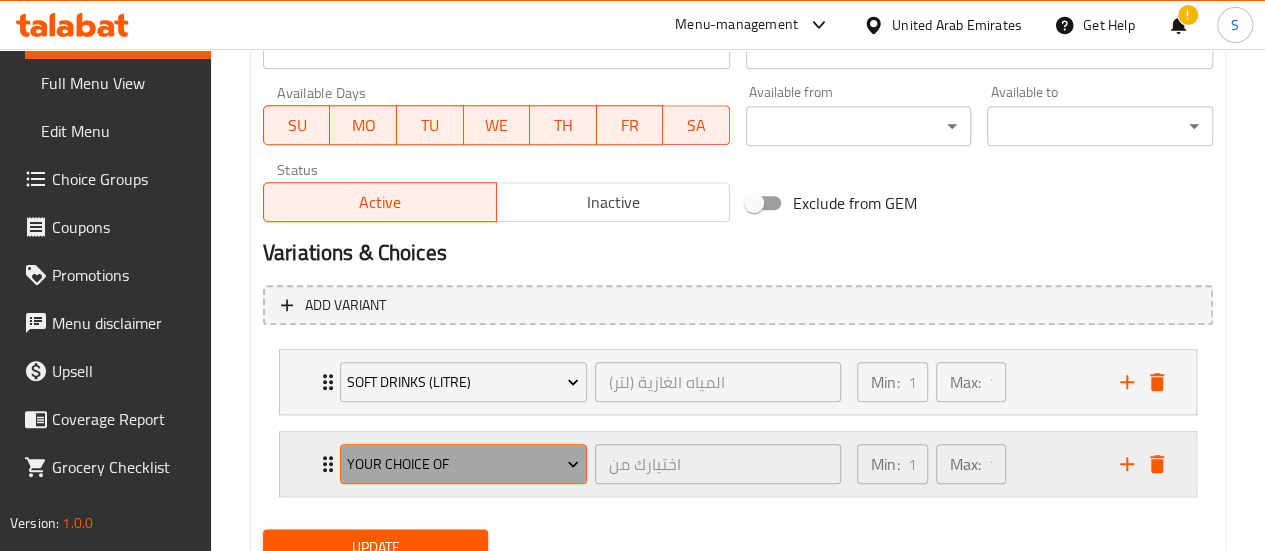 click 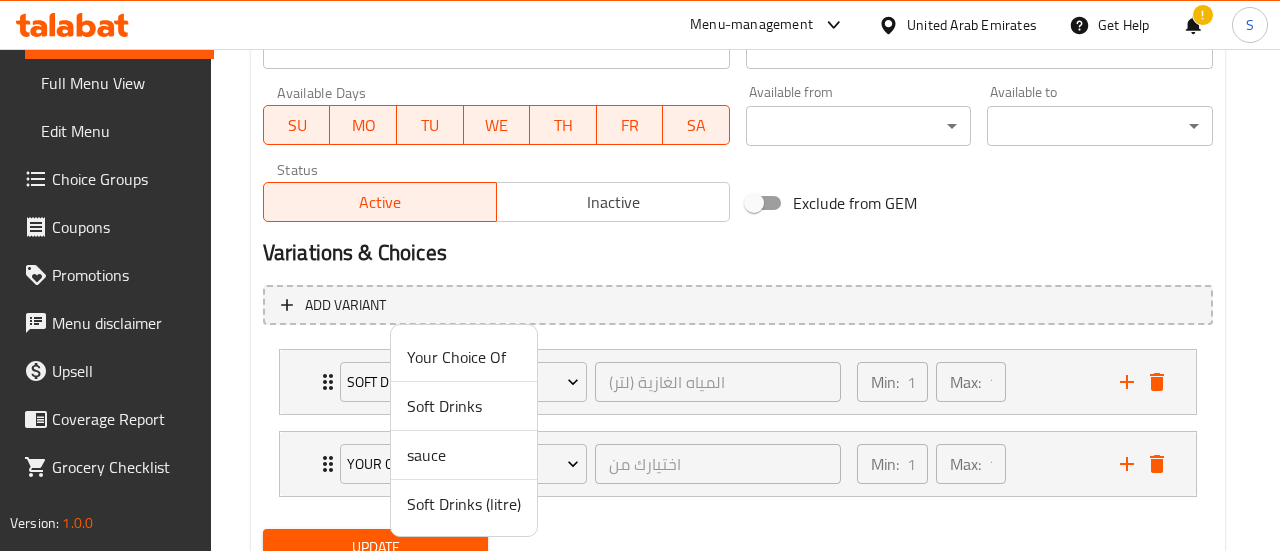 click on "sauce" at bounding box center [464, 455] 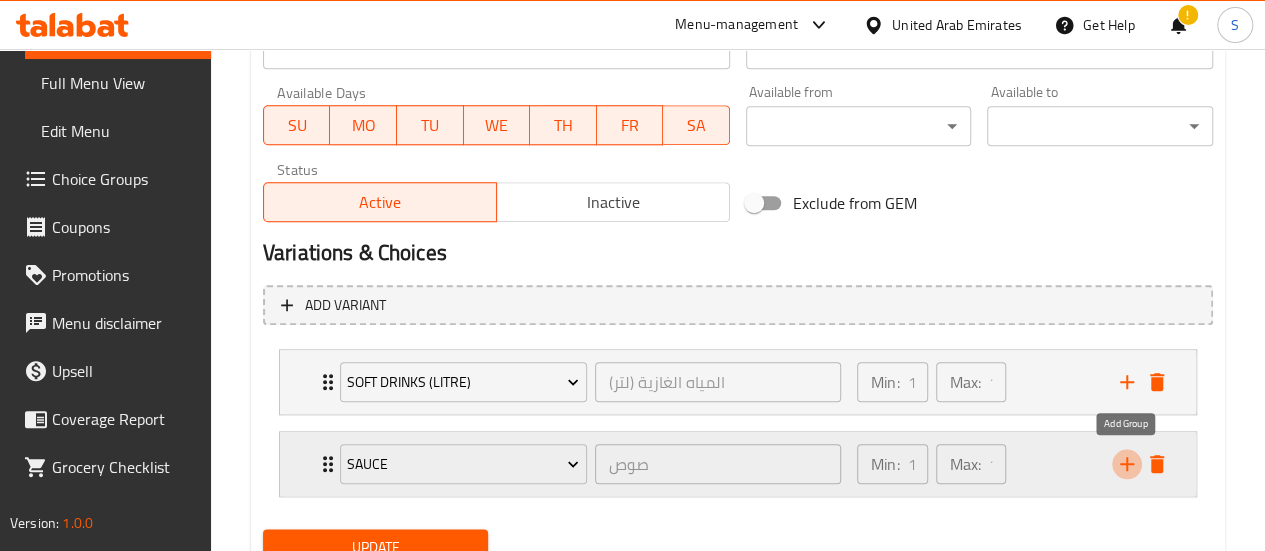 click 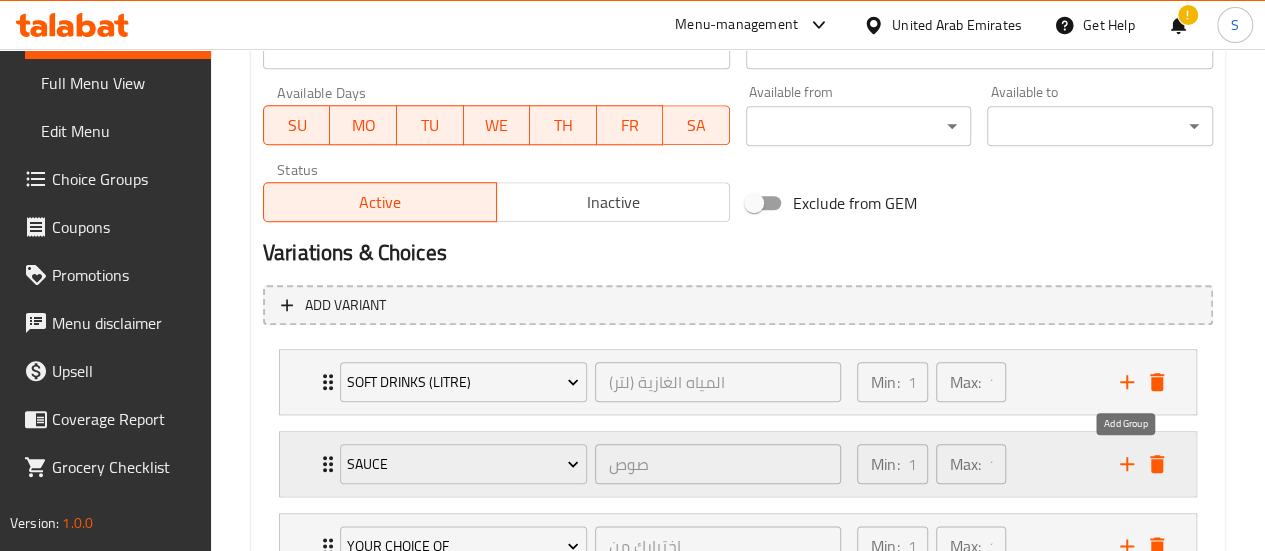 scroll, scrollTop: 1086, scrollLeft: 0, axis: vertical 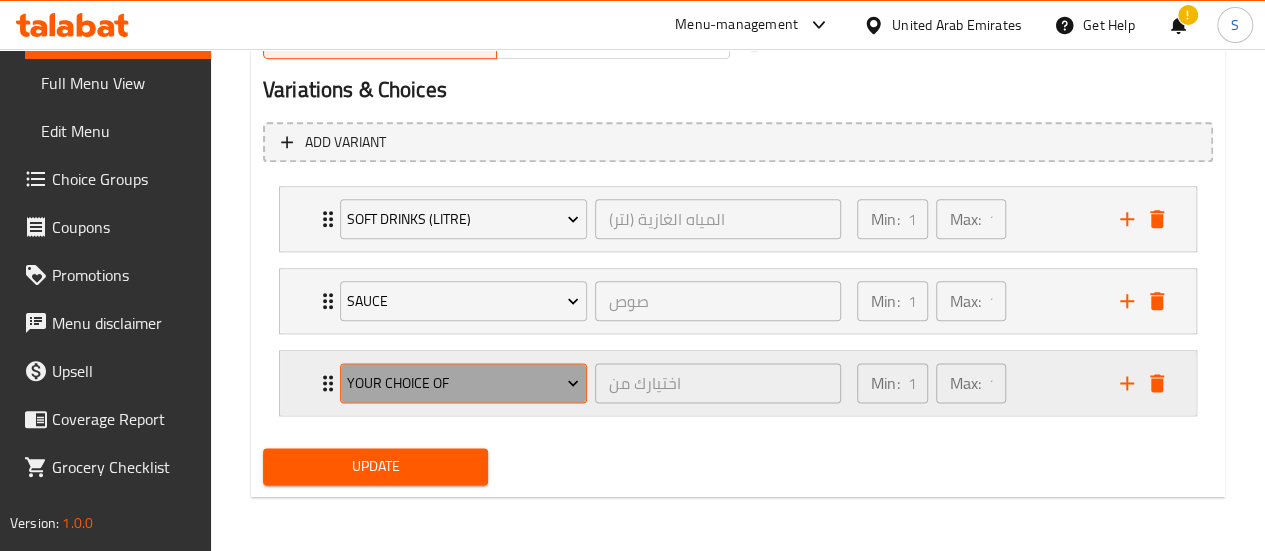 click on "Your Choice Of" at bounding box center (463, 383) 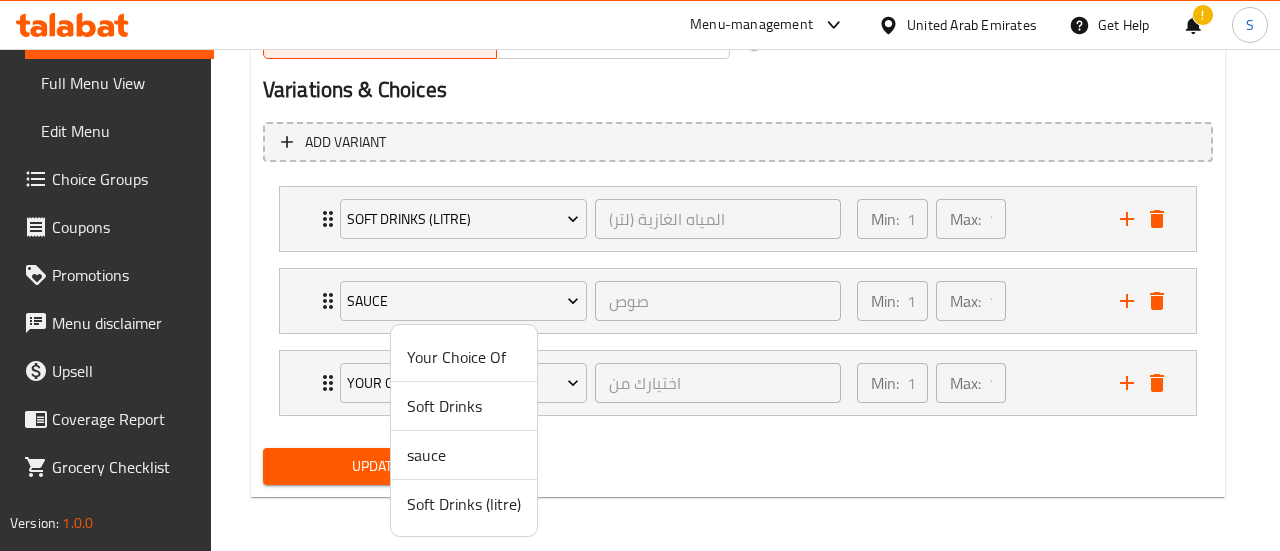 click on "sauce" at bounding box center [464, 455] 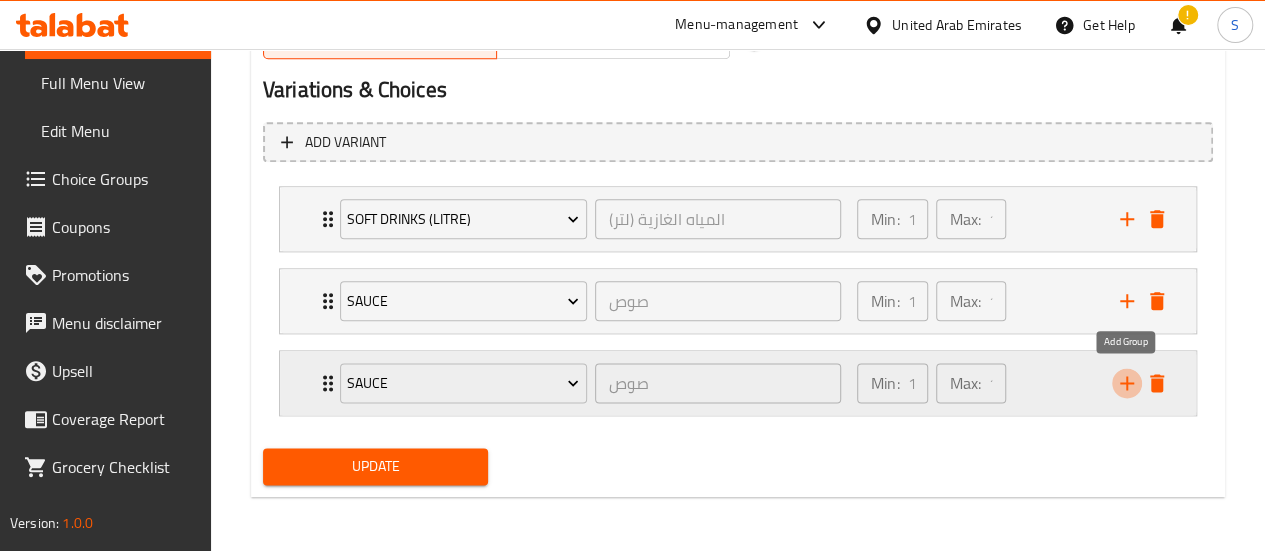 click 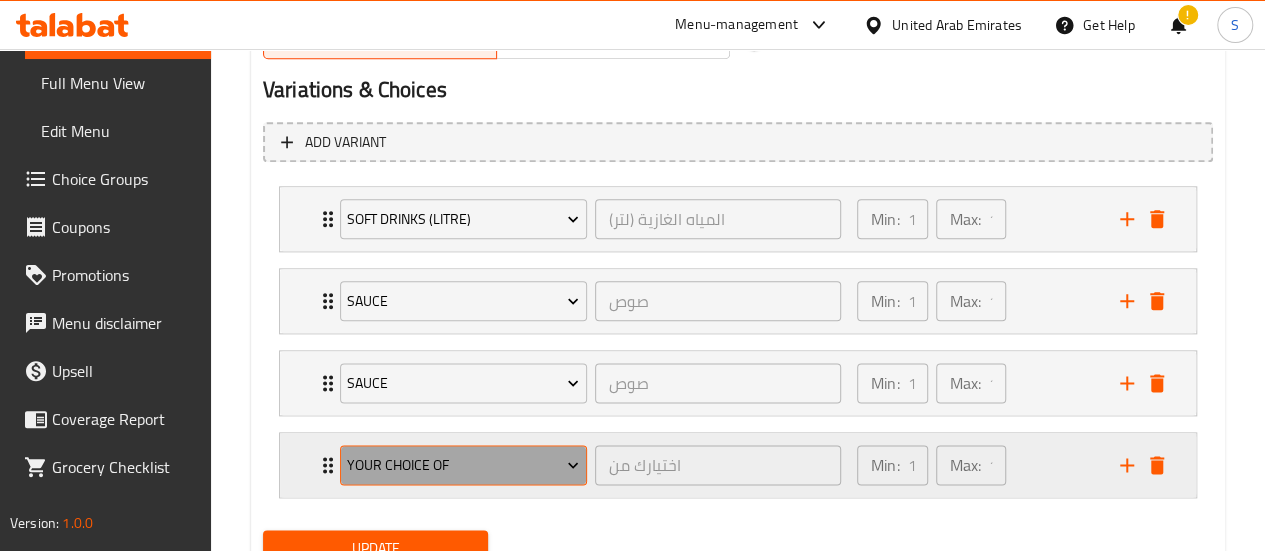 click on "Your Choice Of" at bounding box center (463, 465) 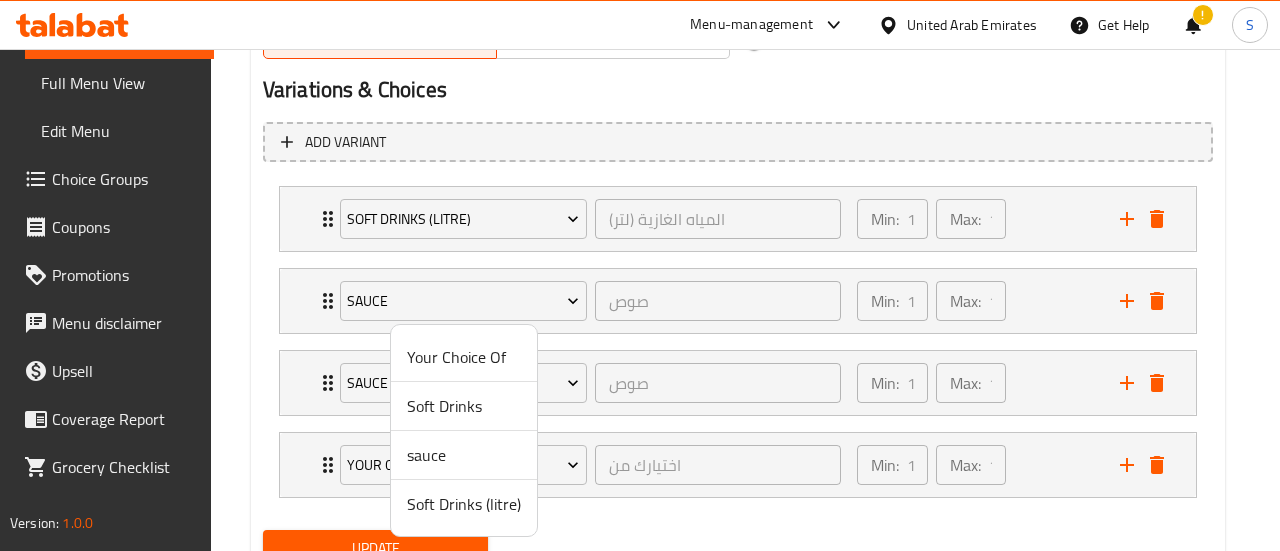 click on "sauce" at bounding box center [464, 455] 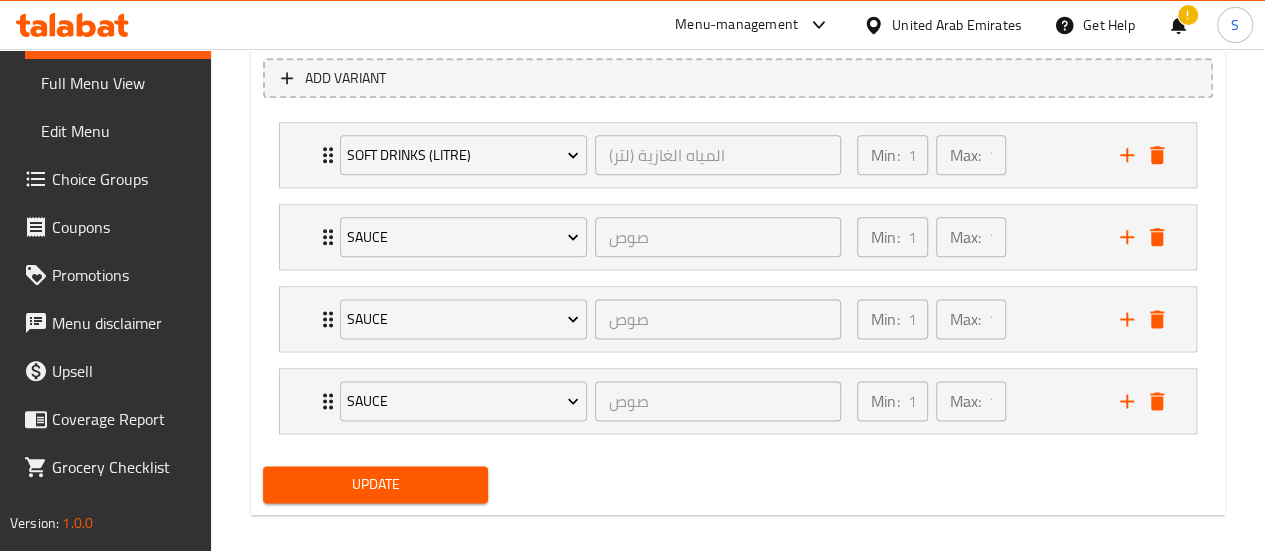 scroll, scrollTop: 1167, scrollLeft: 0, axis: vertical 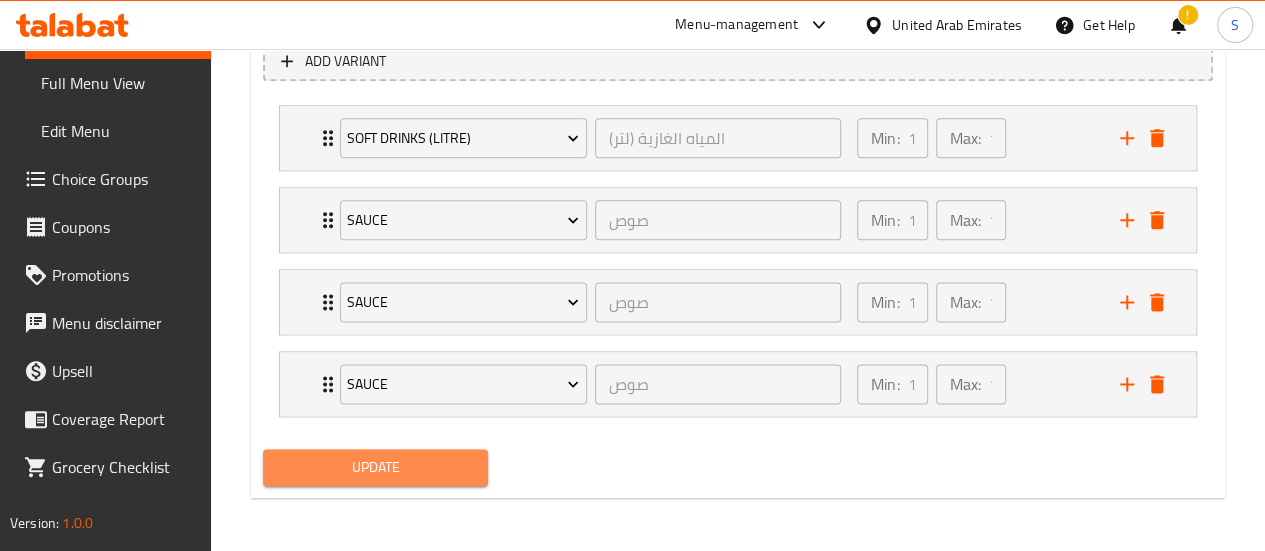 click on "Update" at bounding box center (376, 467) 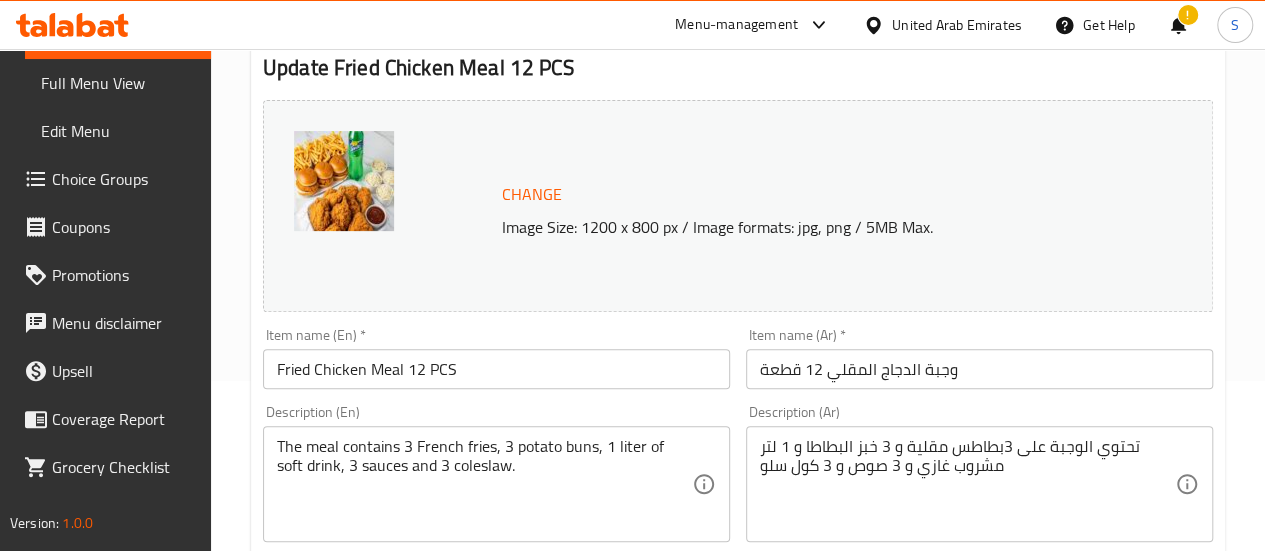 scroll, scrollTop: 172, scrollLeft: 0, axis: vertical 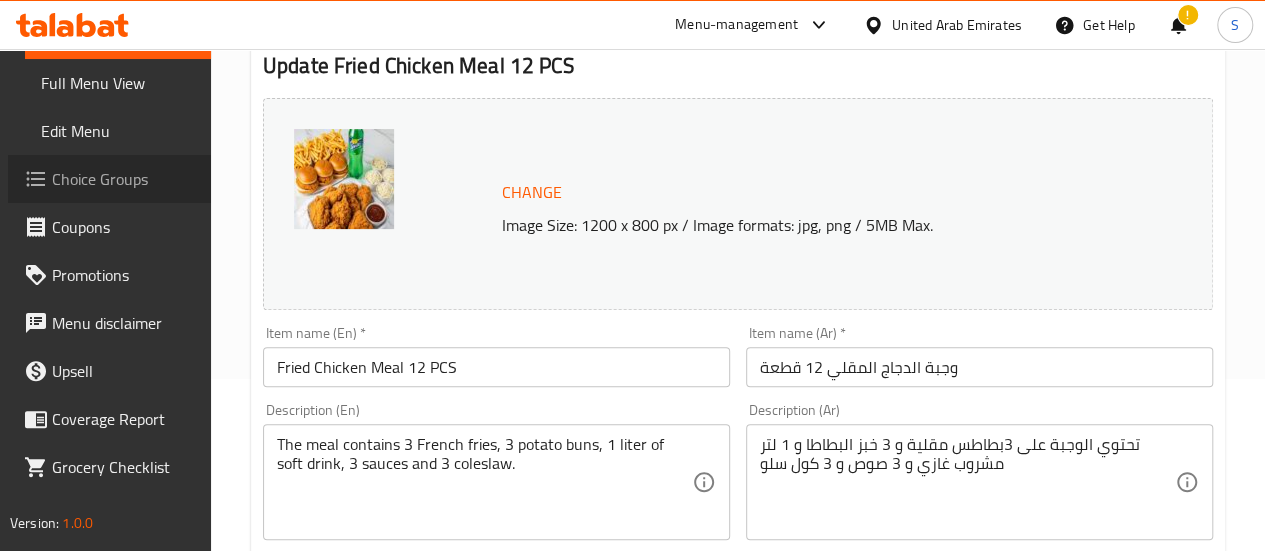click on "Choice Groups" at bounding box center (123, 179) 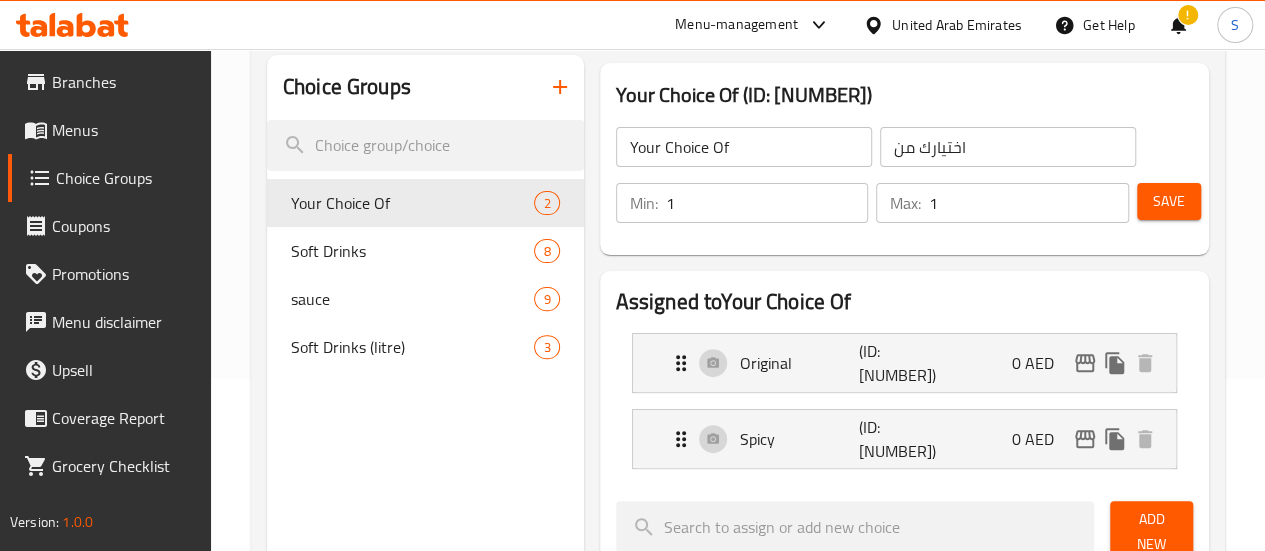 scroll, scrollTop: 46, scrollLeft: 0, axis: vertical 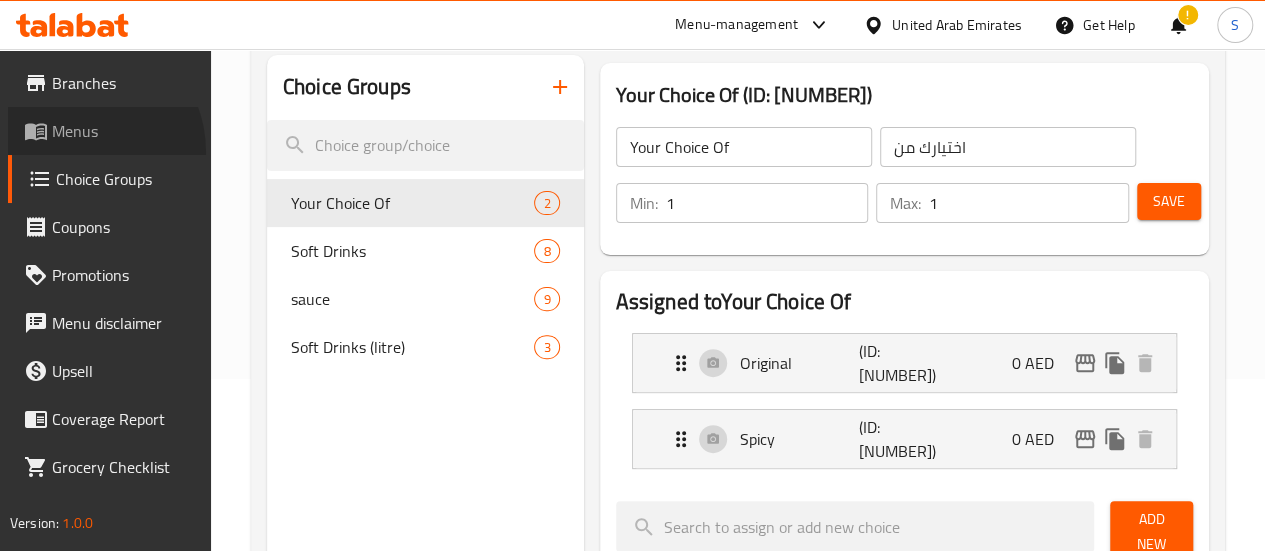 click on "Menus" at bounding box center (109, 131) 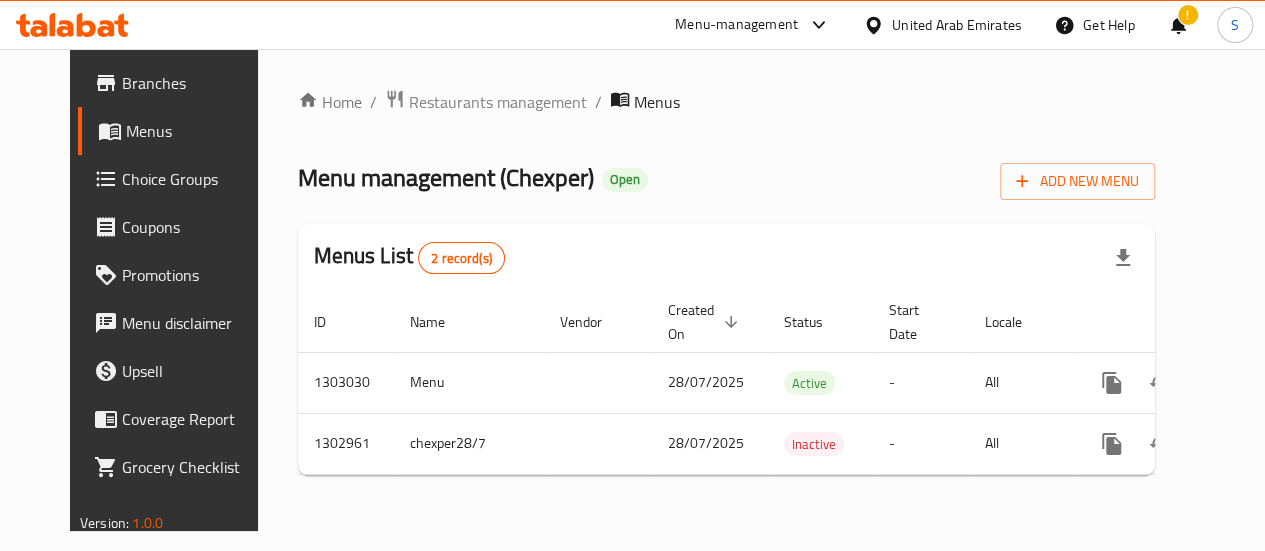 scroll, scrollTop: 0, scrollLeft: 0, axis: both 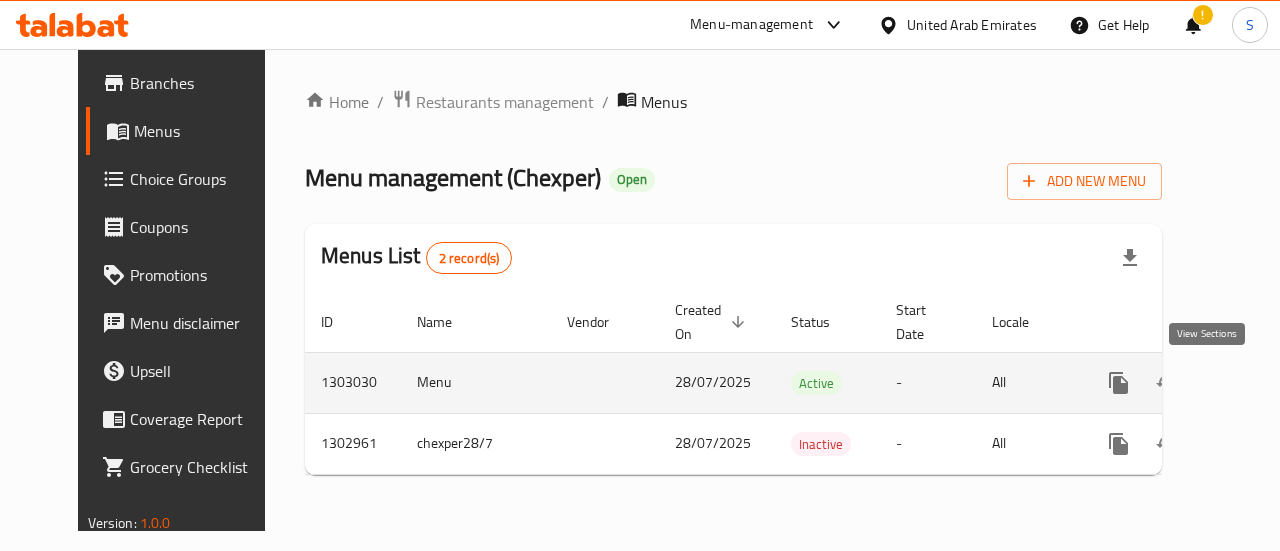click 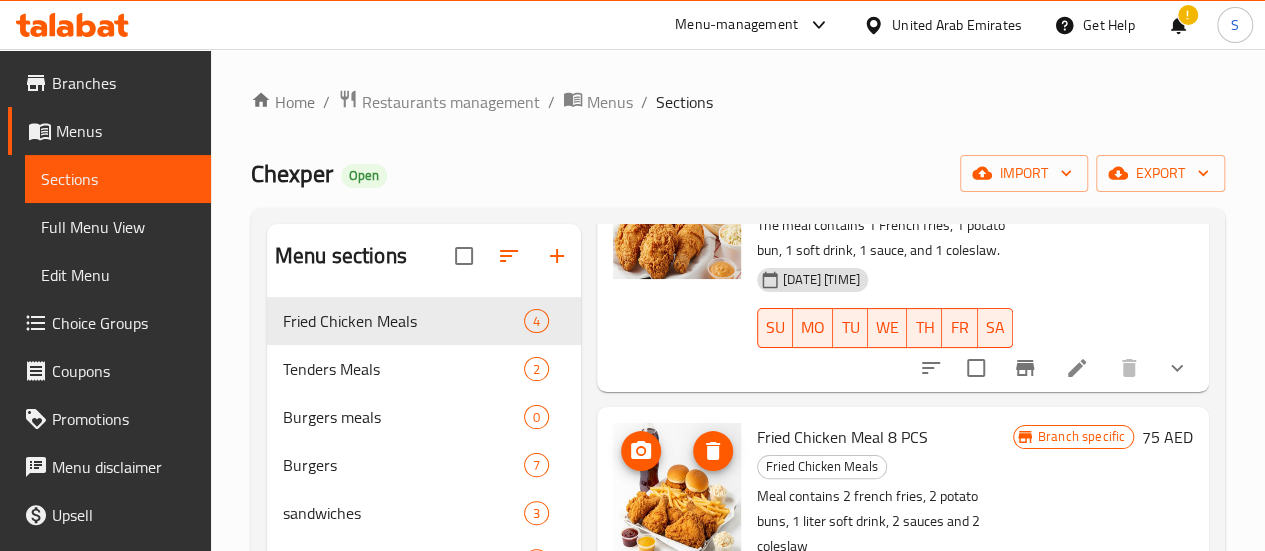 scroll, scrollTop: 502, scrollLeft: 0, axis: vertical 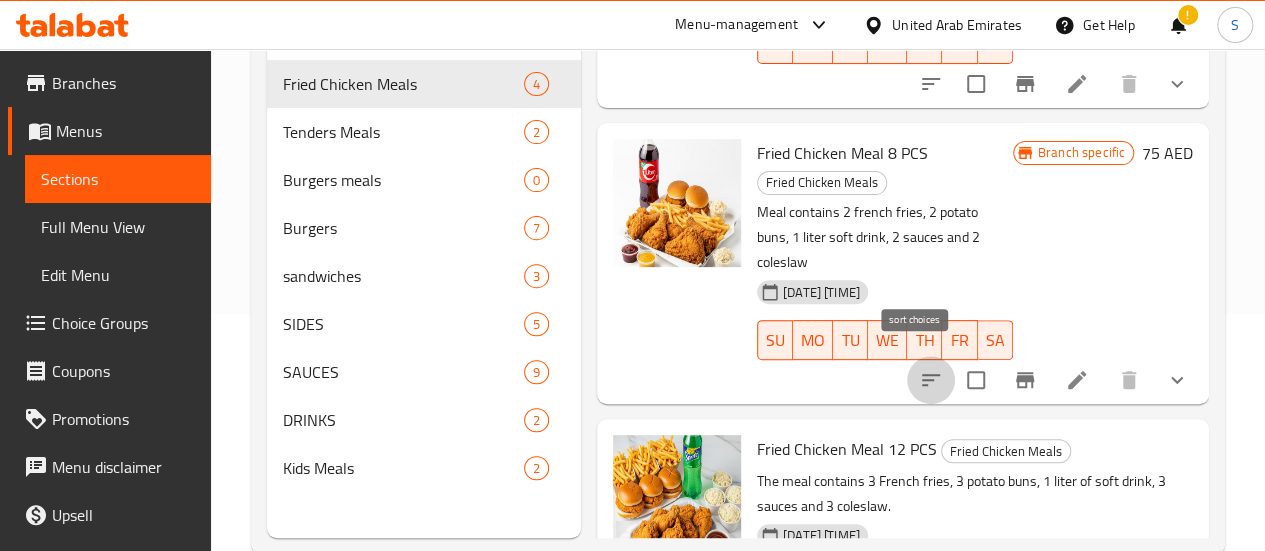 click 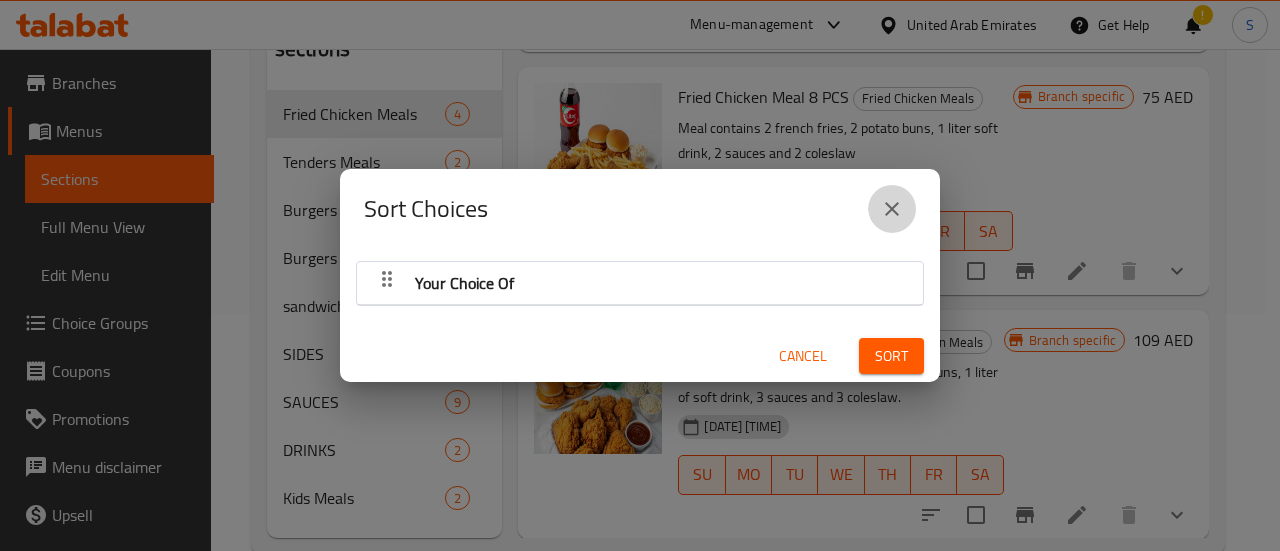 click 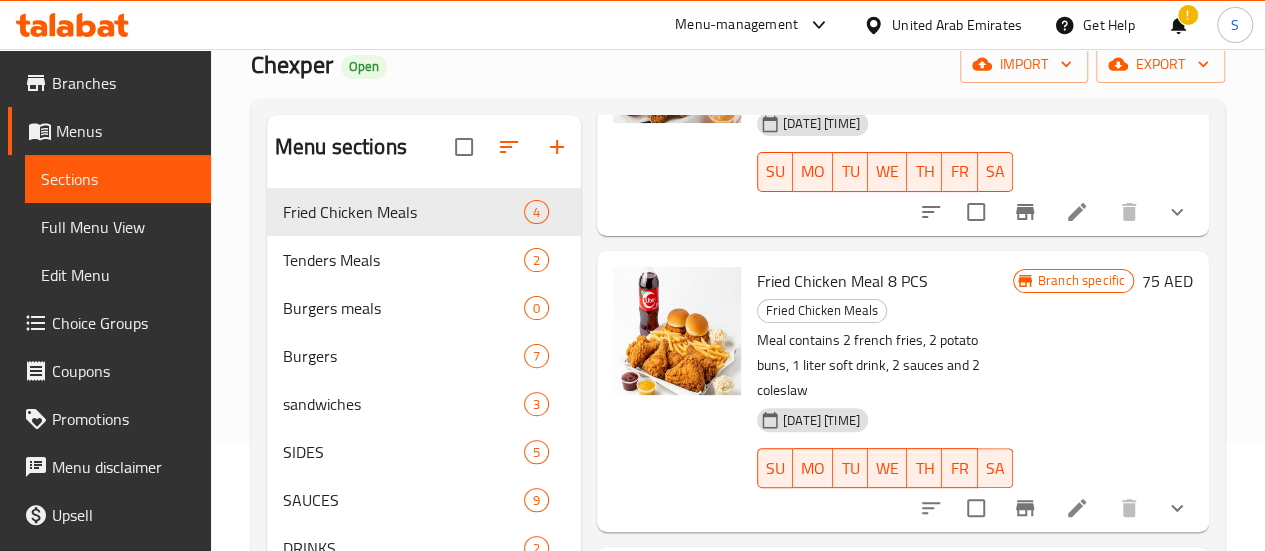scroll, scrollTop: 280, scrollLeft: 0, axis: vertical 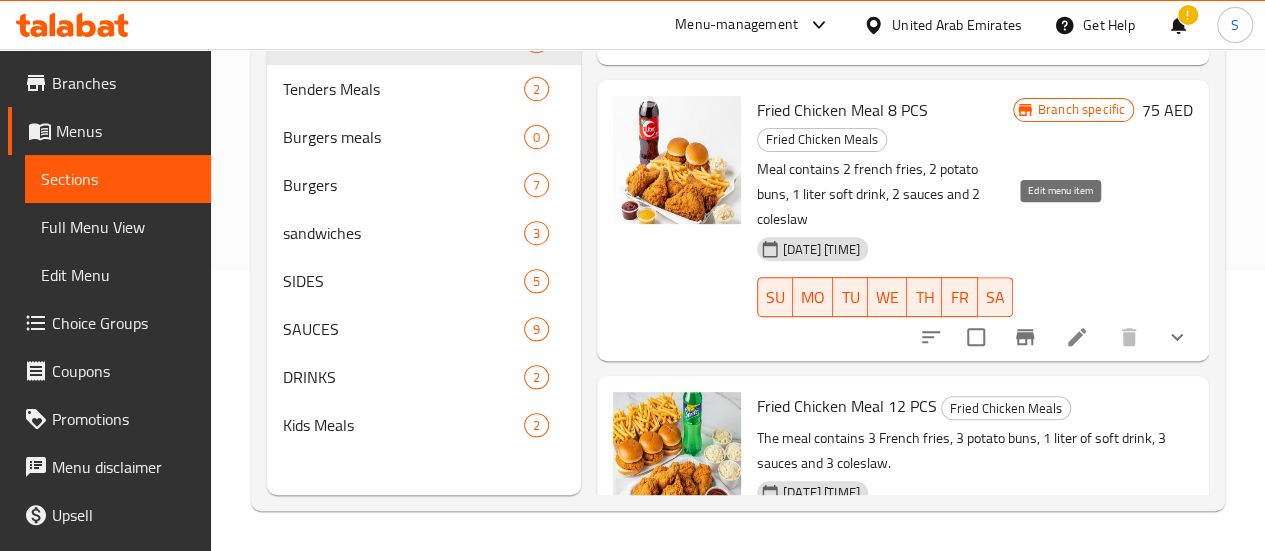 click 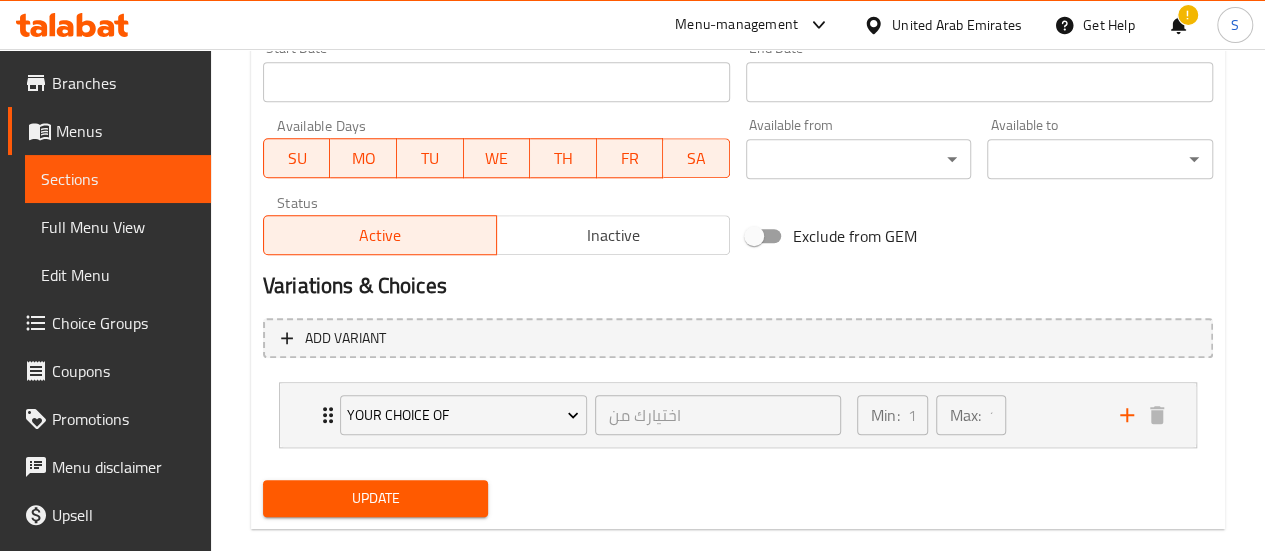 scroll, scrollTop: 923, scrollLeft: 0, axis: vertical 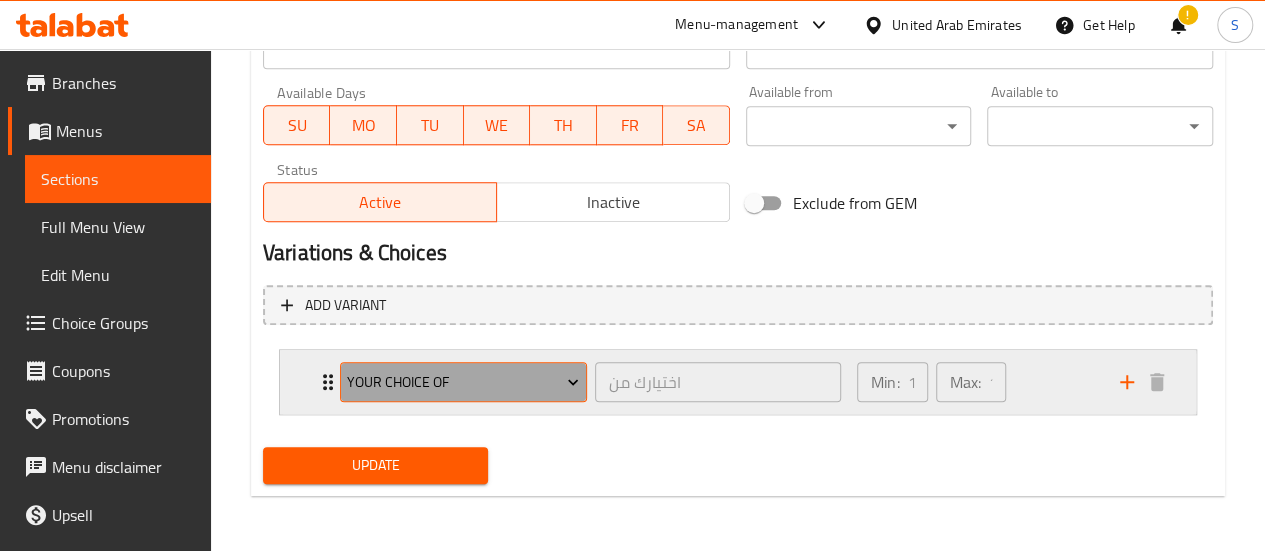 click on "Your Choice Of" at bounding box center [463, 382] 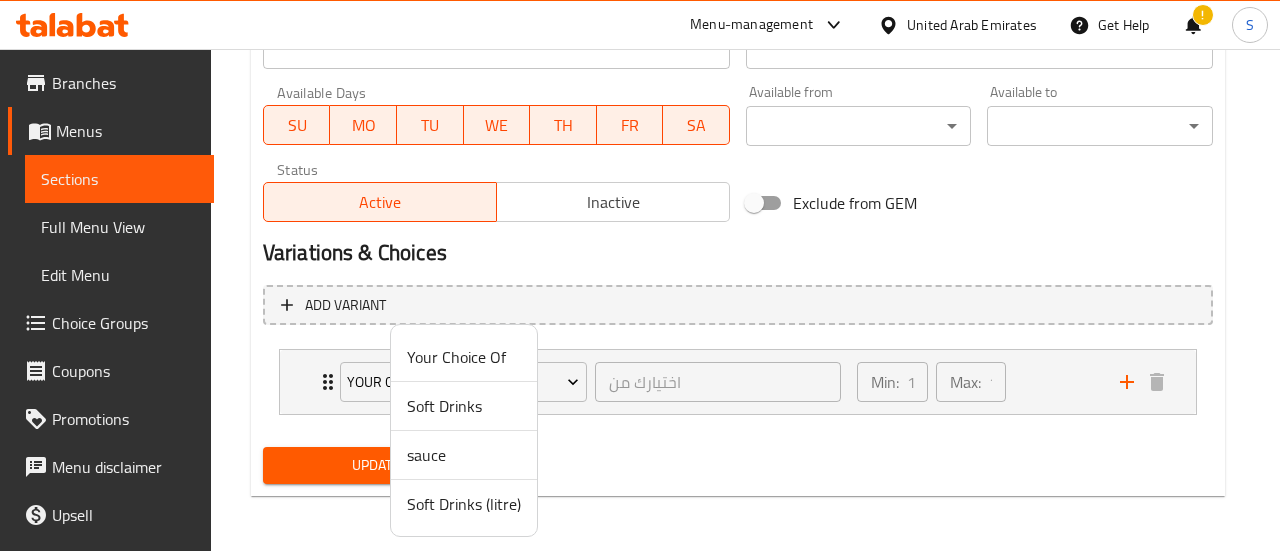 click at bounding box center (640, 275) 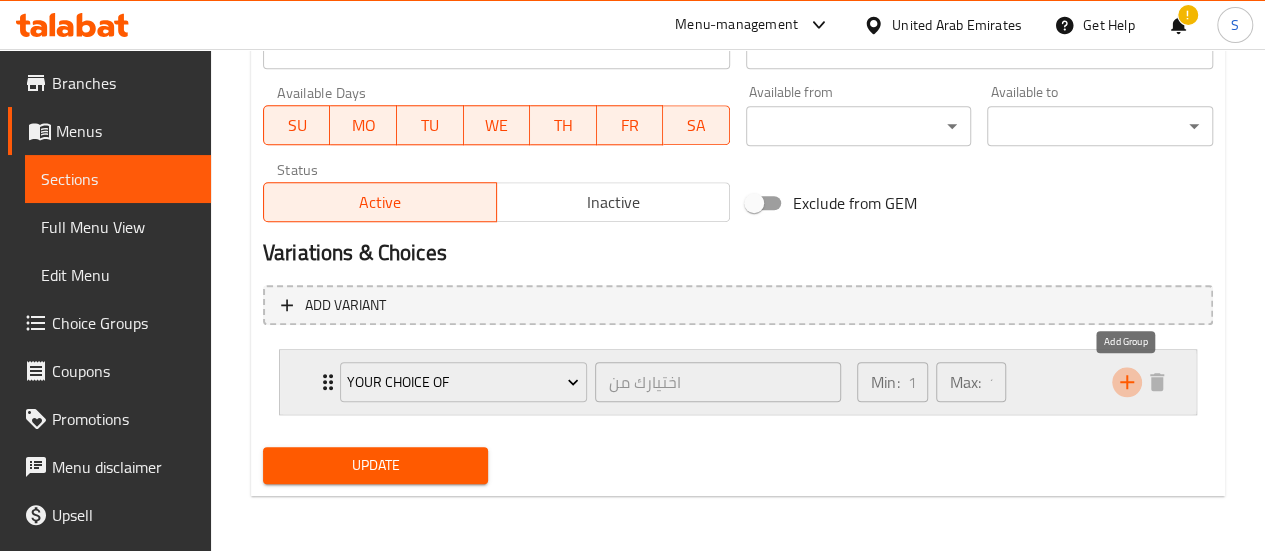 click 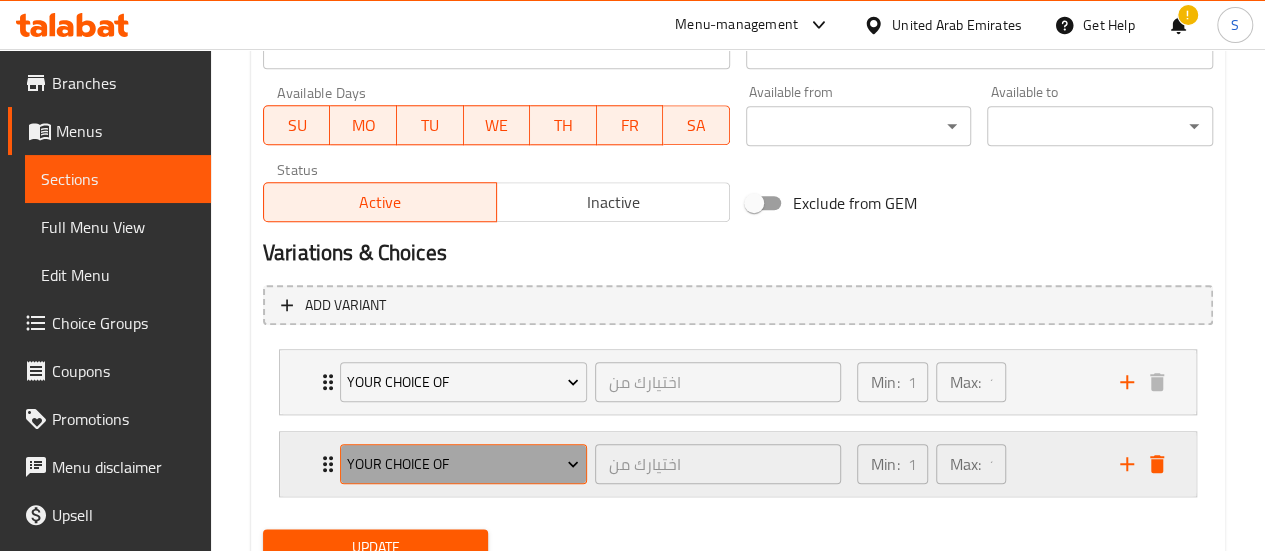 click on "Your Choice Of" at bounding box center (463, 464) 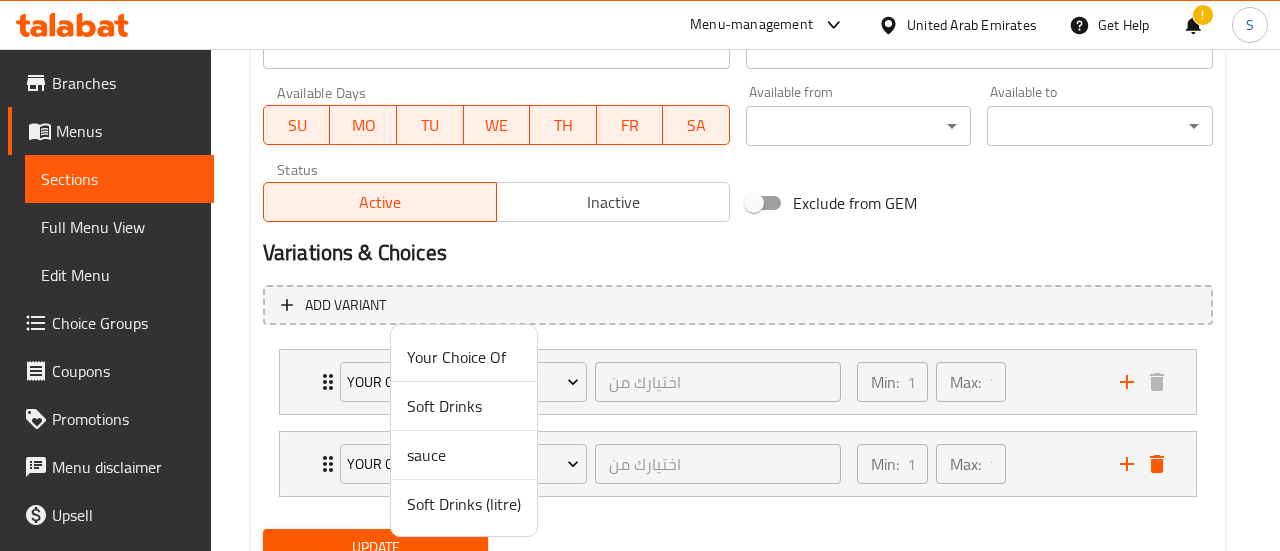 click on "Soft Drinks" at bounding box center (464, 406) 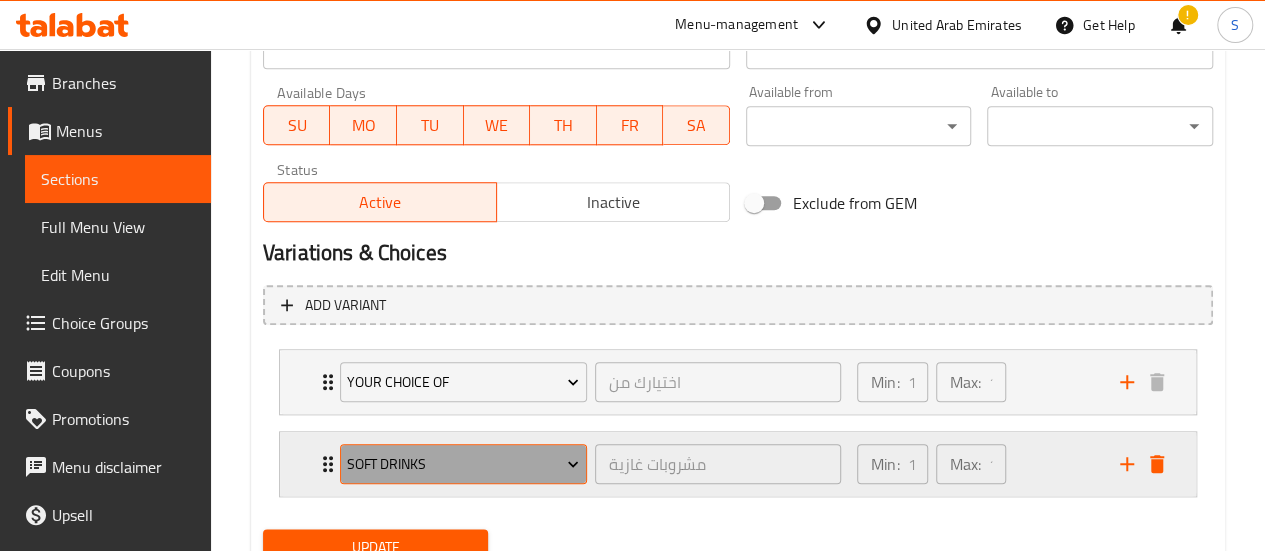 click on "Soft Drinks" at bounding box center [463, 464] 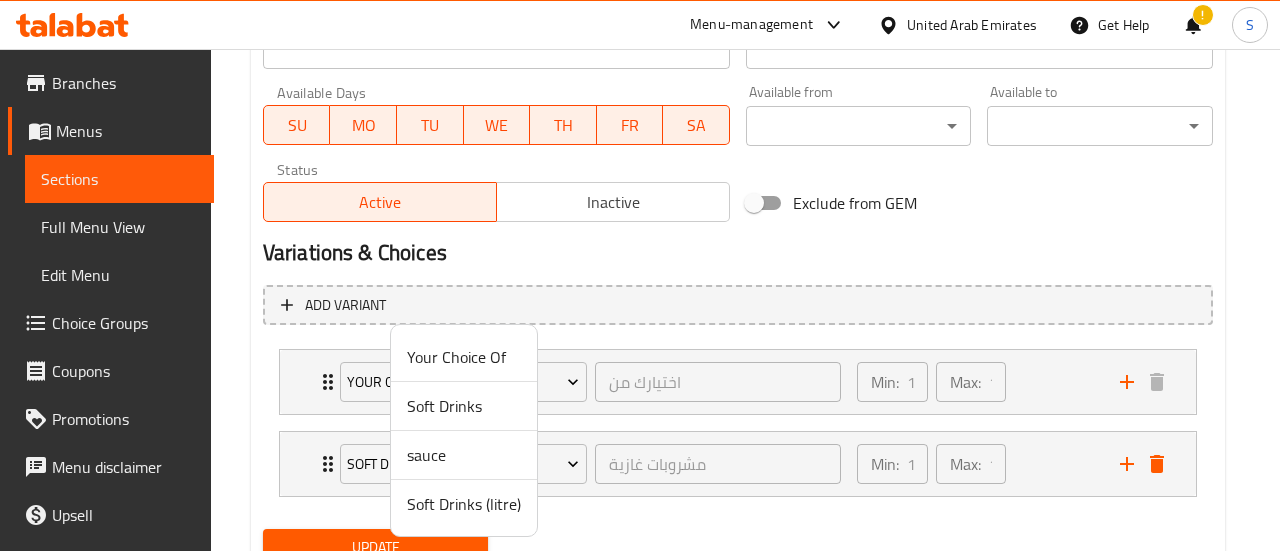 click on "Soft Drinks (litre)" at bounding box center (464, 504) 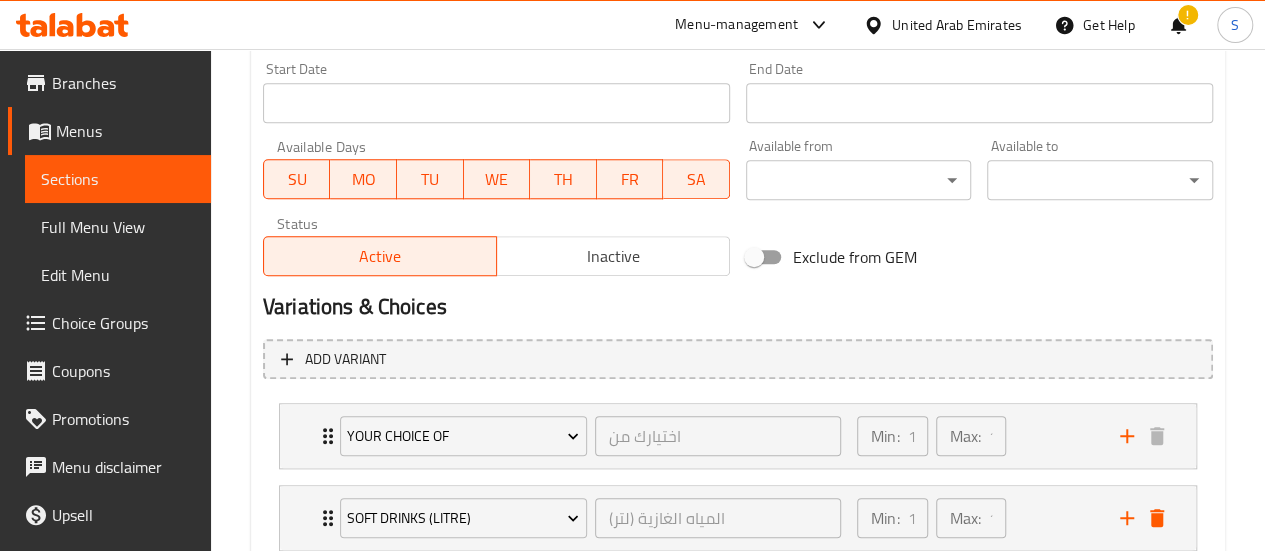 scroll, scrollTop: 1004, scrollLeft: 0, axis: vertical 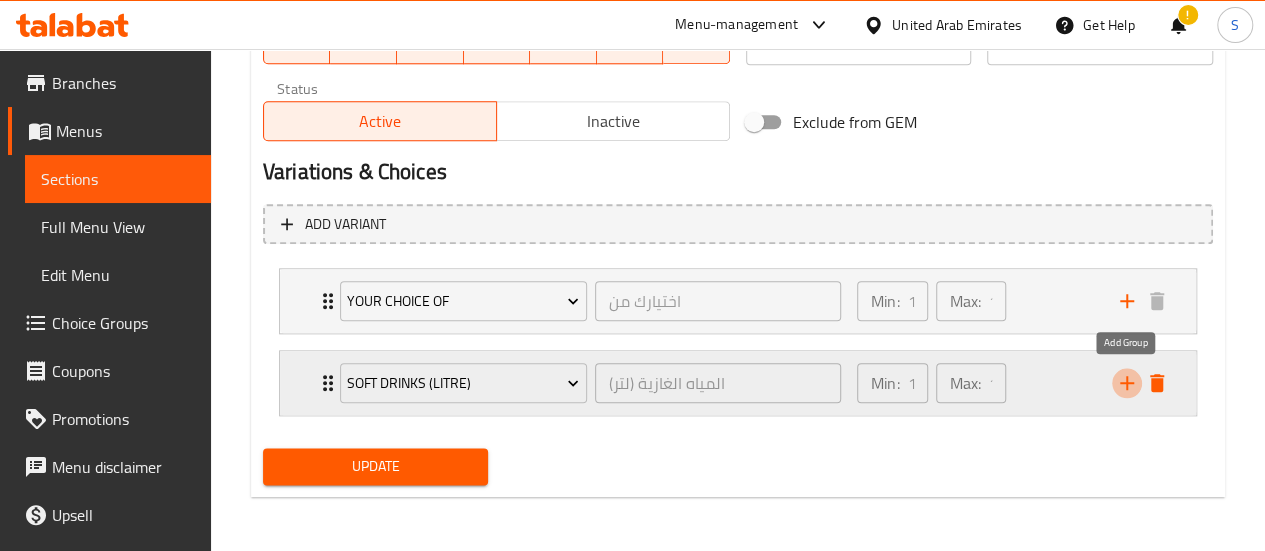 click 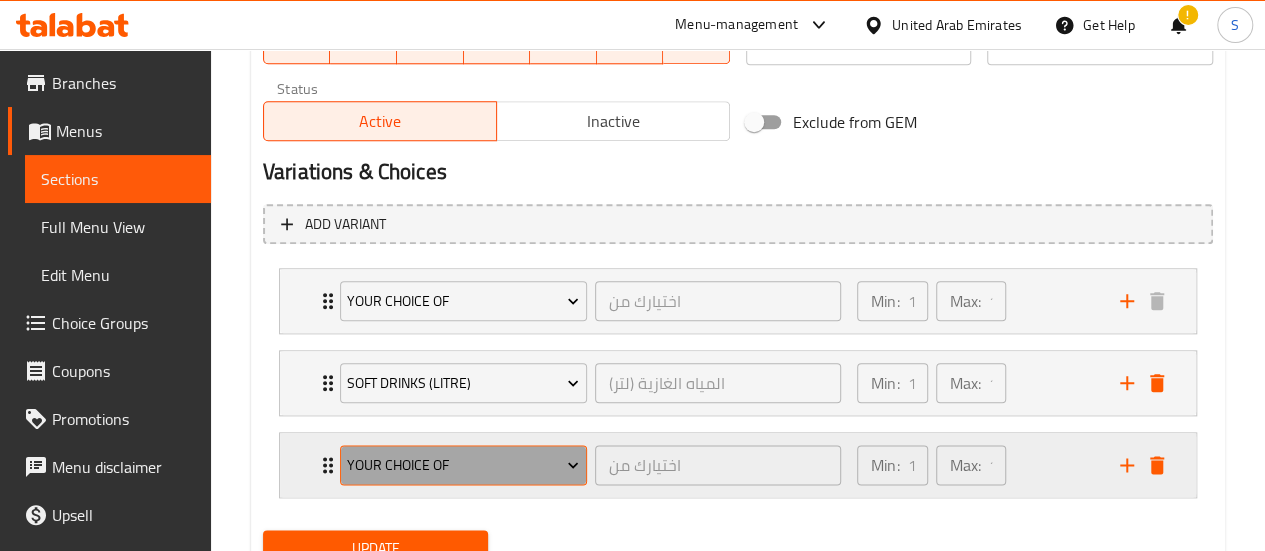 click on "Your Choice Of" at bounding box center (463, 465) 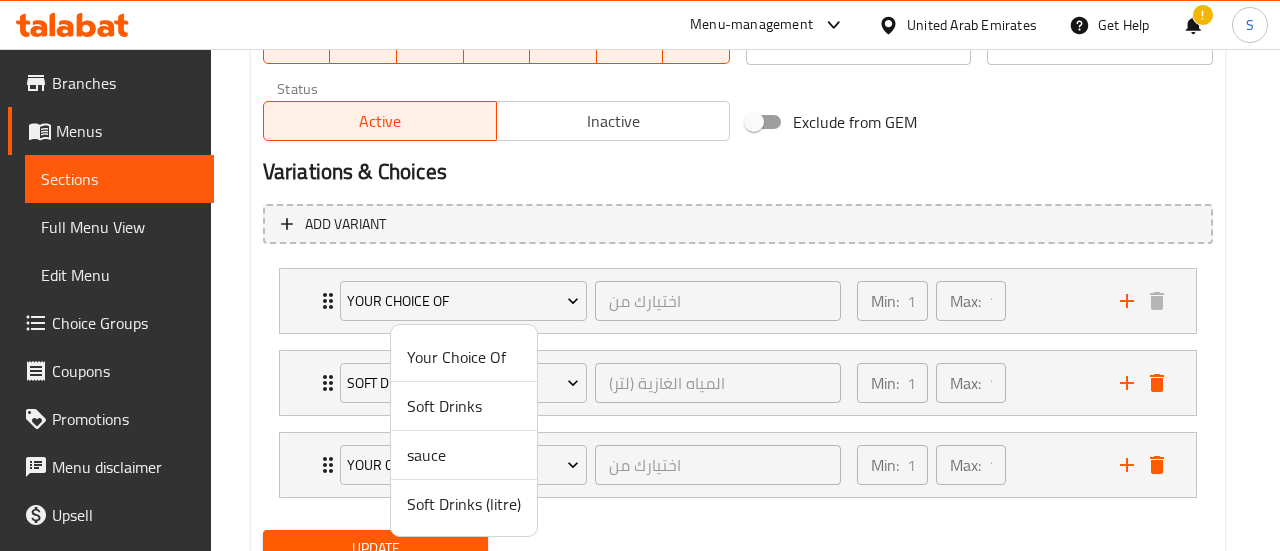 click on "sauce" at bounding box center [464, 455] 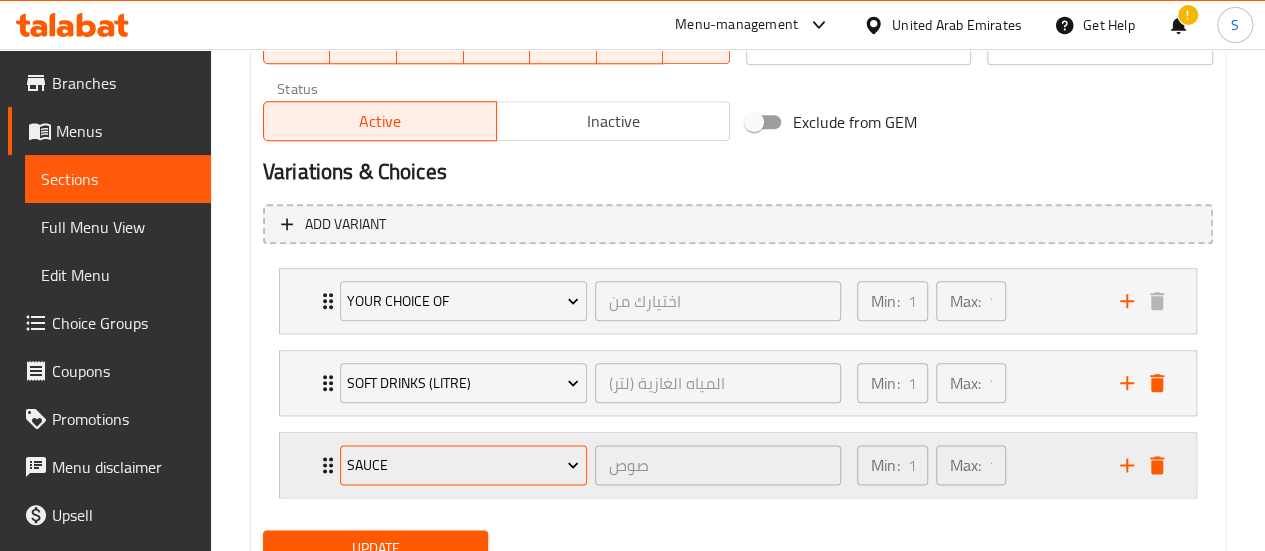 scroll, scrollTop: 1086, scrollLeft: 0, axis: vertical 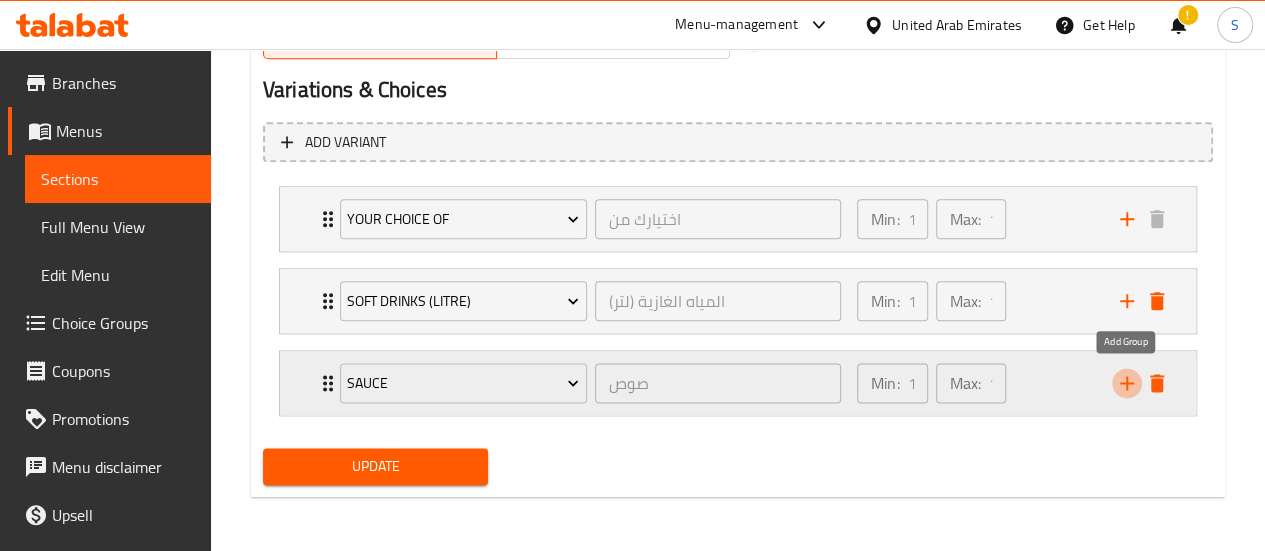 click 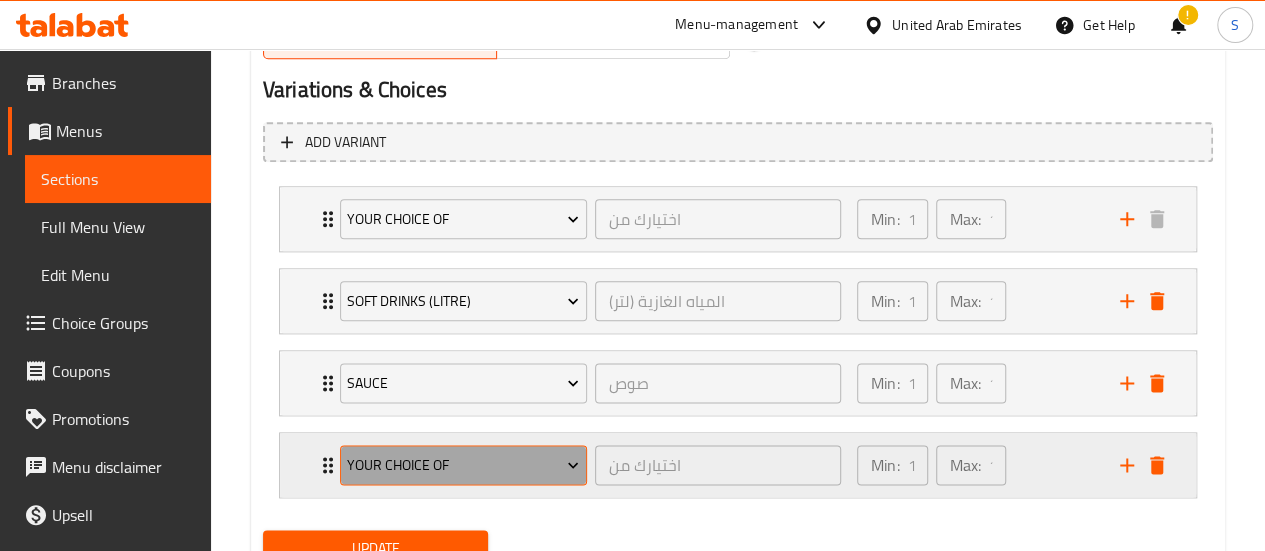 click on "Your Choice Of" at bounding box center (463, 465) 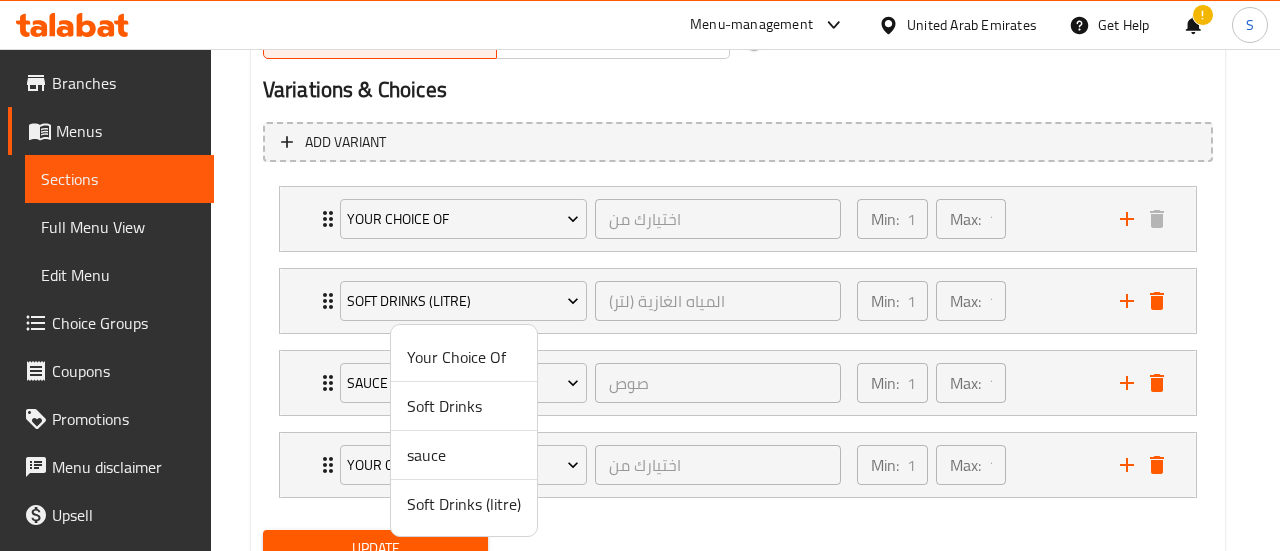click on "sauce" at bounding box center (464, 455) 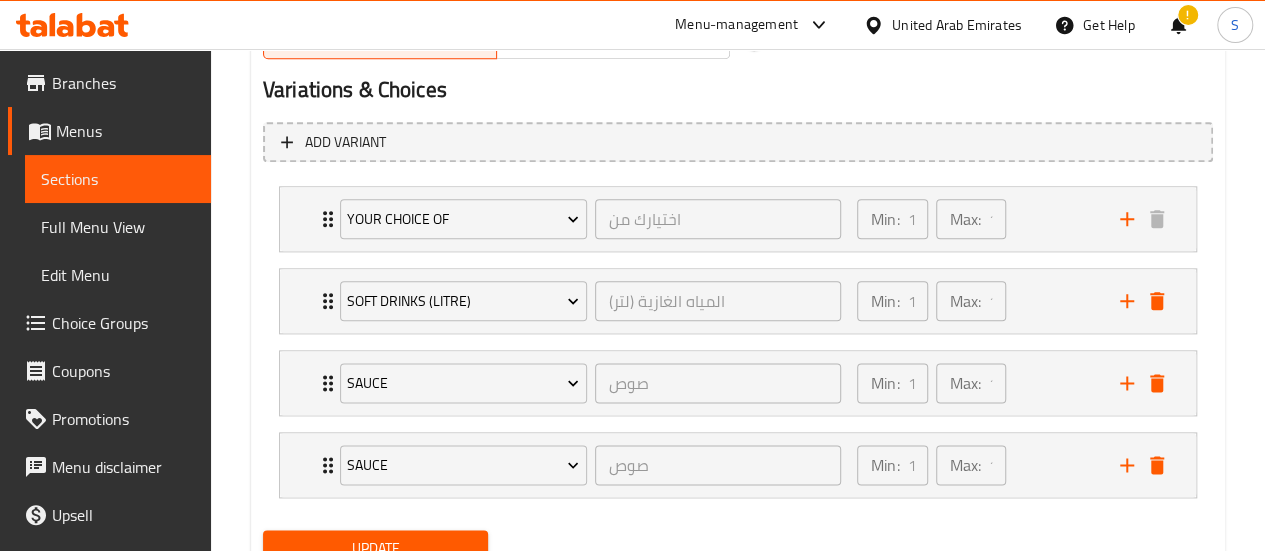 scroll, scrollTop: 1167, scrollLeft: 0, axis: vertical 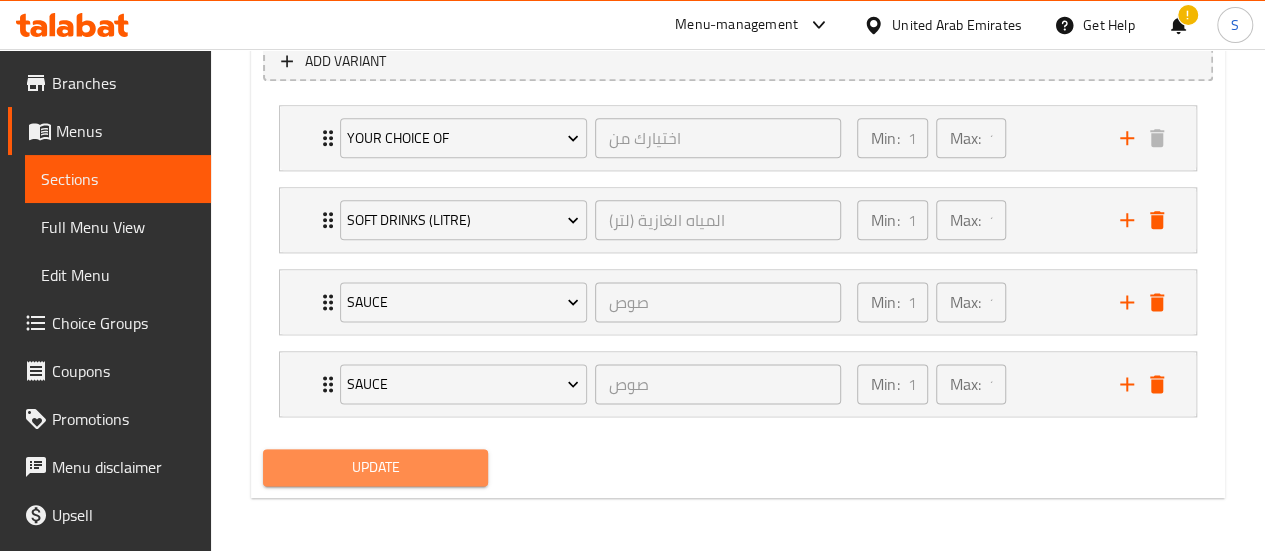 click on "Update" at bounding box center [376, 467] 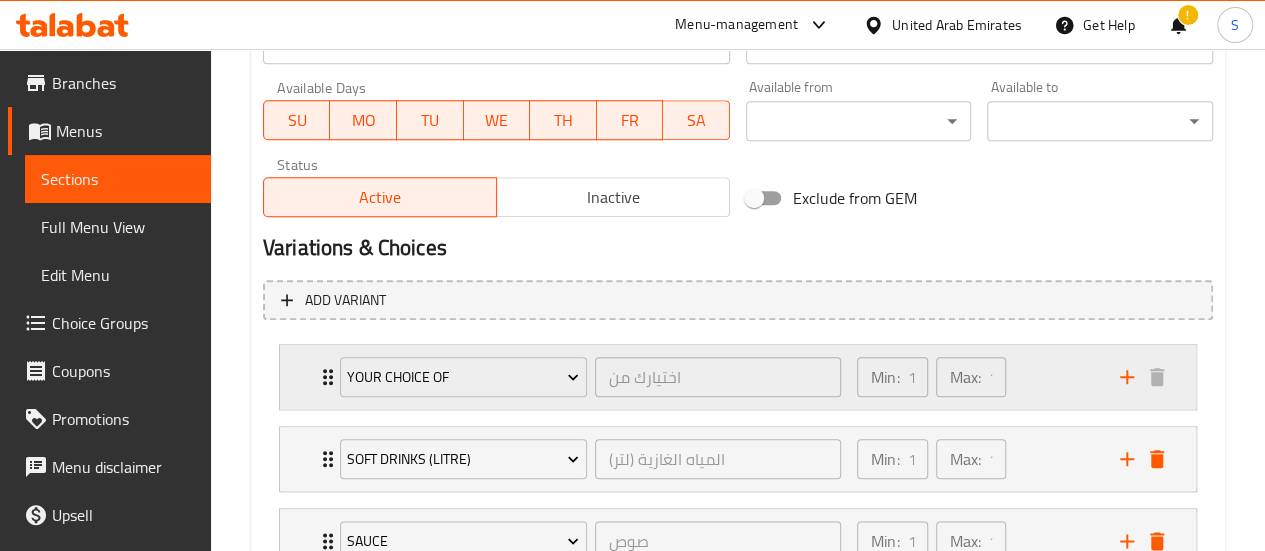 scroll, scrollTop: 929, scrollLeft: 0, axis: vertical 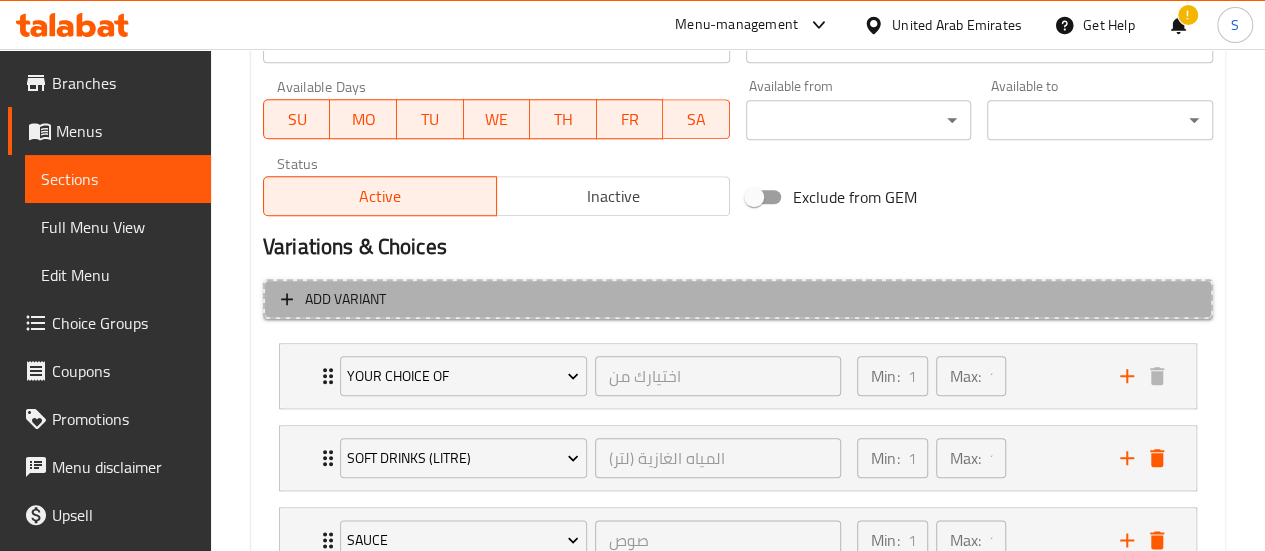 click 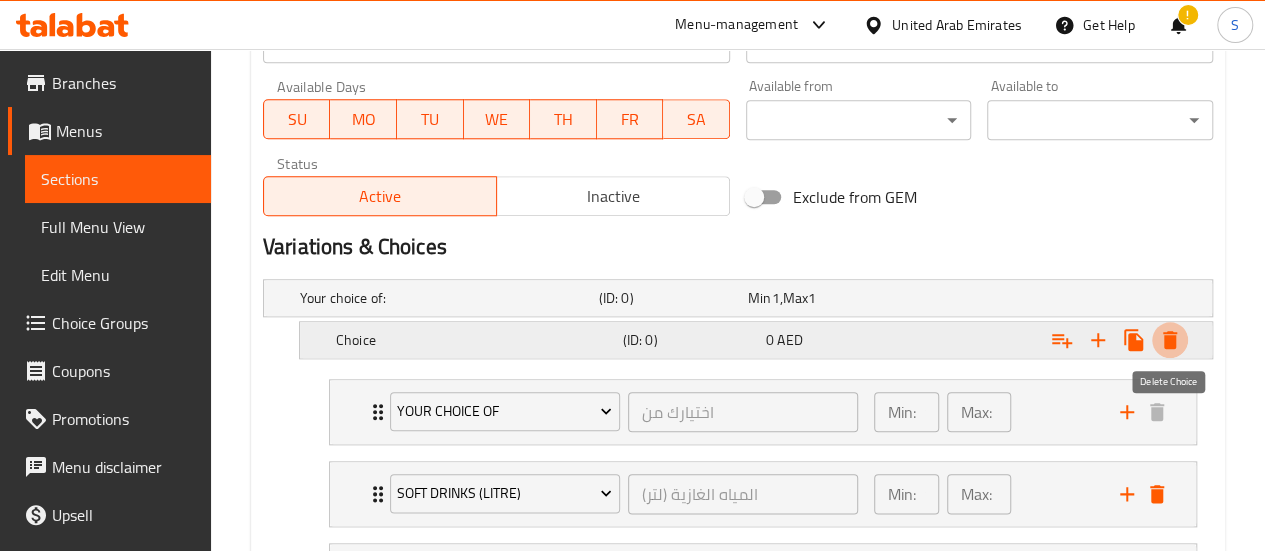 click 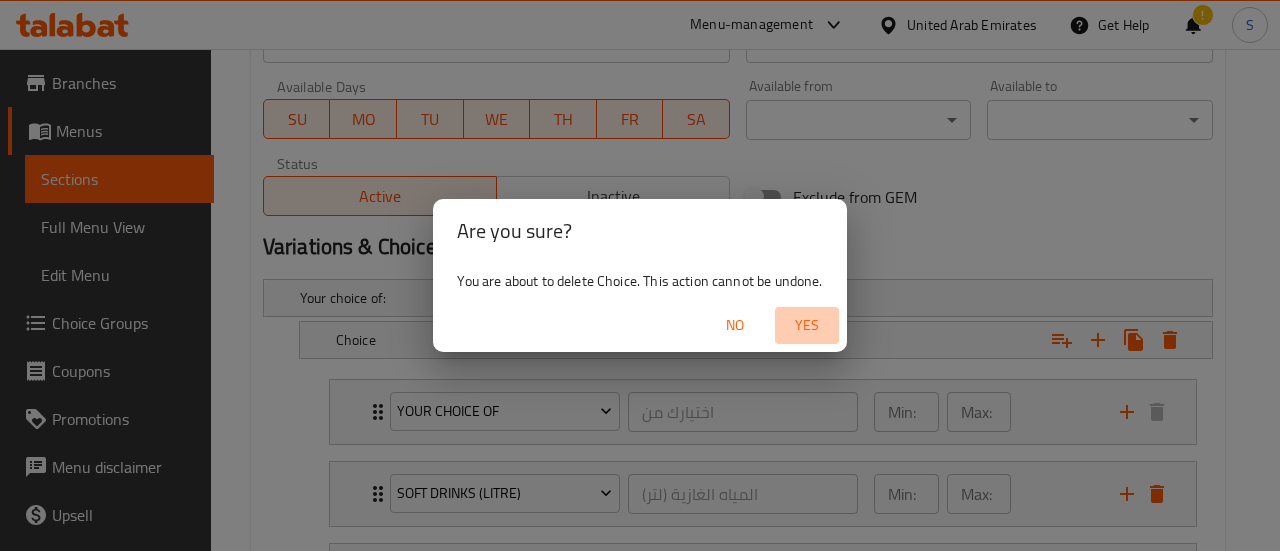 click on "Yes" at bounding box center (807, 325) 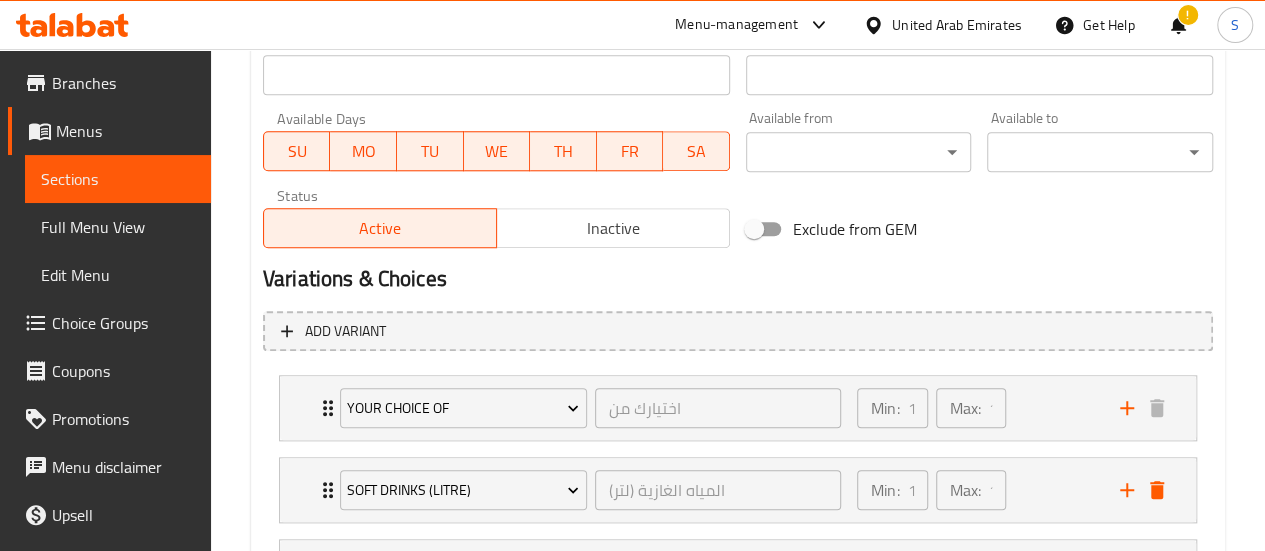scroll, scrollTop: 895, scrollLeft: 0, axis: vertical 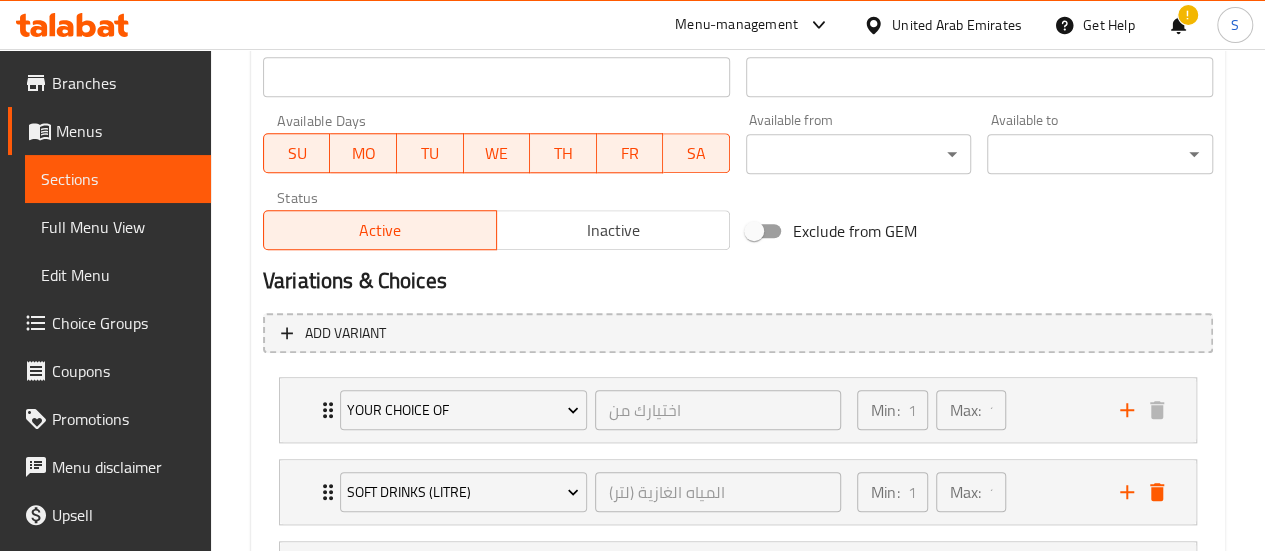 click on "Sections" at bounding box center [118, 179] 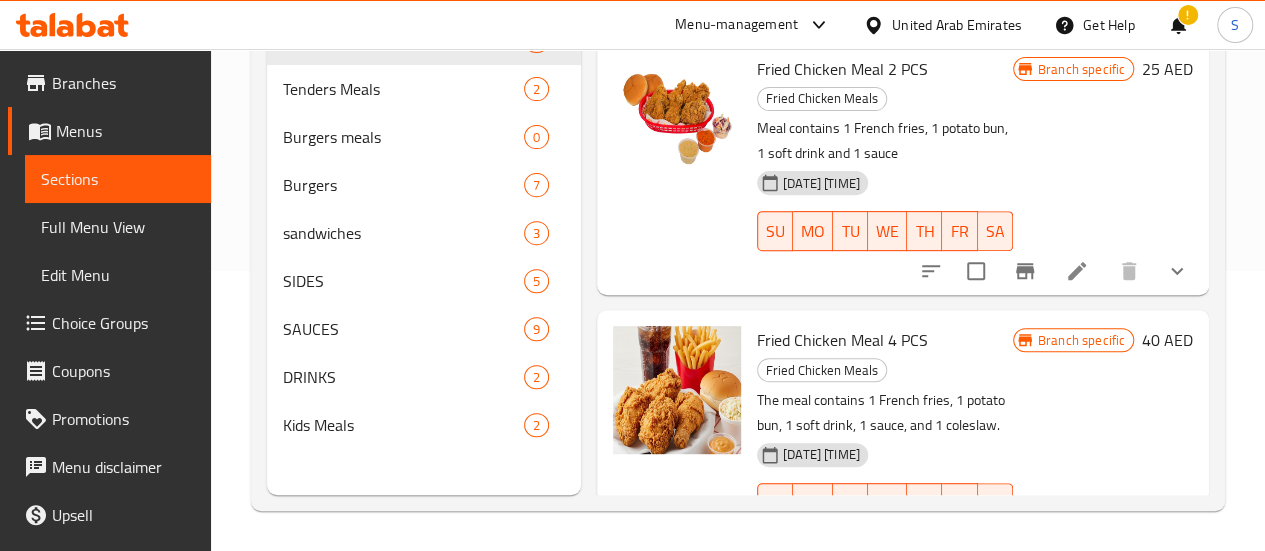 scroll, scrollTop: 280, scrollLeft: 0, axis: vertical 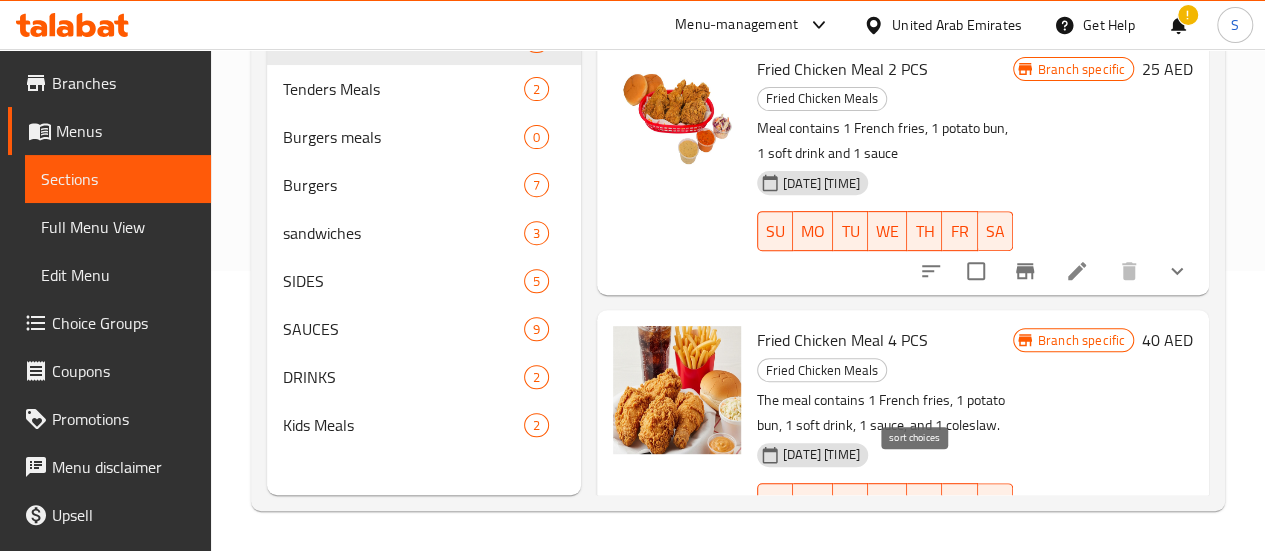 click at bounding box center (931, 543) 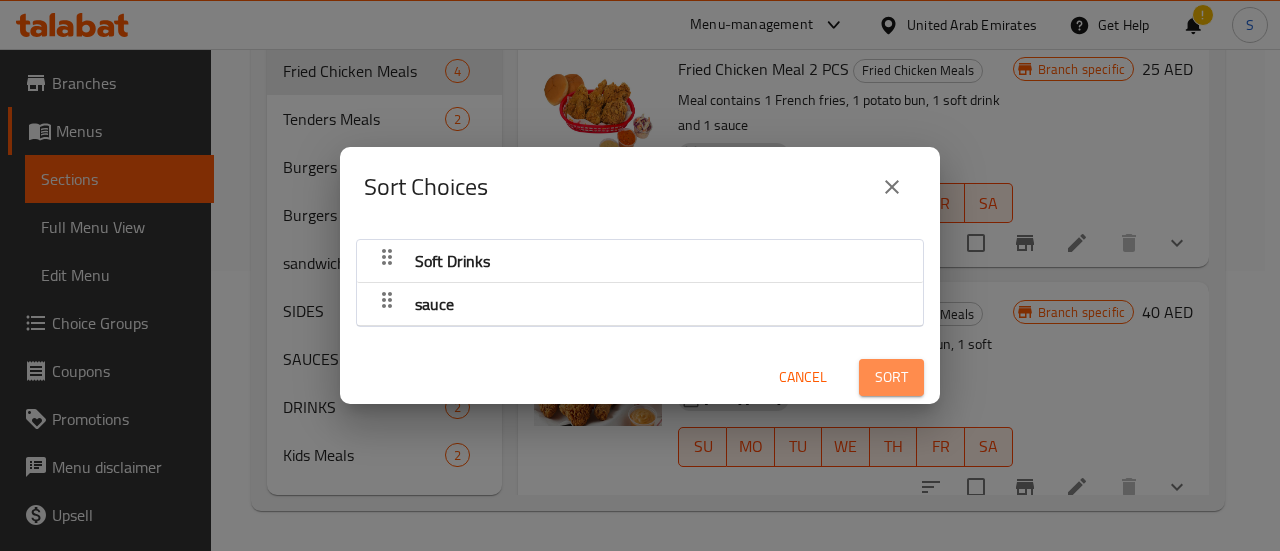 click on "Sort" at bounding box center (891, 377) 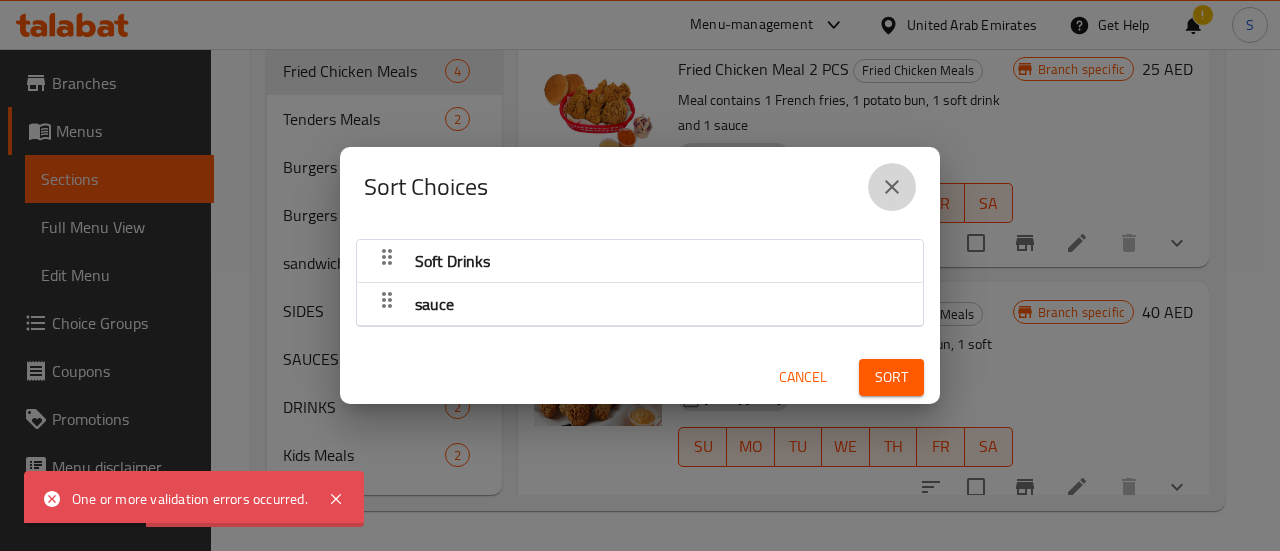click at bounding box center [892, 187] 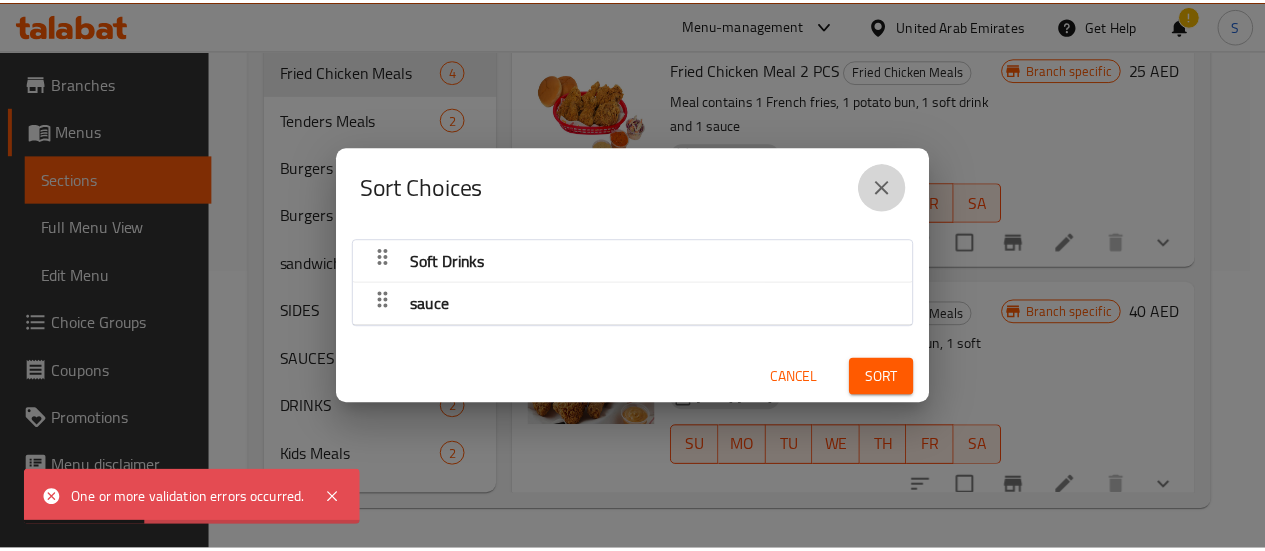 scroll, scrollTop: 15, scrollLeft: 0, axis: vertical 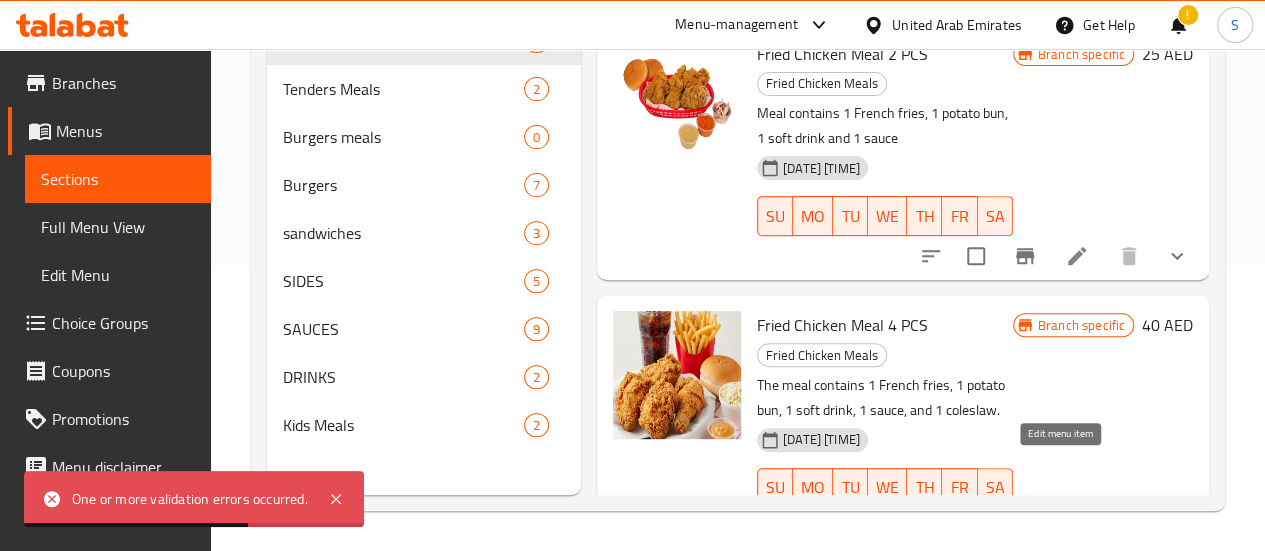 click 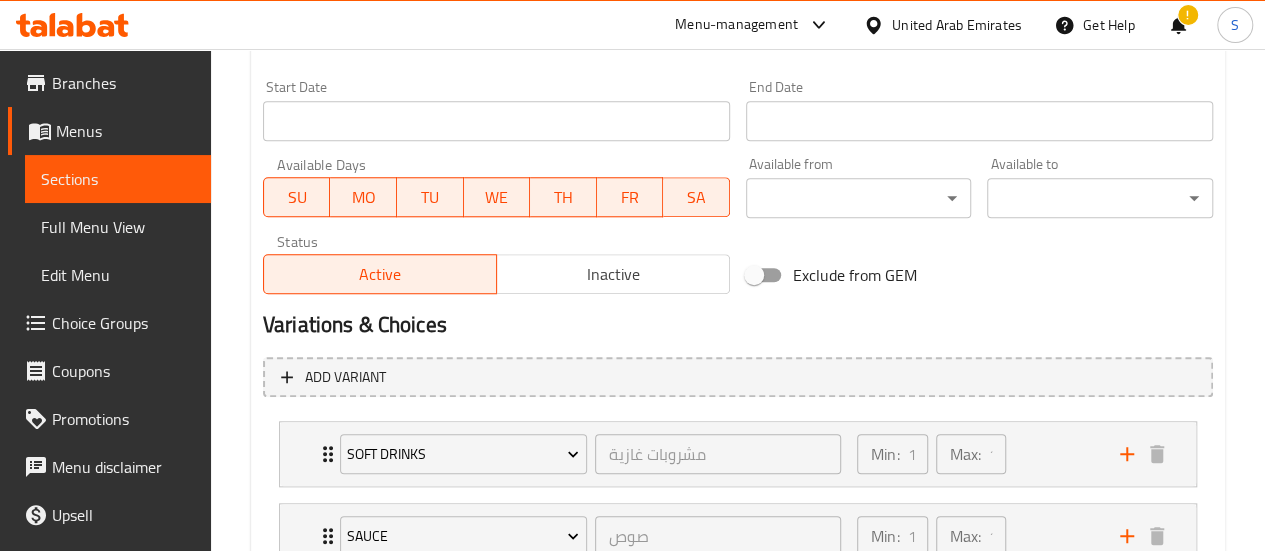 scroll, scrollTop: 1004, scrollLeft: 0, axis: vertical 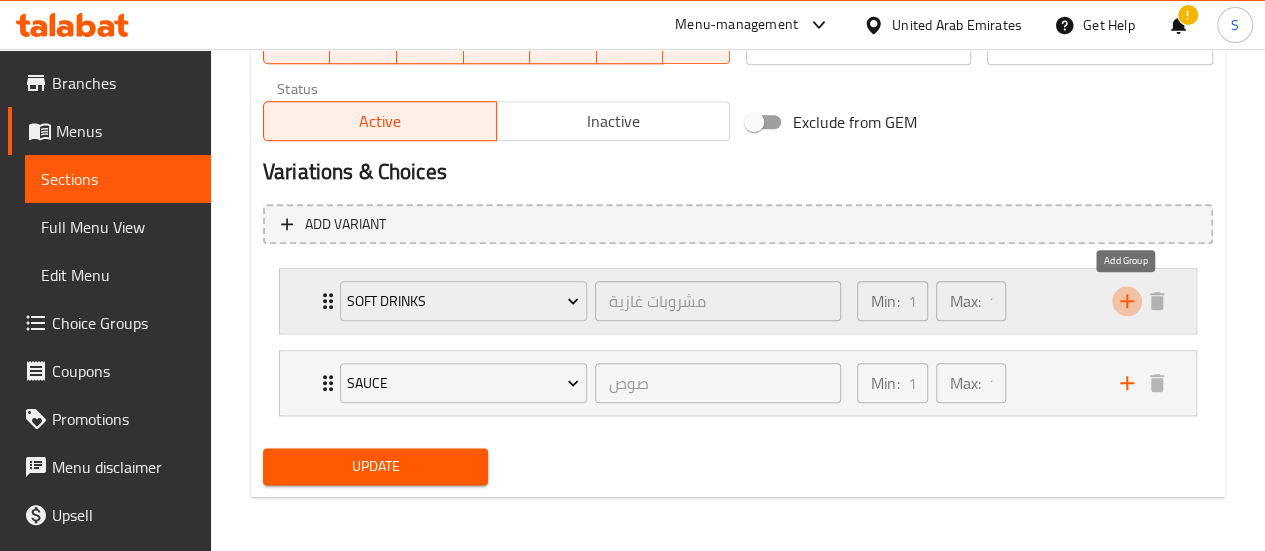 click 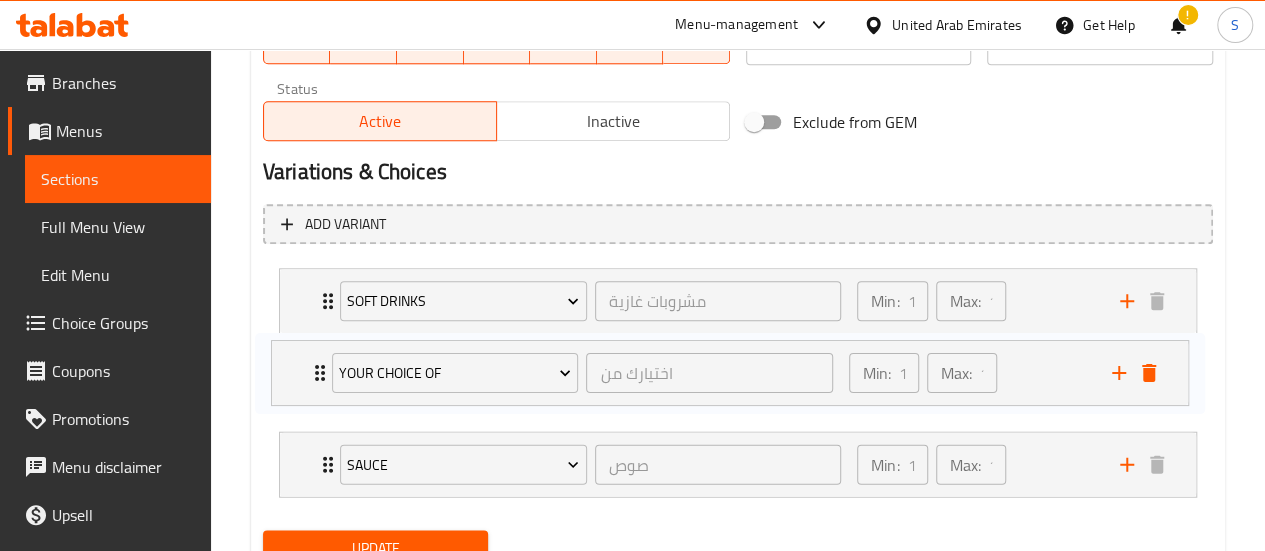 scroll, scrollTop: 1006, scrollLeft: 0, axis: vertical 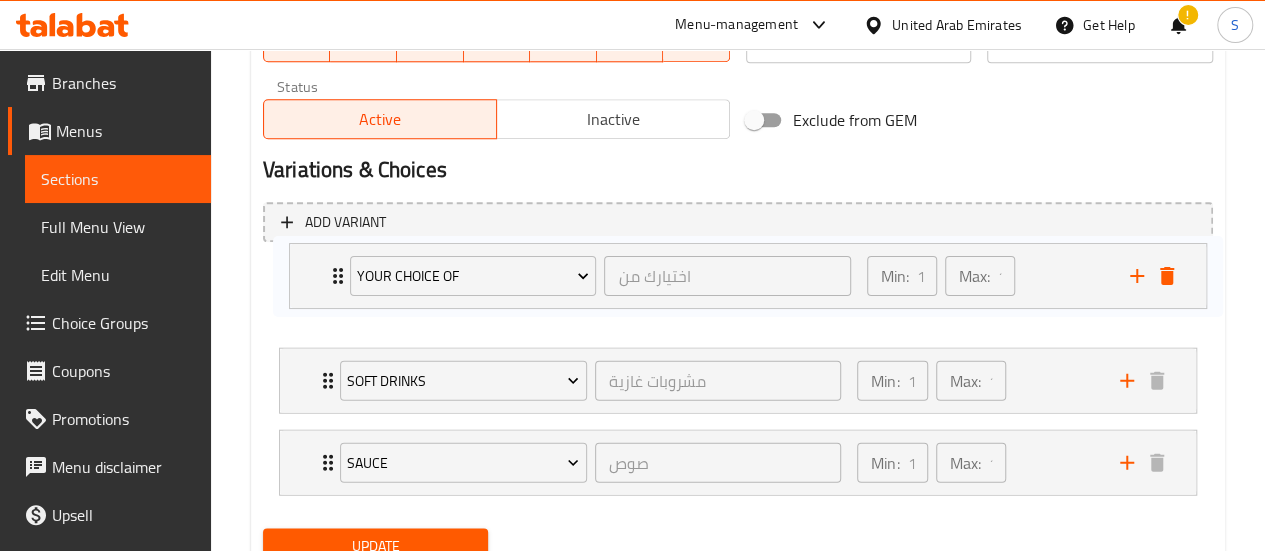 drag, startPoint x: 336, startPoint y: 473, endPoint x: 345, endPoint y: 287, distance: 186.21762 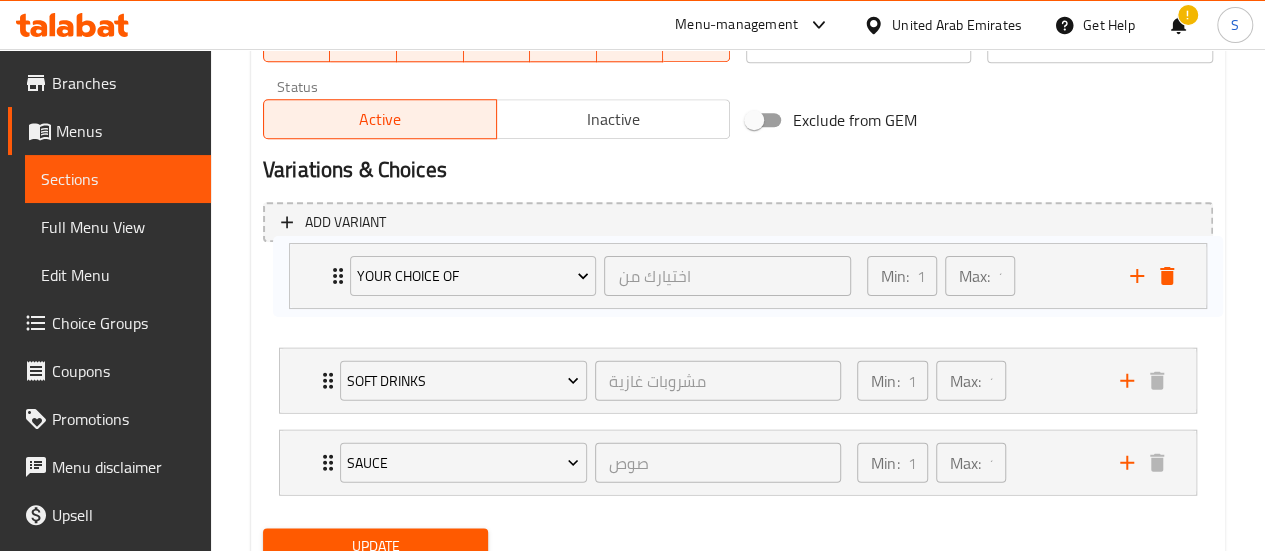 click on "Soft Drinks مشروبات غازية ​ Min: 1 ​ Max: 1 ​ Kinza Citrus (ID: [NUMBER]) 0 AED Name (En) Kinza Citrus Name (En) Name (Ar) كينزا حمضيات Name (Ar) Price AED 0 Price Status Kinza Cola (ID: [NUMBER]) 0 AED Name (En) Kinza Cola Name (En) Name (Ar) كينزا كولا Name (Ar) Price AED 0 Price Status Kinza Blackcurrant (ID: [NUMBER]) 0 AED Name (En) Kinza Blackcurrant Name (En) Name (Ar) كينزا توت بري Name (Ar) Price AED 0 Price Status Kinza Lemon (ID: [NUMBER]) 0 AED Name (En) Kinza Lemon Name (En) Name (Ar) كينزا ليمون Name (Ar) Price AED 0 Price Status Kinza Orange (ID: [NUMBER]) 0 AED Name (En) Kinza Orange Name (En) Name (Ar) كينزا برتقال Name (Ar) Price AED 0 Price Status Kinza Pomegranate (ID: [NUMBER]) 0 AED Name (En) Kinza Pomegranate Name (En) Name (Ar) كينزا رمان Name (Ar) Price AED 0 Price Status Kinza Diet Cola (ID: [NUMBER]) 0 AED Name (En) Kinza Diet Cola Name (En) Name (Ar) كينزا كولا دايت Name (Ar) 0" at bounding box center (738, 380) 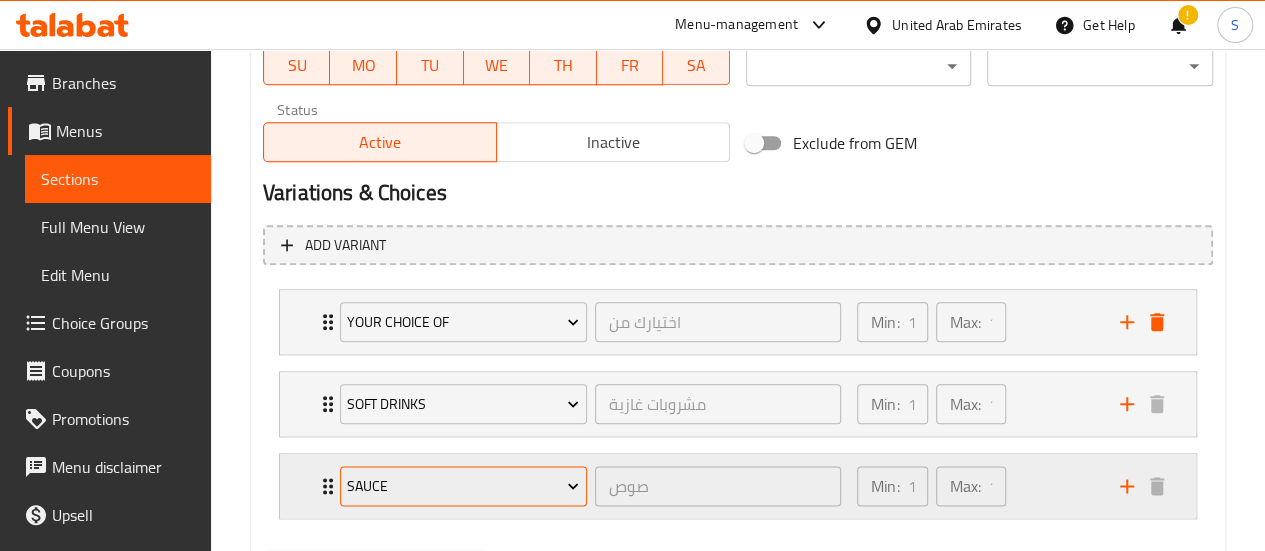scroll, scrollTop: 1086, scrollLeft: 0, axis: vertical 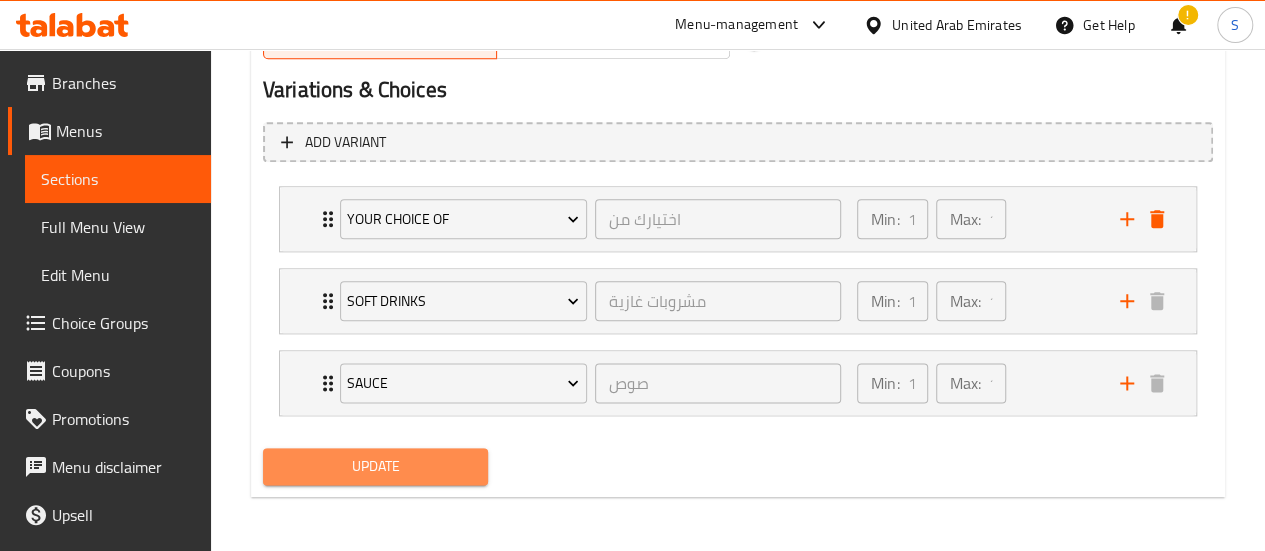 click on "Update" at bounding box center [376, 466] 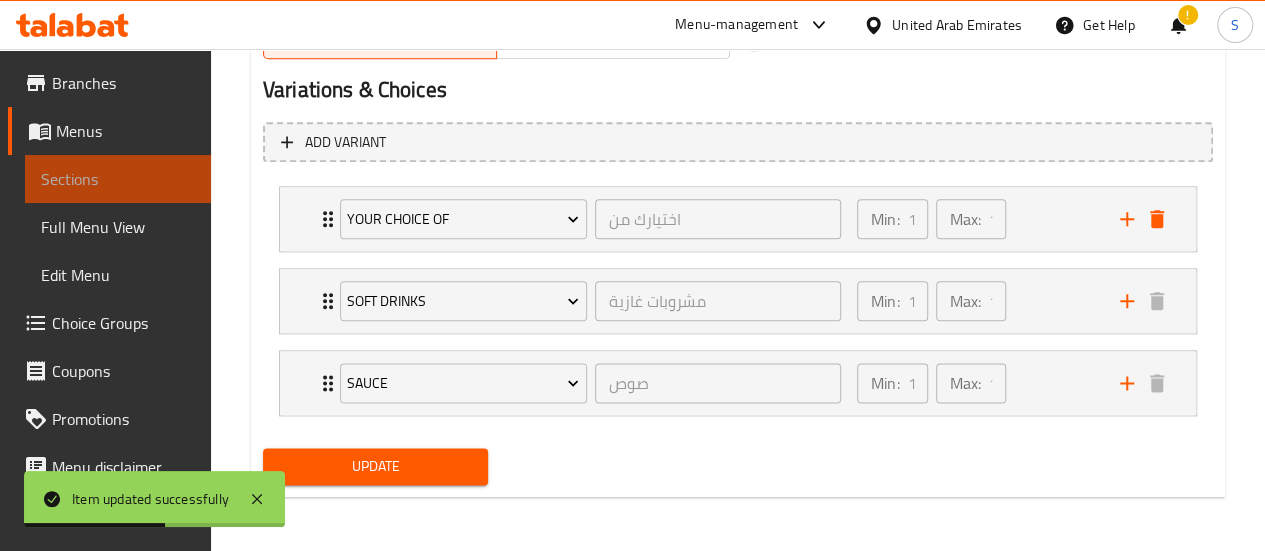 click on "Sections" at bounding box center (118, 179) 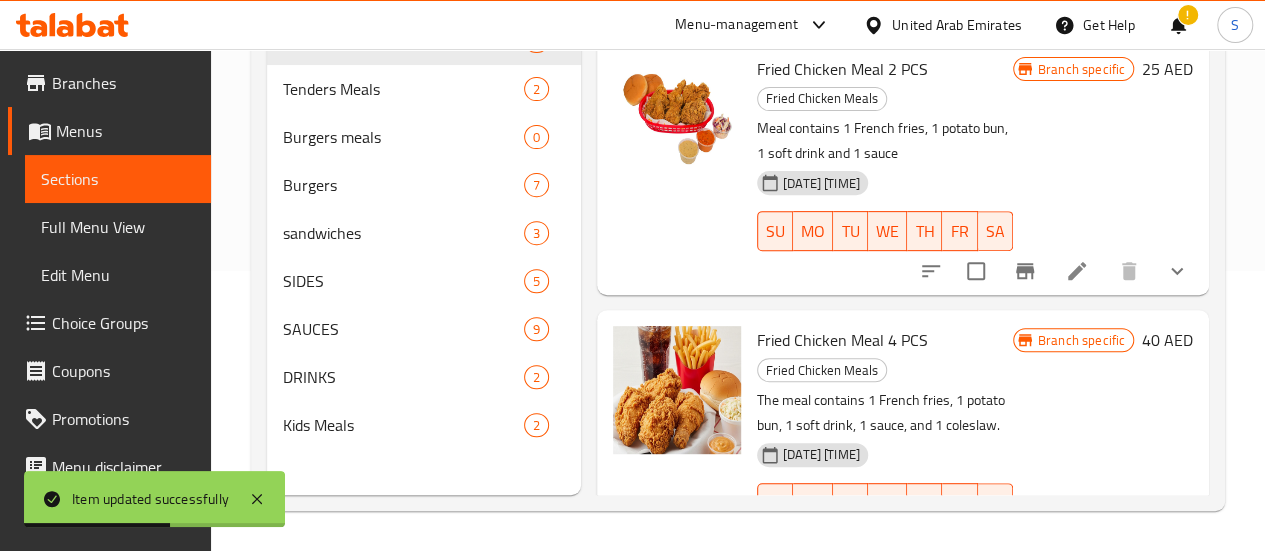 scroll, scrollTop: 280, scrollLeft: 0, axis: vertical 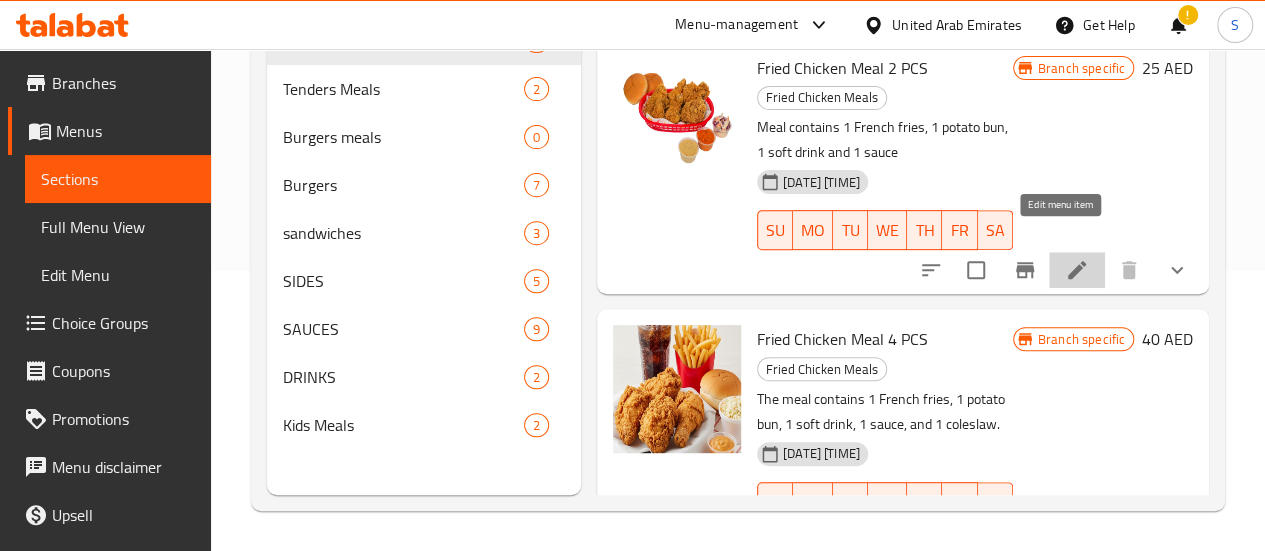 click 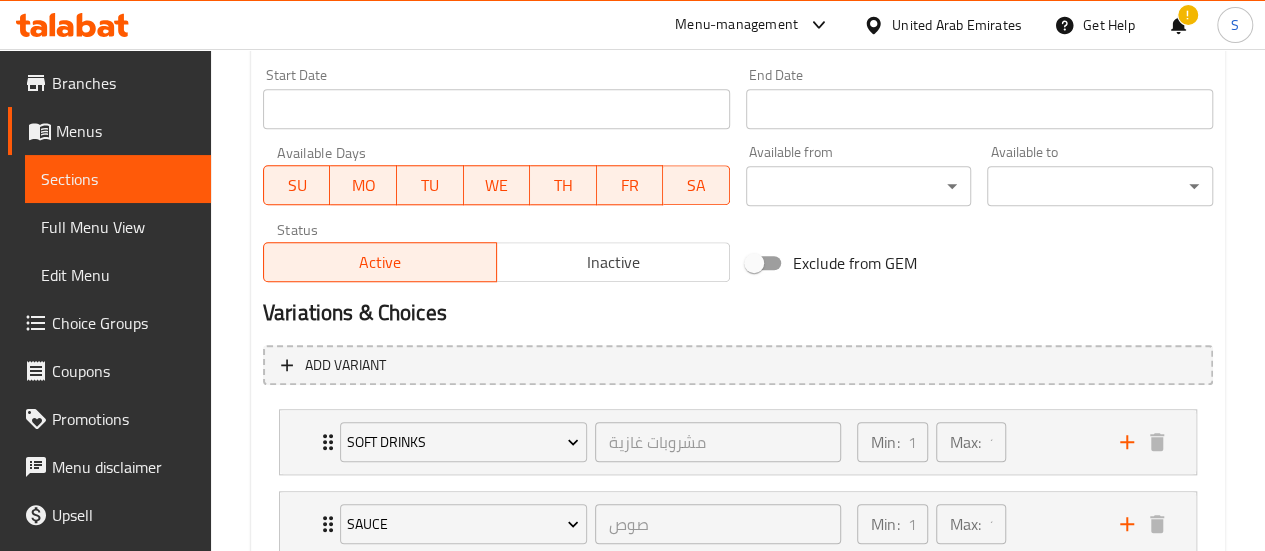 scroll, scrollTop: 923, scrollLeft: 0, axis: vertical 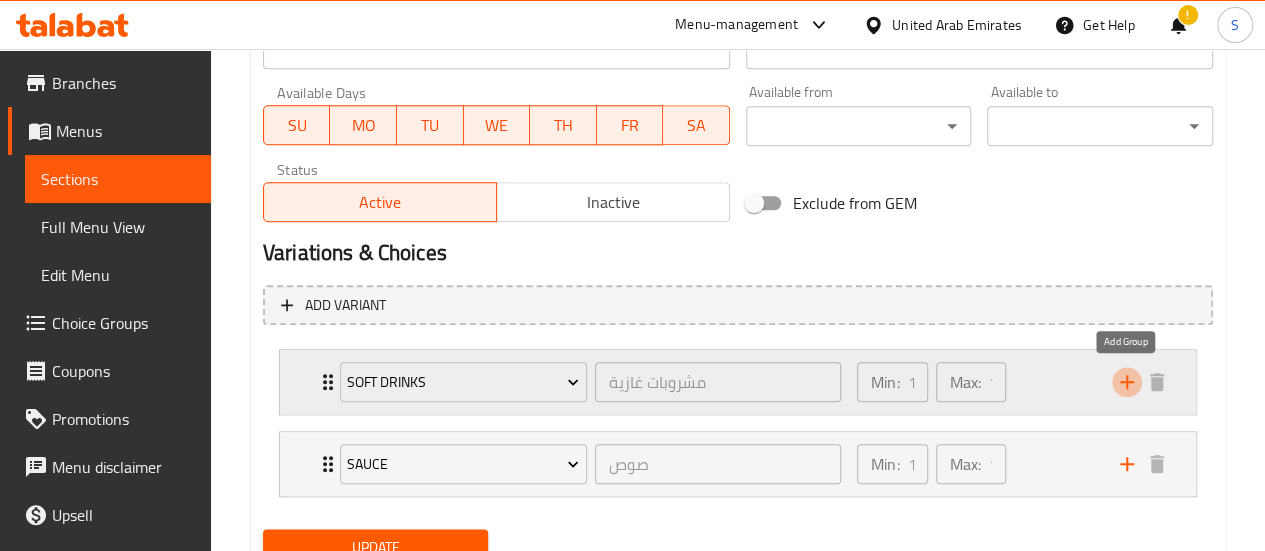 click 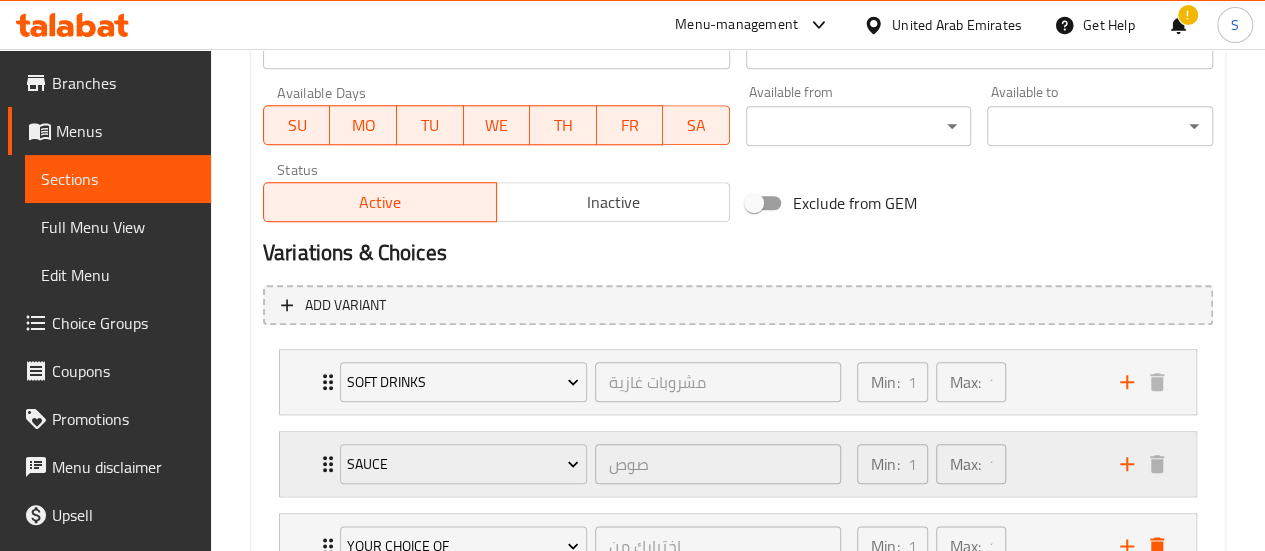 scroll, scrollTop: 1086, scrollLeft: 0, axis: vertical 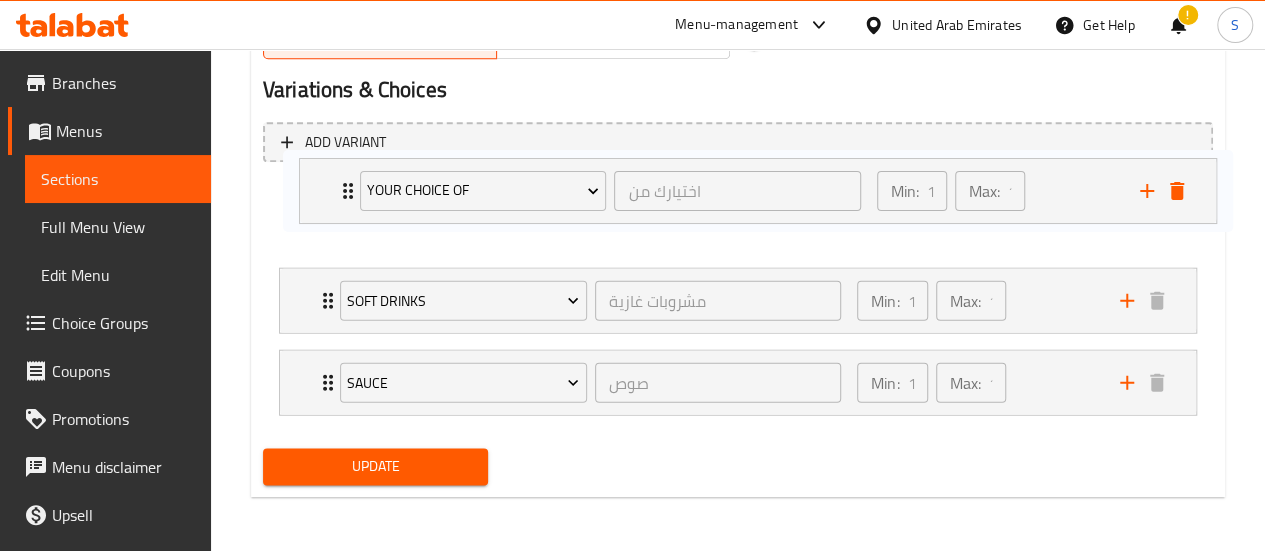 drag, startPoint x: 323, startPoint y: 391, endPoint x: 343, endPoint y: 181, distance: 210.95023 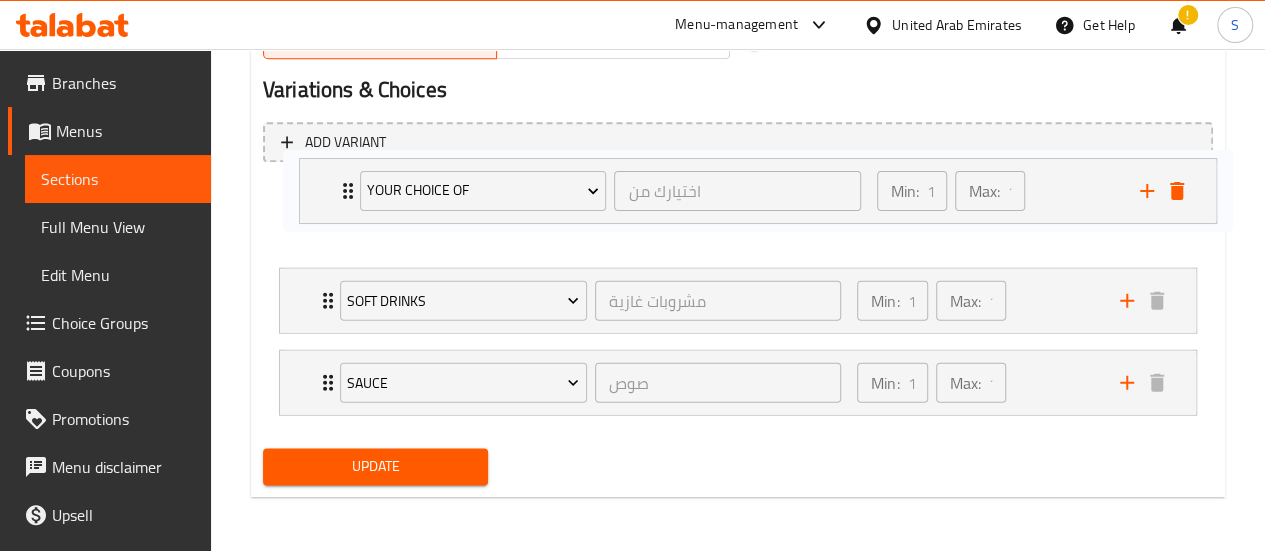 click on "Soft Drinks مشروبات غازية ​ Min: 1 ​ Max: 1 ​ Kinza Citrus (ID: [NUMBER]) 0 AED Name (En) Kinza Citrus Name (En) Name (Ar) كينزا حمضيات Name (Ar) Price AED 0 Price Status Kinza Cola (ID: [NUMBER]) 0 AED Name (En) Kinza Cola Name (En) Name (Ar) كينزا كولا Name (Ar) Price AED 0 Price Status Kinza Blackcurrant (ID: [NUMBER]) 0 AED Name (En) Kinza Blackcurrant Name (En) Name (Ar) كينزا توت بري Name (Ar) Price AED 0 Price Status Kinza Lemon (ID: [NUMBER]) 0 AED Name (En) Kinza Lemon Name (En) Name (Ar) كينزا ليمون Name (Ar) Price AED 0 Price Status Kinza Orange (ID: [NUMBER]) 0 AED Name (En) Kinza Orange Name (En) Name (Ar) كينزا برتقال Name (Ar) Price AED 0 Price Status Kinza Pomegranate (ID: [NUMBER]) 0 AED Name (En) Kinza Pomegranate Name (En) Name (Ar) كينزا رمان Name (Ar) Price AED 0 Price Status Kinza Diet Cola (ID: [NUMBER]) 0 AED Name (En) Kinza Diet Cola Name (En) Name (Ar) كينزا كولا دايت Name (Ar) 0" at bounding box center (738, 300) 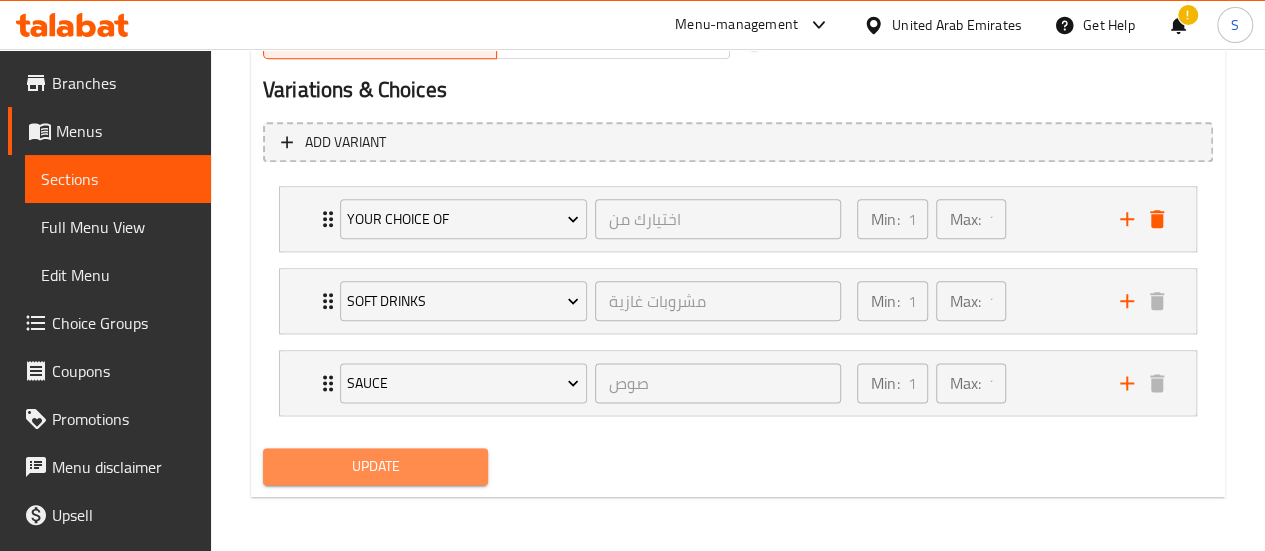 click on "Update" at bounding box center (376, 466) 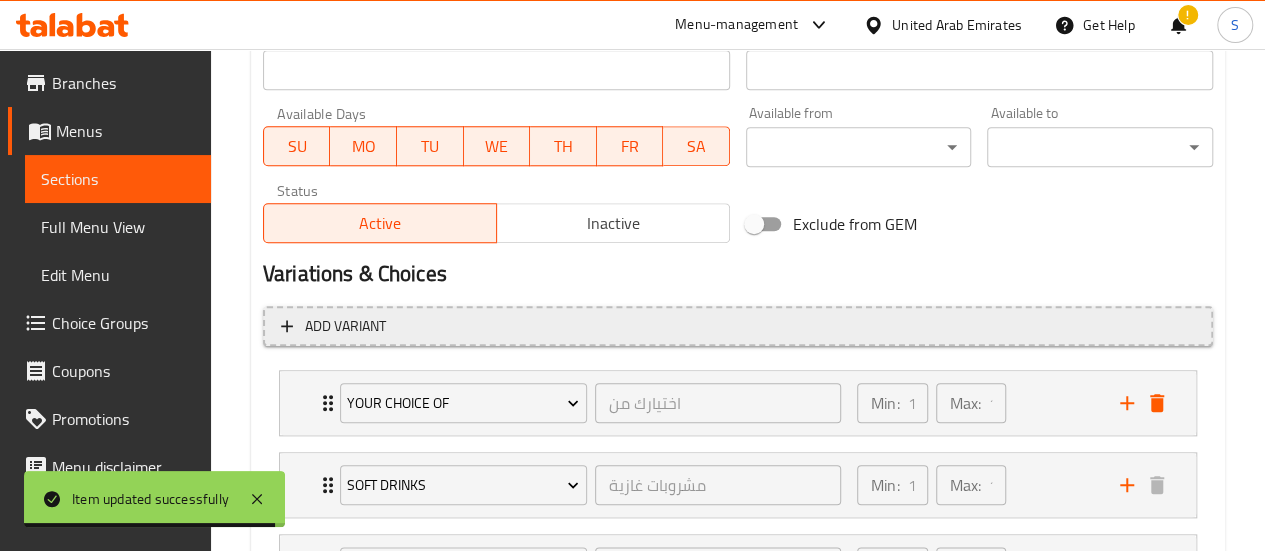 scroll, scrollTop: 897, scrollLeft: 0, axis: vertical 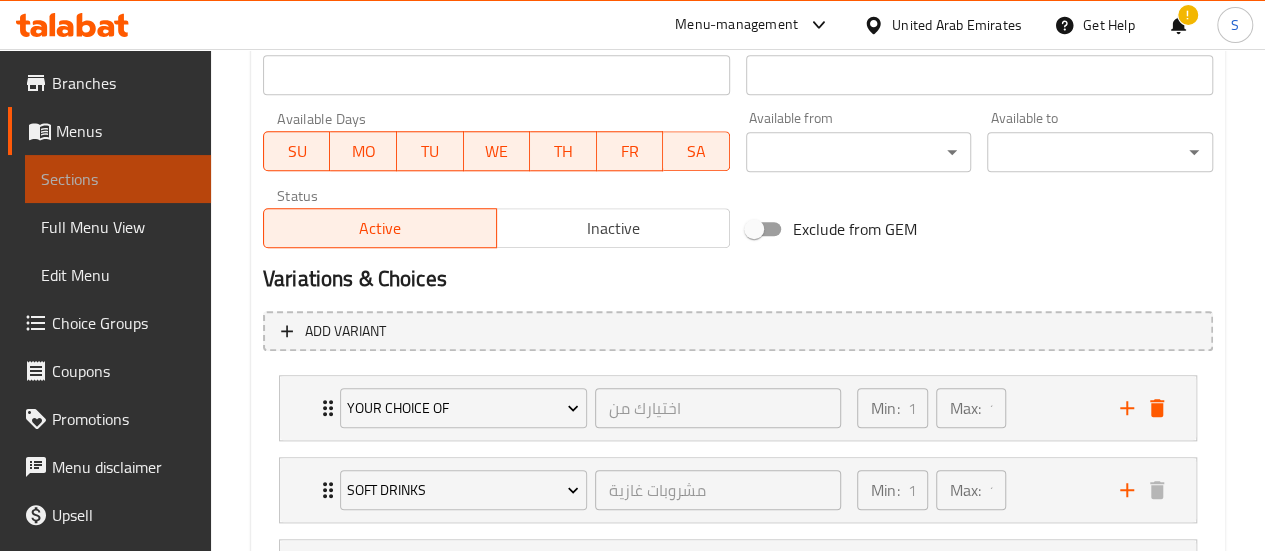 click on "Sections" at bounding box center [118, 179] 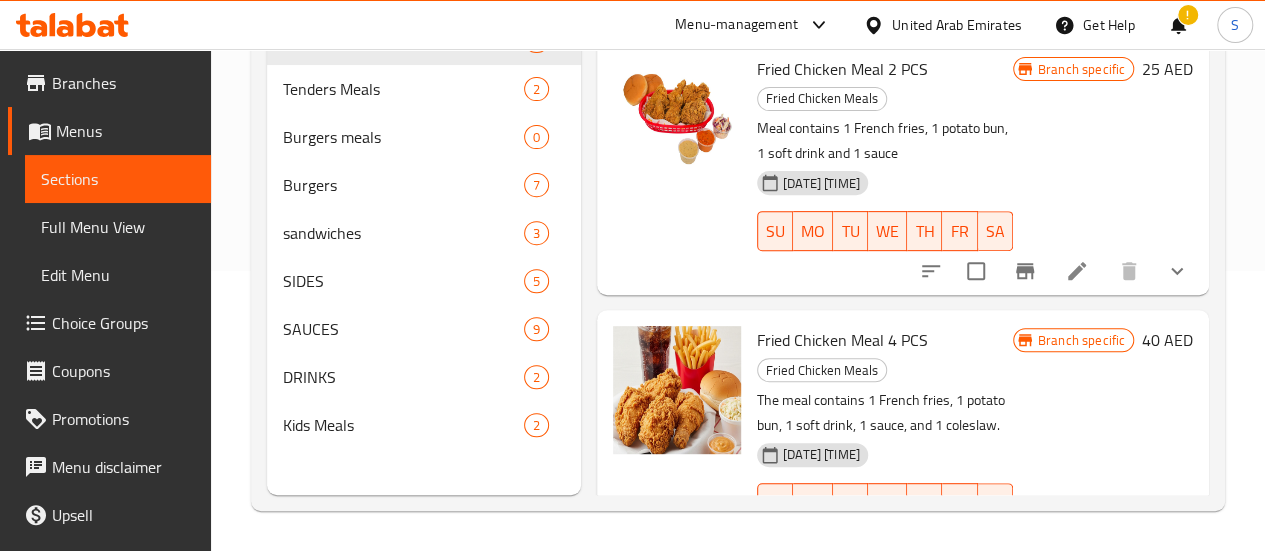 scroll, scrollTop: 280, scrollLeft: 0, axis: vertical 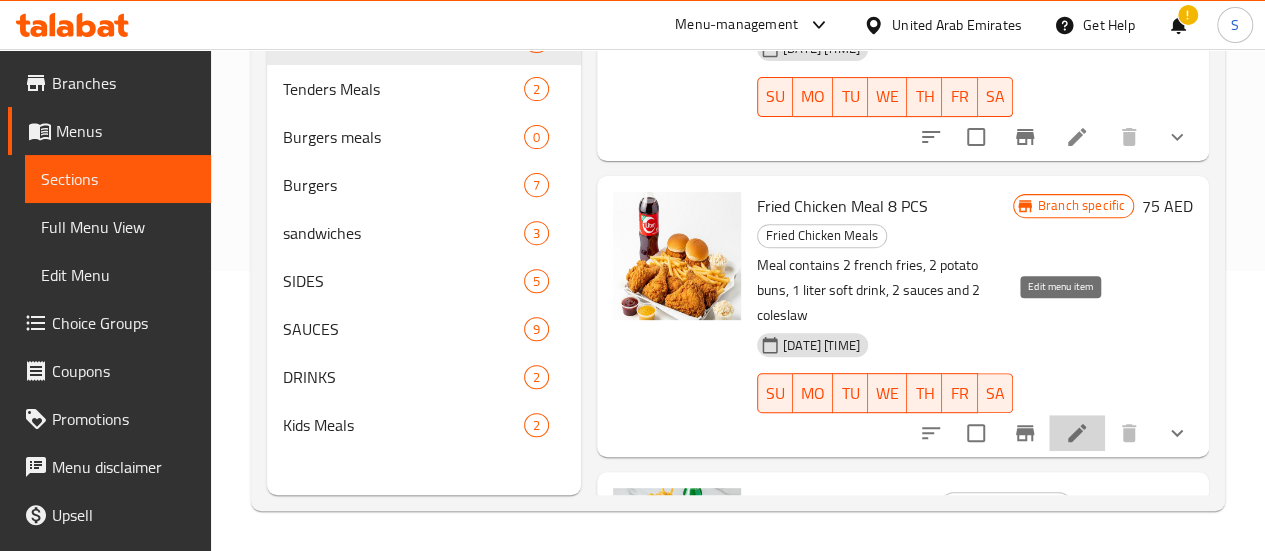 click 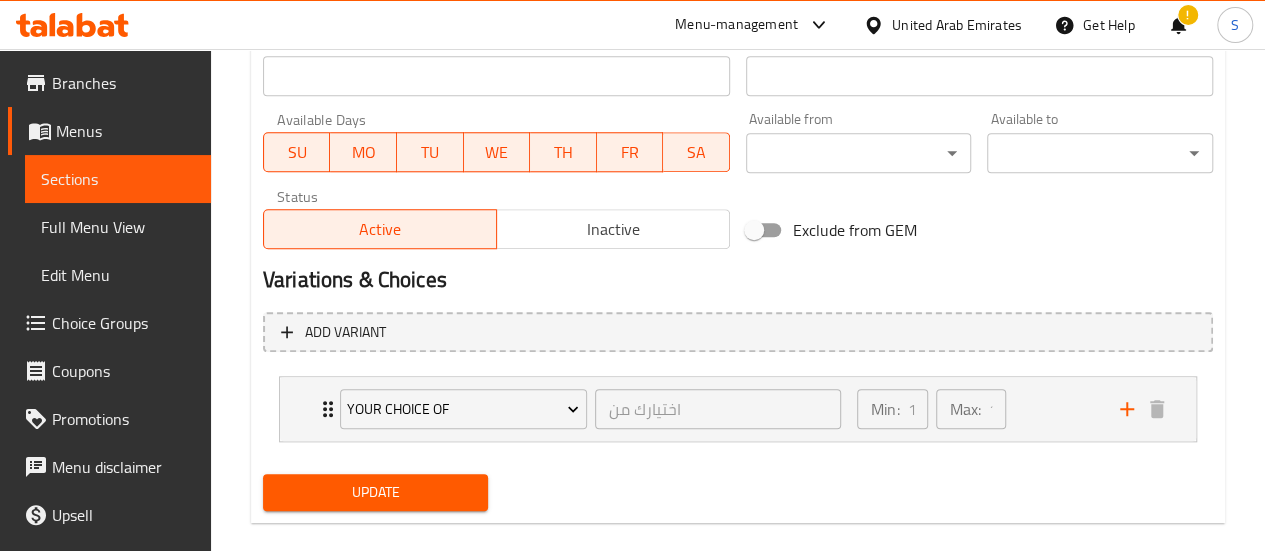 scroll, scrollTop: 923, scrollLeft: 0, axis: vertical 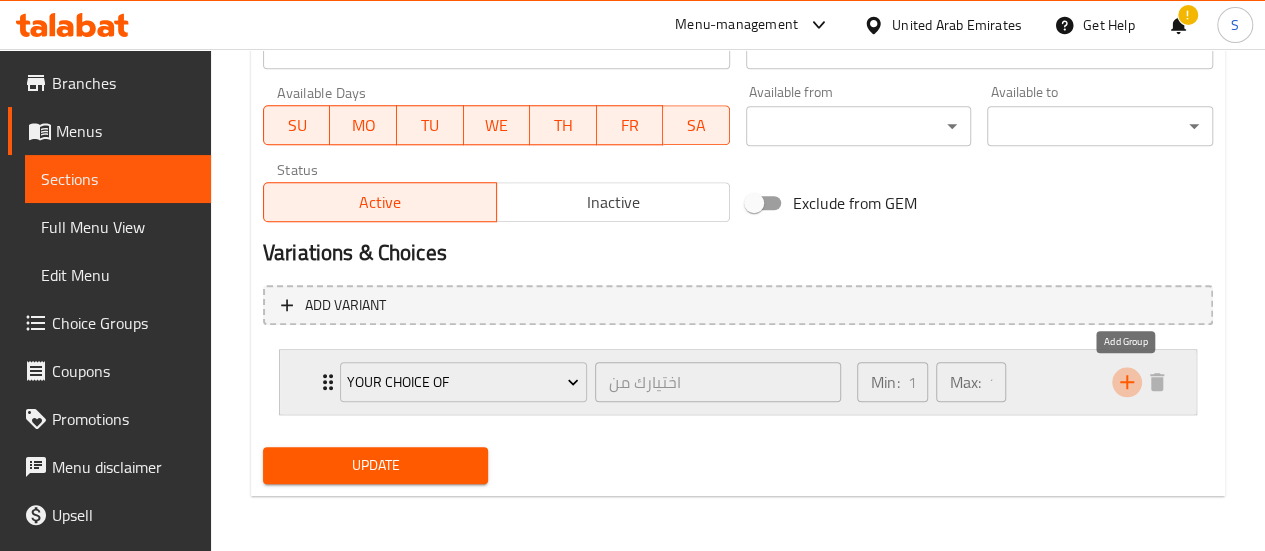 click 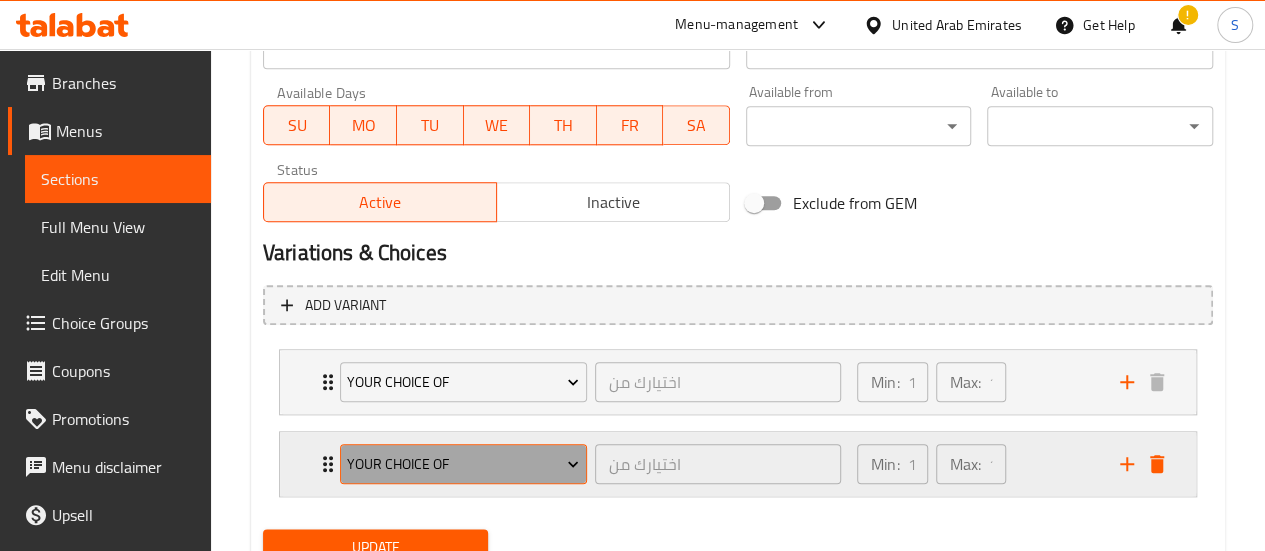 click on "Your Choice Of" at bounding box center [463, 464] 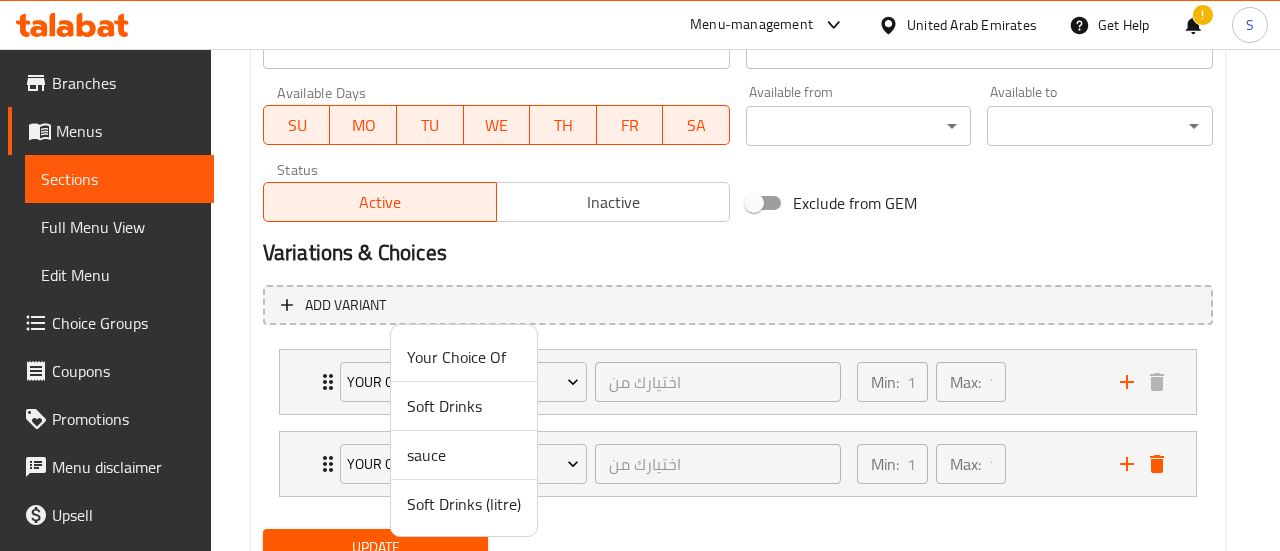 click on "Soft Drinks (litre)" at bounding box center [464, 504] 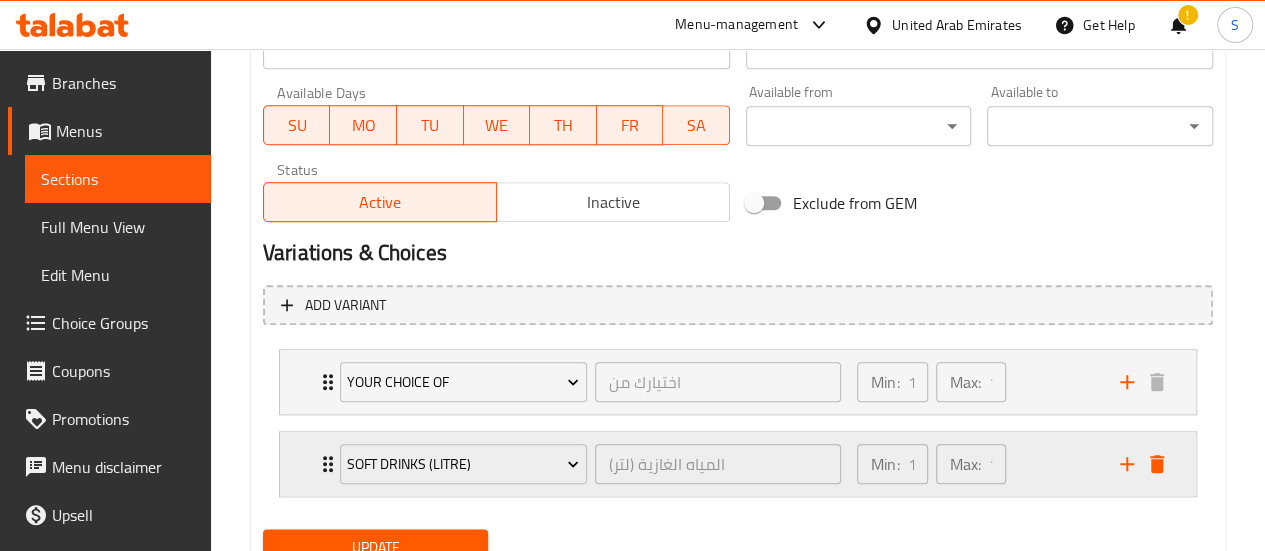 scroll, scrollTop: 1004, scrollLeft: 0, axis: vertical 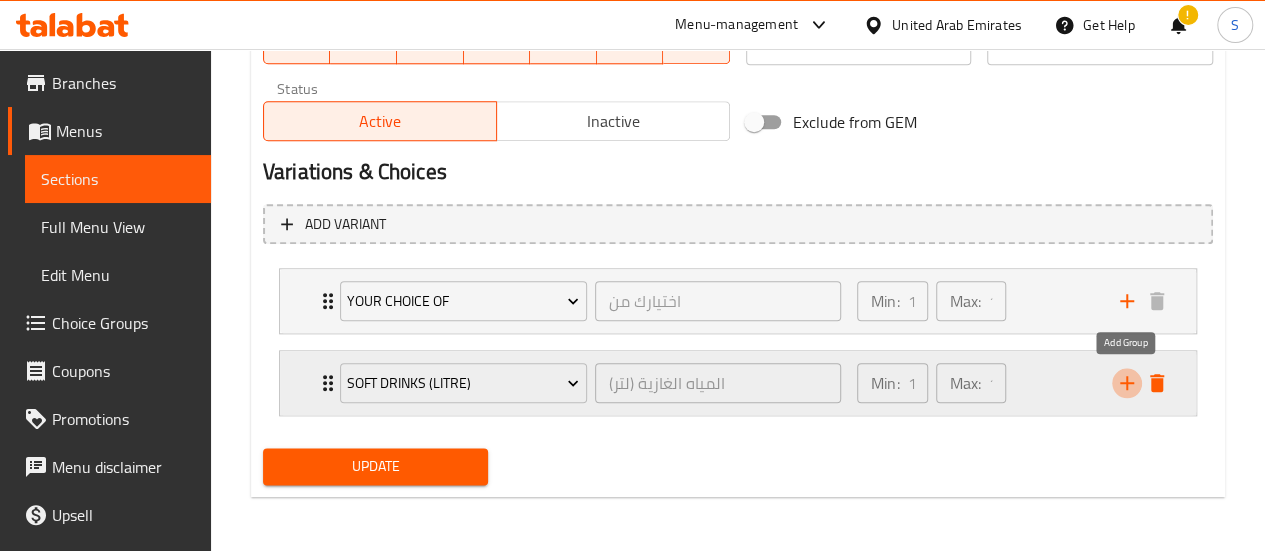 click 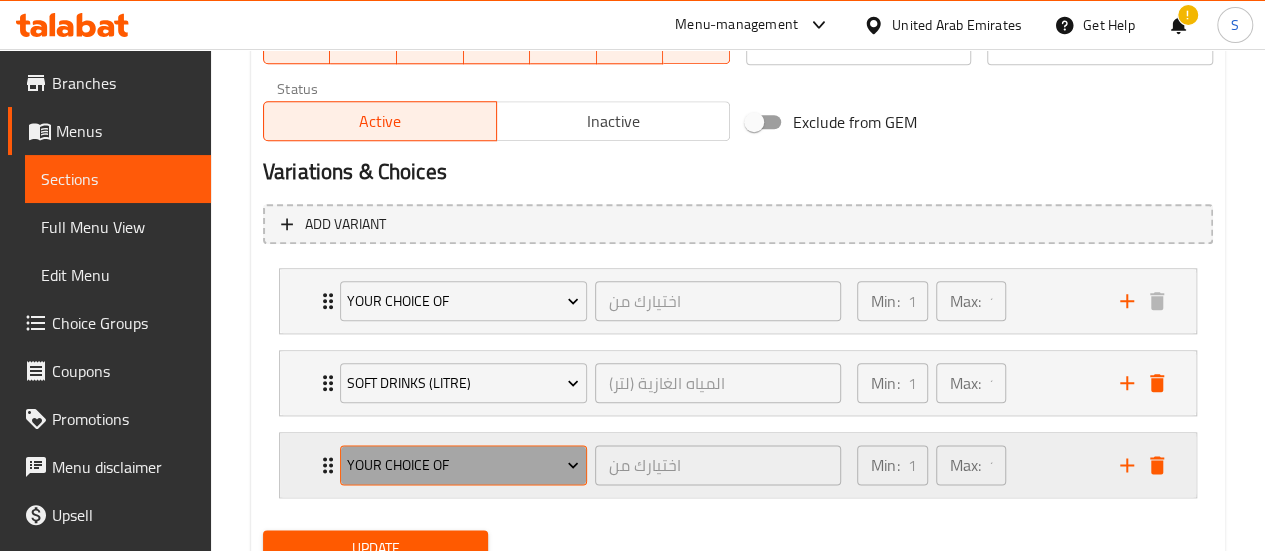 click on "Your Choice Of" at bounding box center (463, 465) 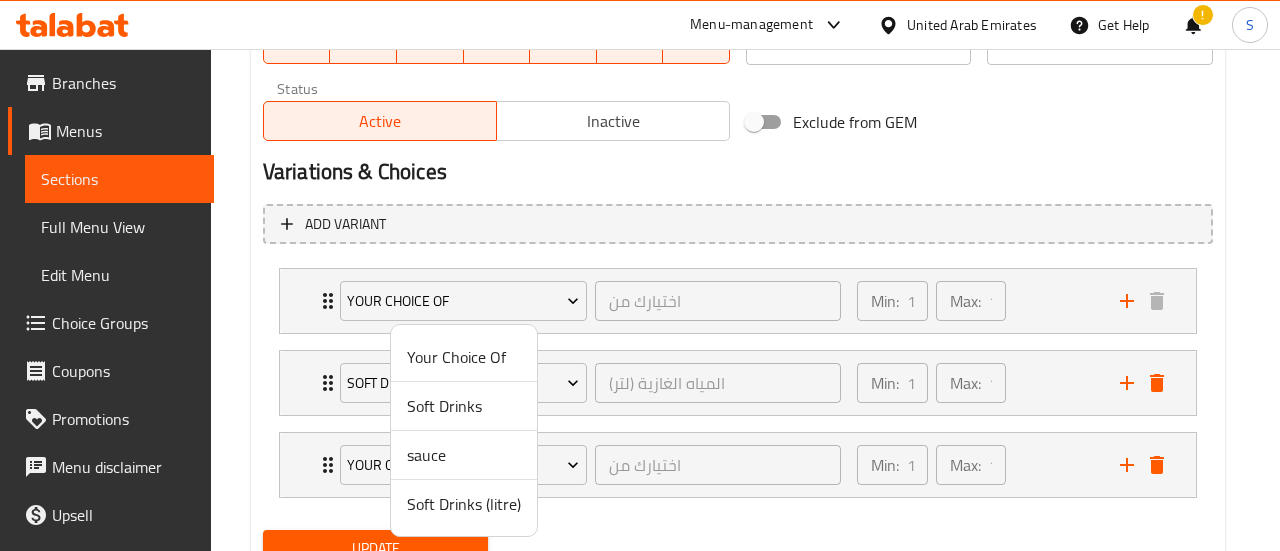 click on "sauce" at bounding box center [464, 455] 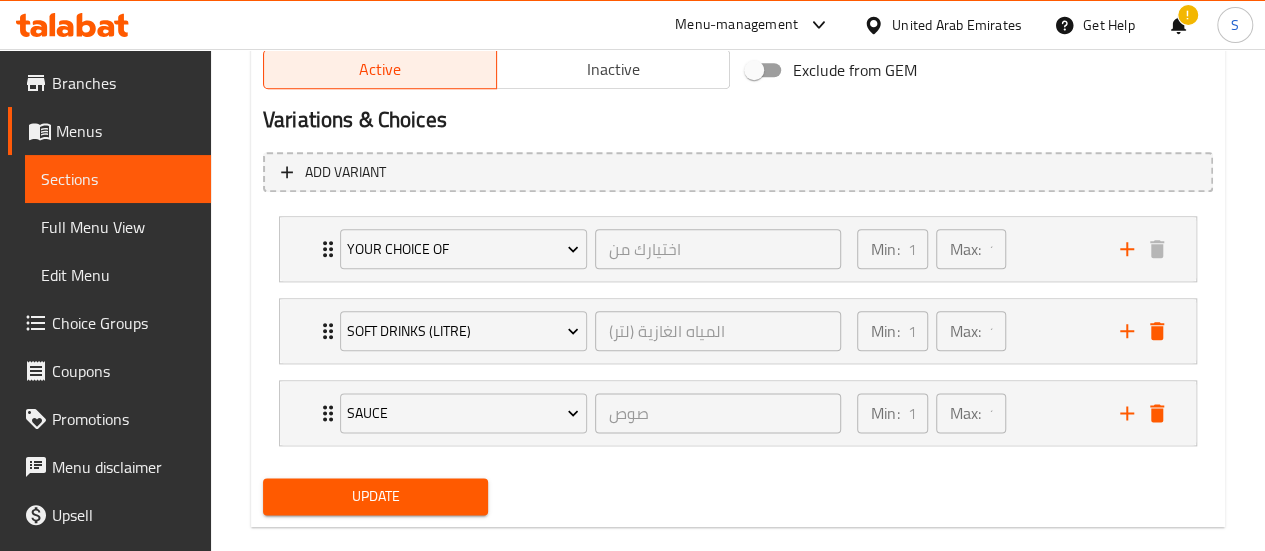 scroll, scrollTop: 1086, scrollLeft: 0, axis: vertical 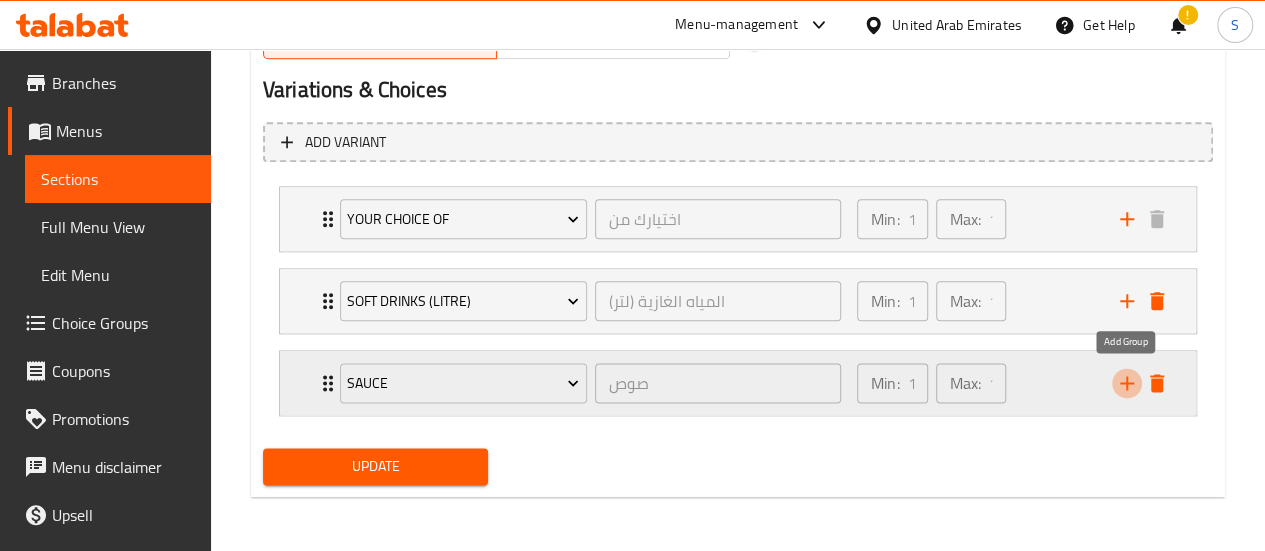 click 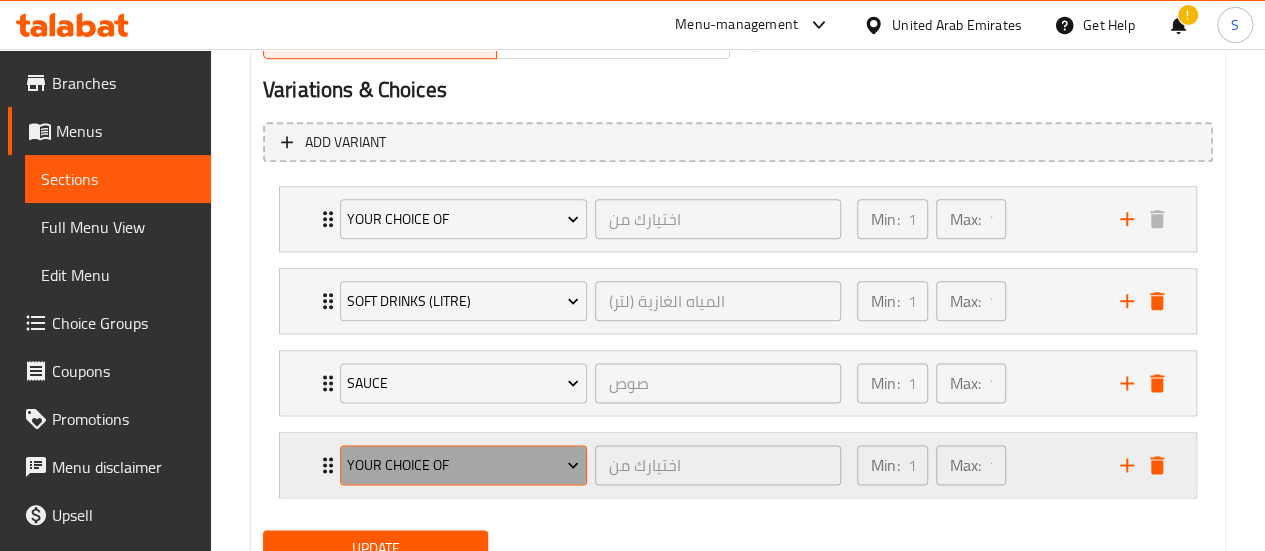 click on "Your Choice Of" at bounding box center [463, 465] 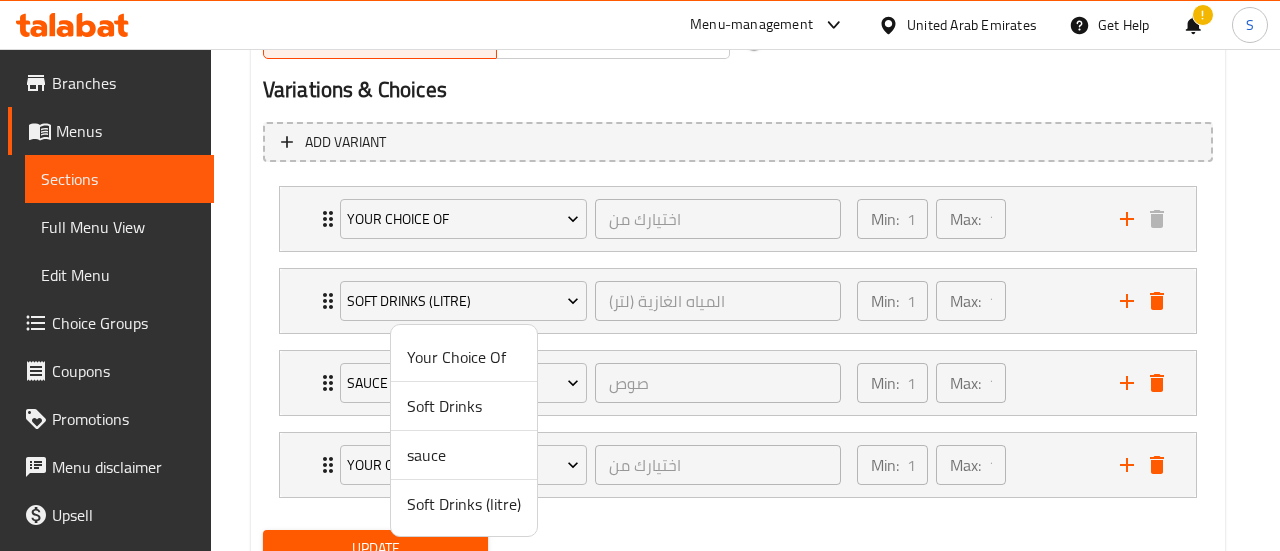 click on "sauce" at bounding box center [464, 455] 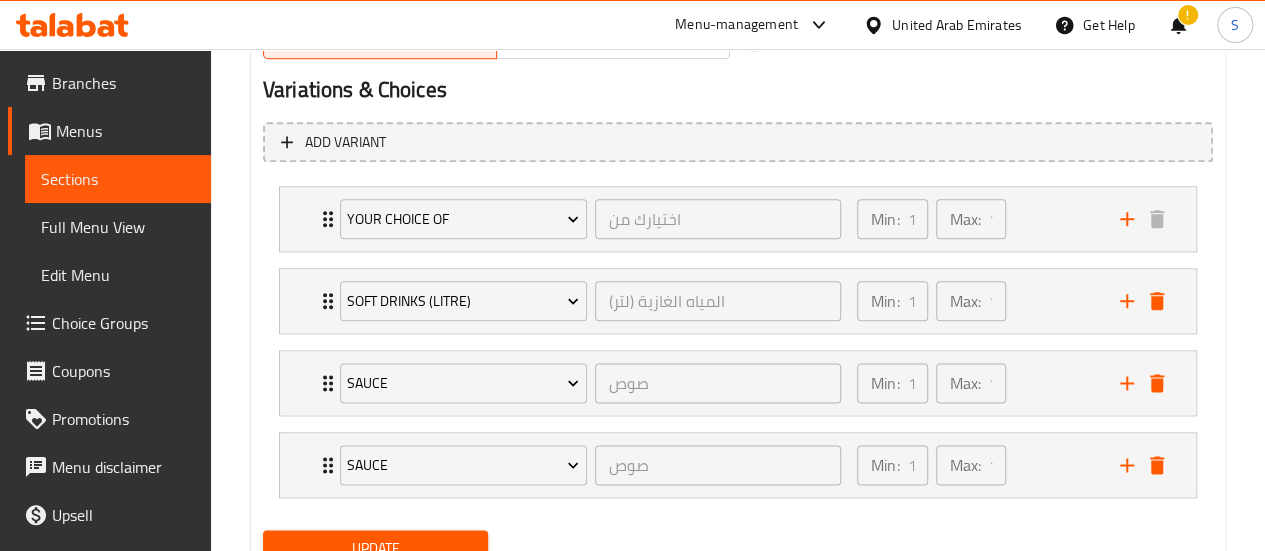 scroll, scrollTop: 1167, scrollLeft: 0, axis: vertical 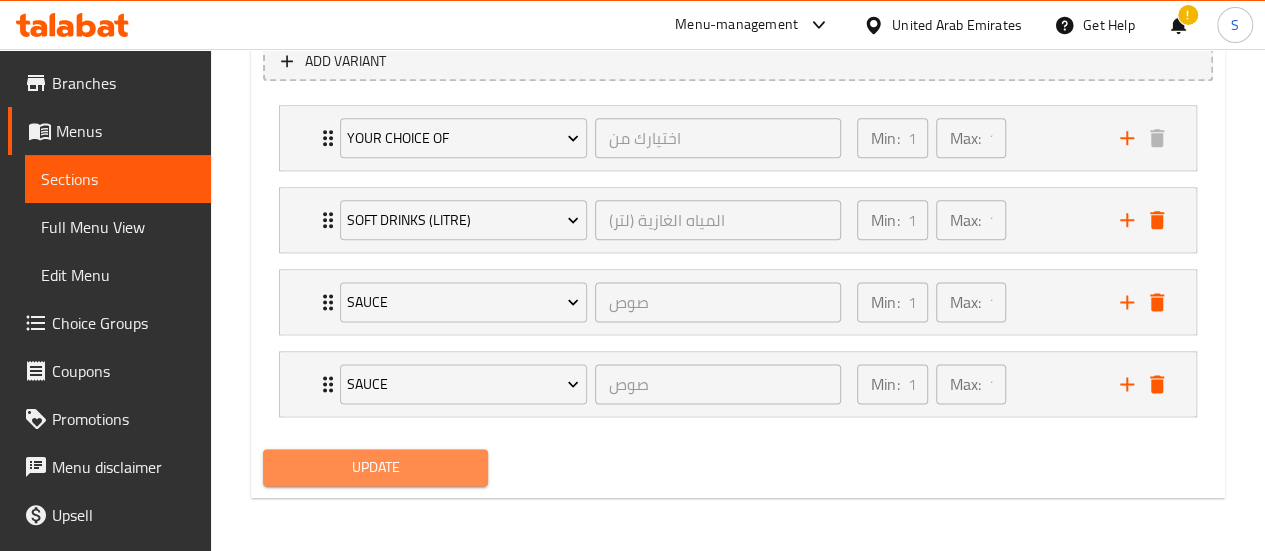 click on "Update" at bounding box center [376, 467] 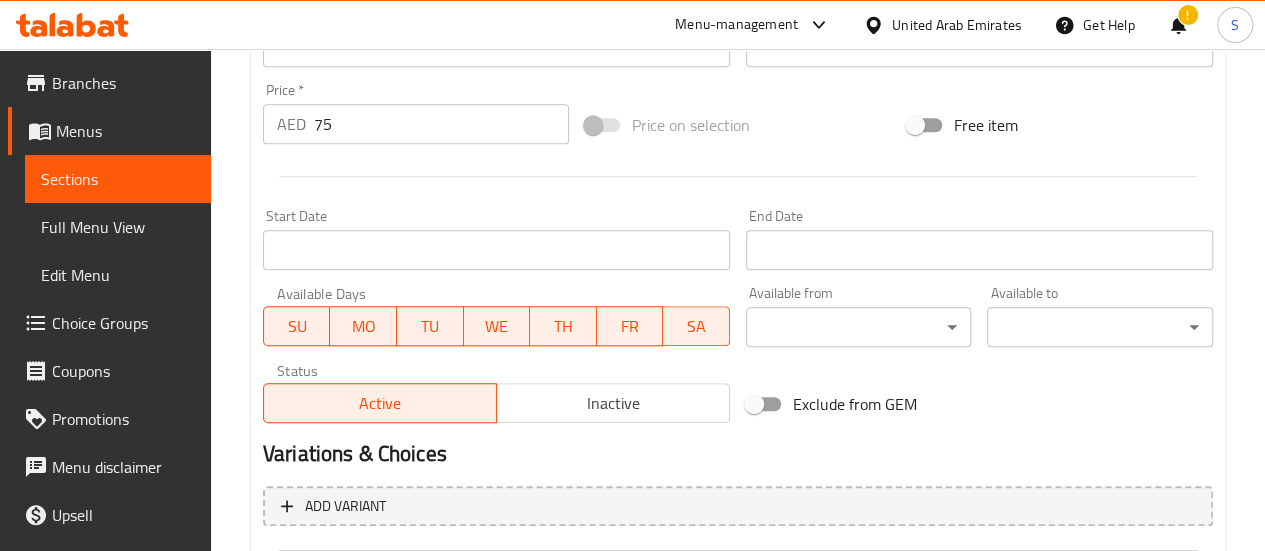 scroll, scrollTop: 721, scrollLeft: 0, axis: vertical 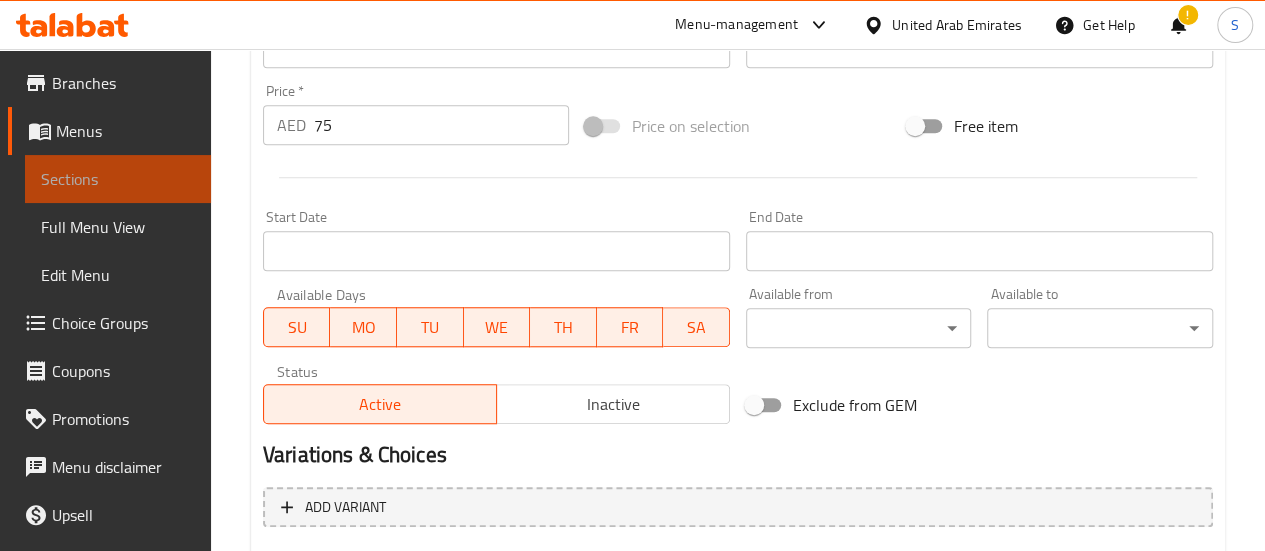 click on "Sections" at bounding box center [118, 179] 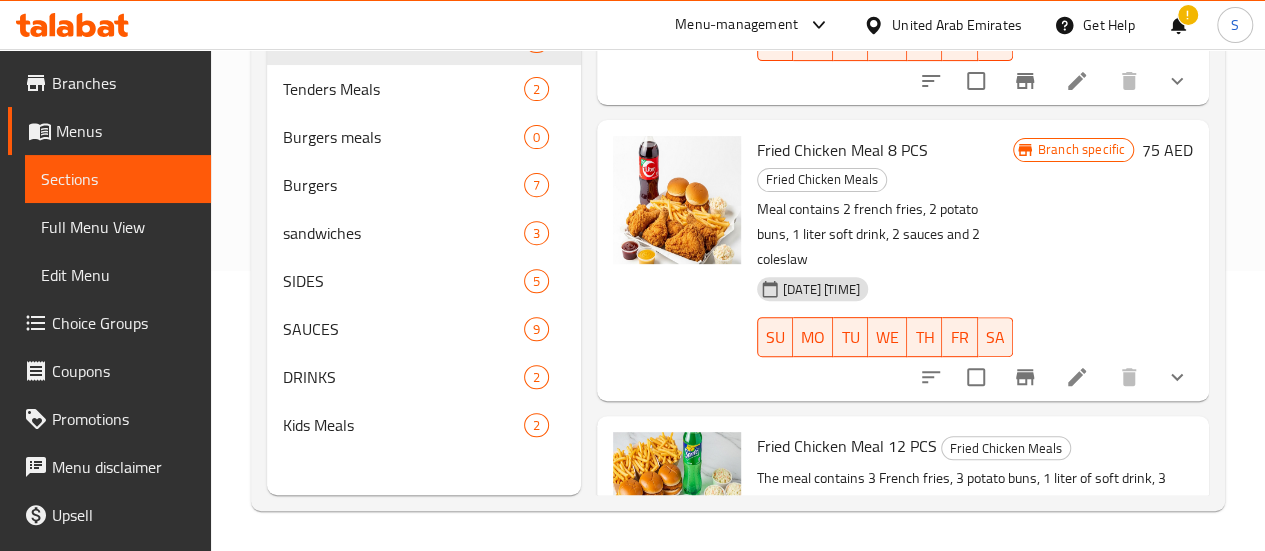 scroll, scrollTop: 502, scrollLeft: 0, axis: vertical 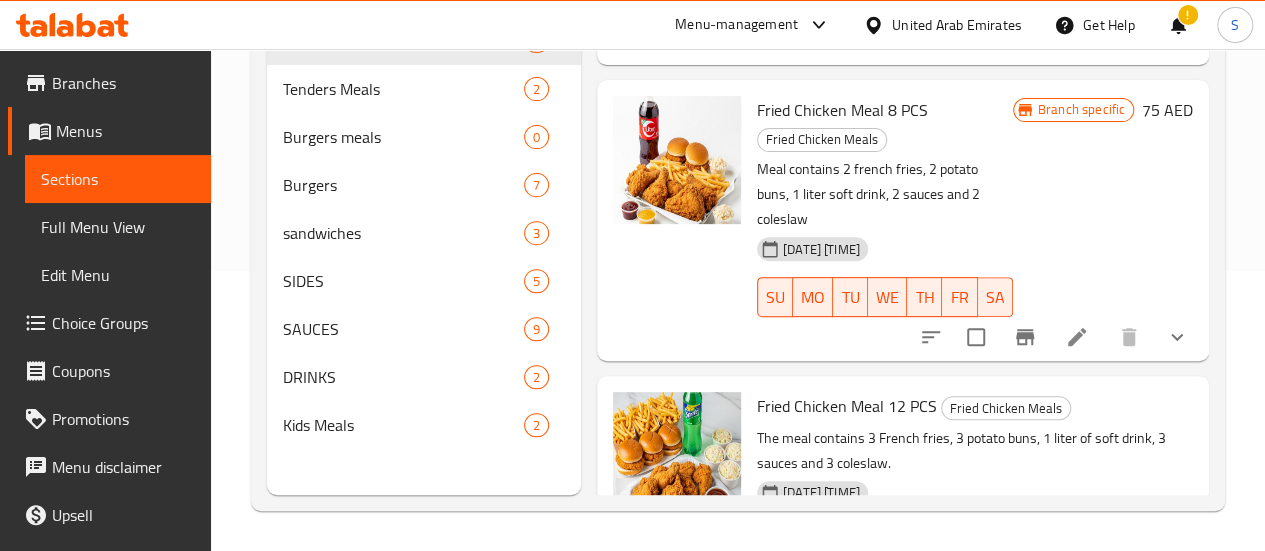 click on "The meal contains 3 French fries, 3 potato buns, 1 liter of soft drink, 3 sauces and 3 coleslaw." at bounding box center [967, 451] 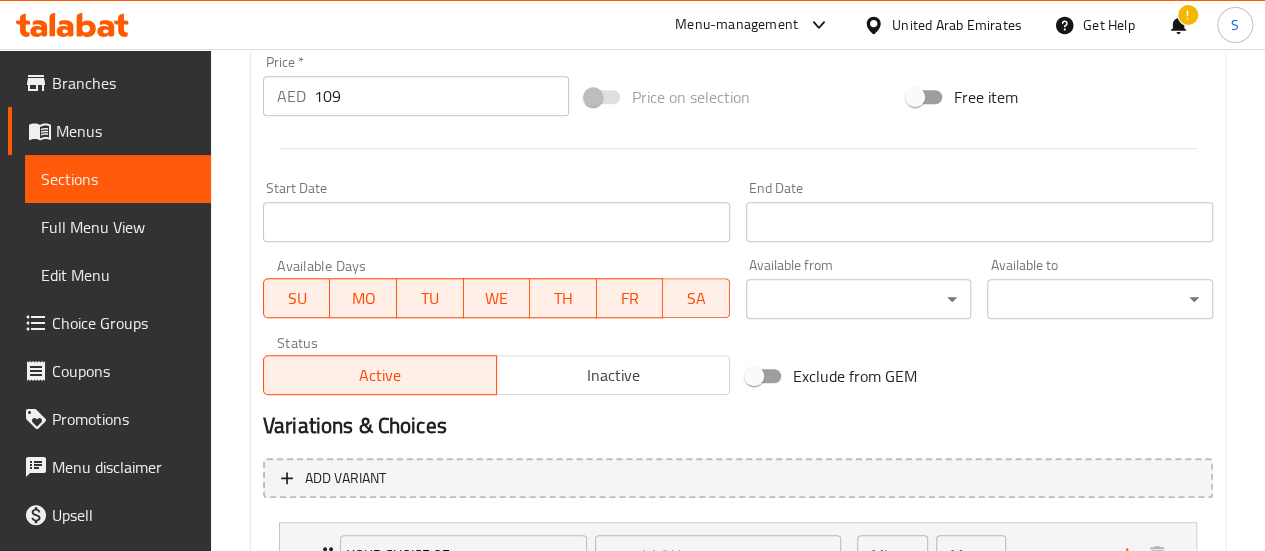 scroll, scrollTop: 923, scrollLeft: 0, axis: vertical 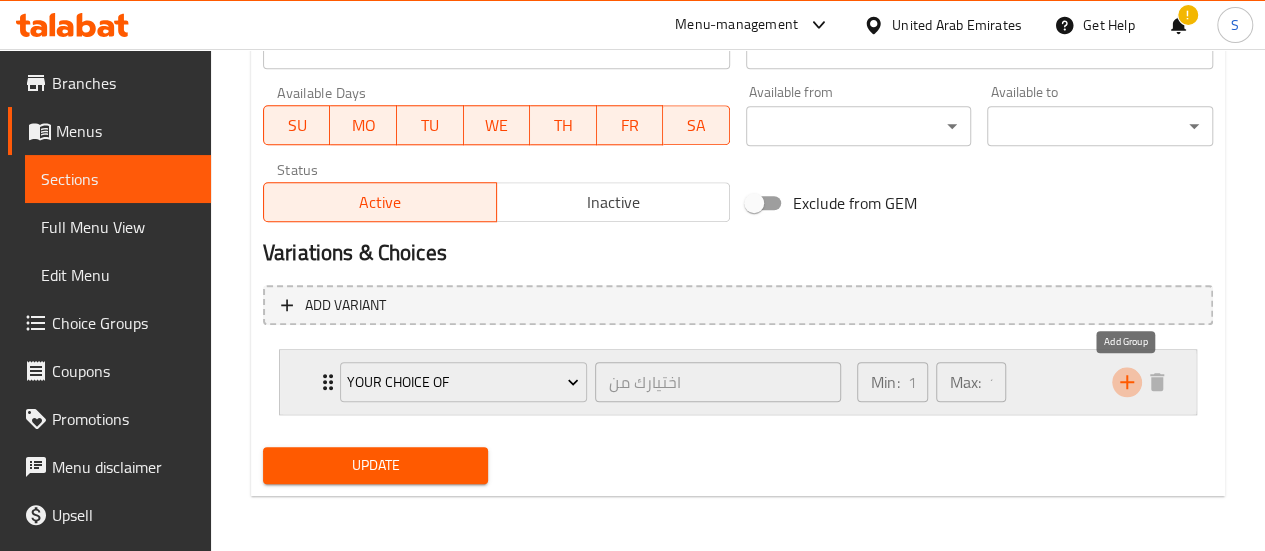 click 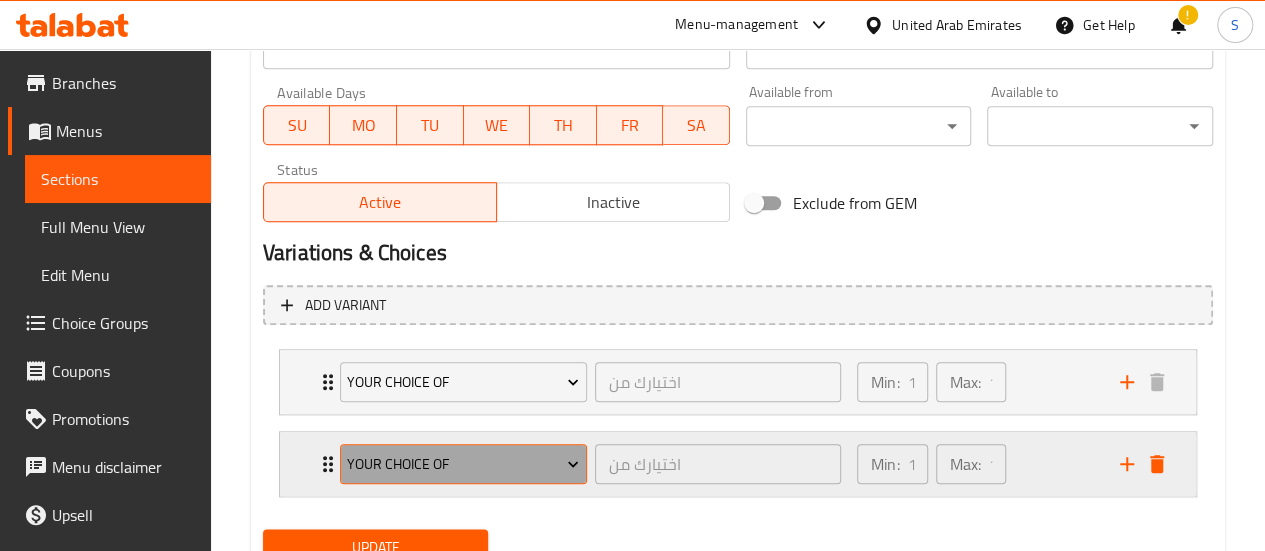 click on "Your Choice Of" at bounding box center (463, 464) 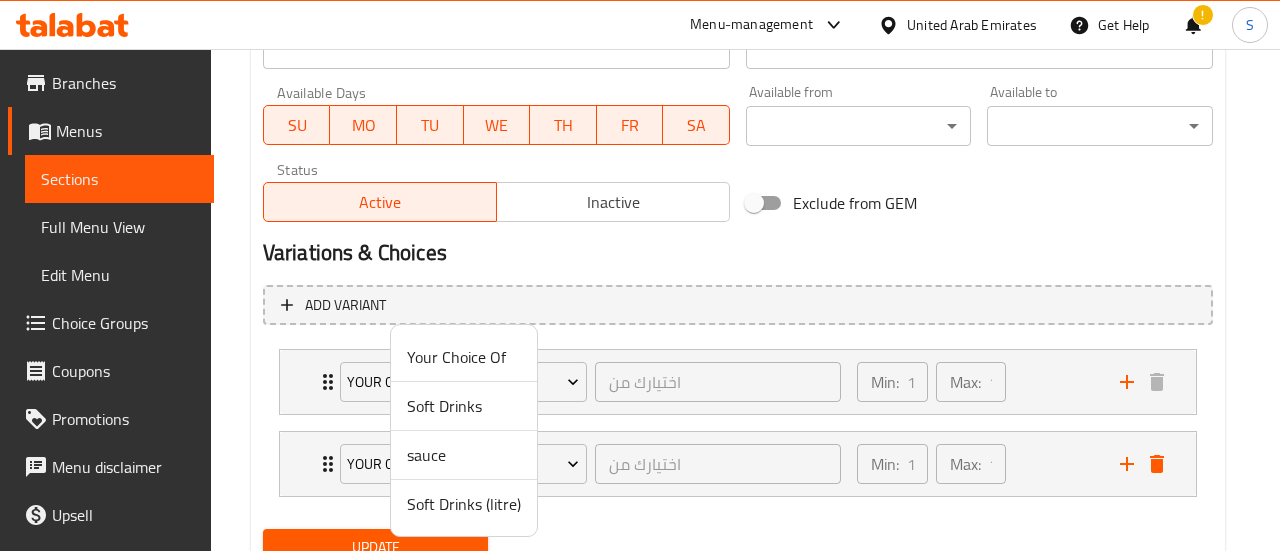 click on "Soft Drinks (litre)" at bounding box center (464, 504) 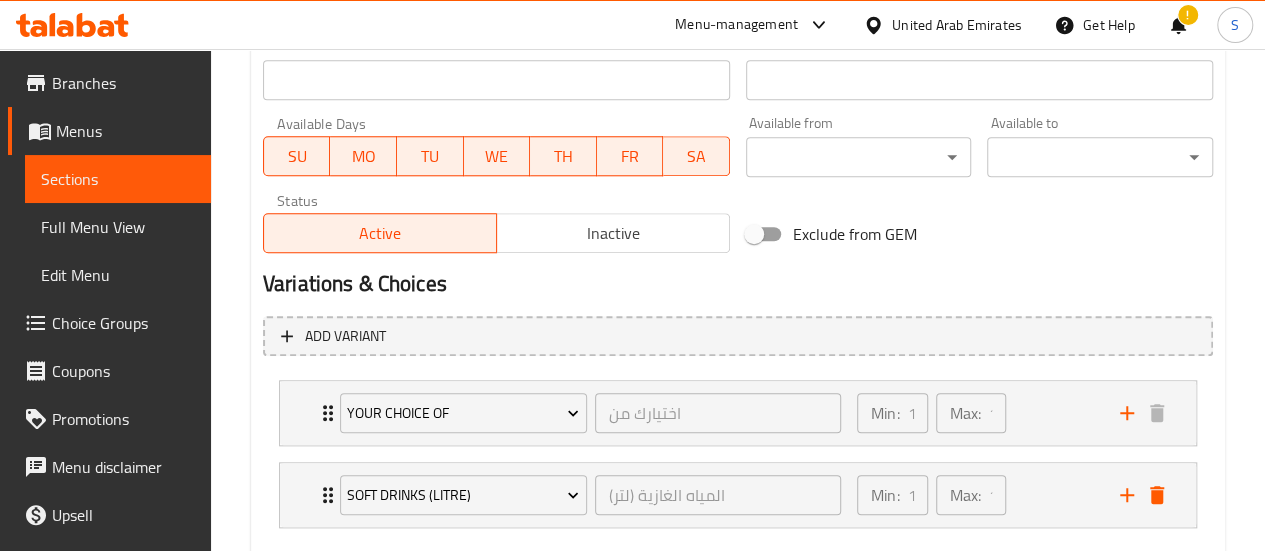 scroll, scrollTop: 1004, scrollLeft: 0, axis: vertical 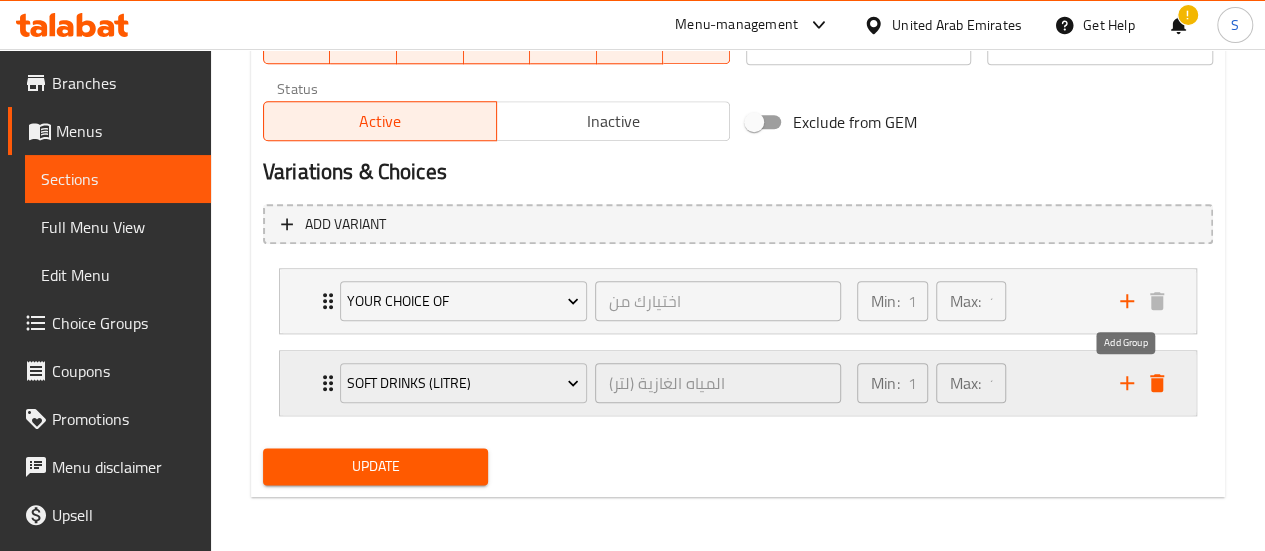 click 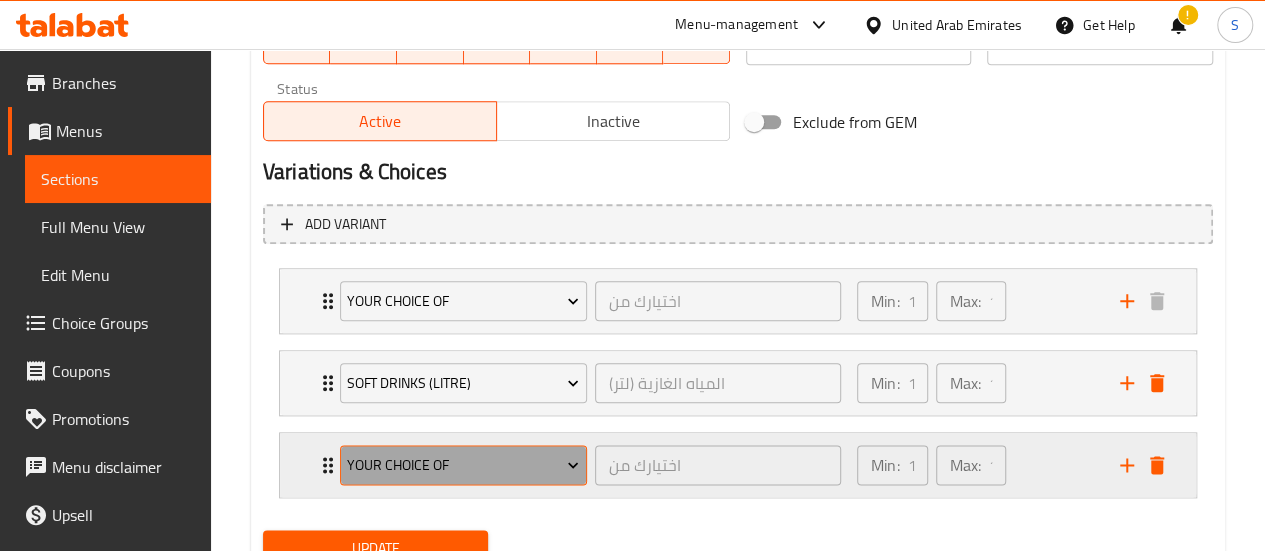 click on "Your Choice Of" at bounding box center (463, 465) 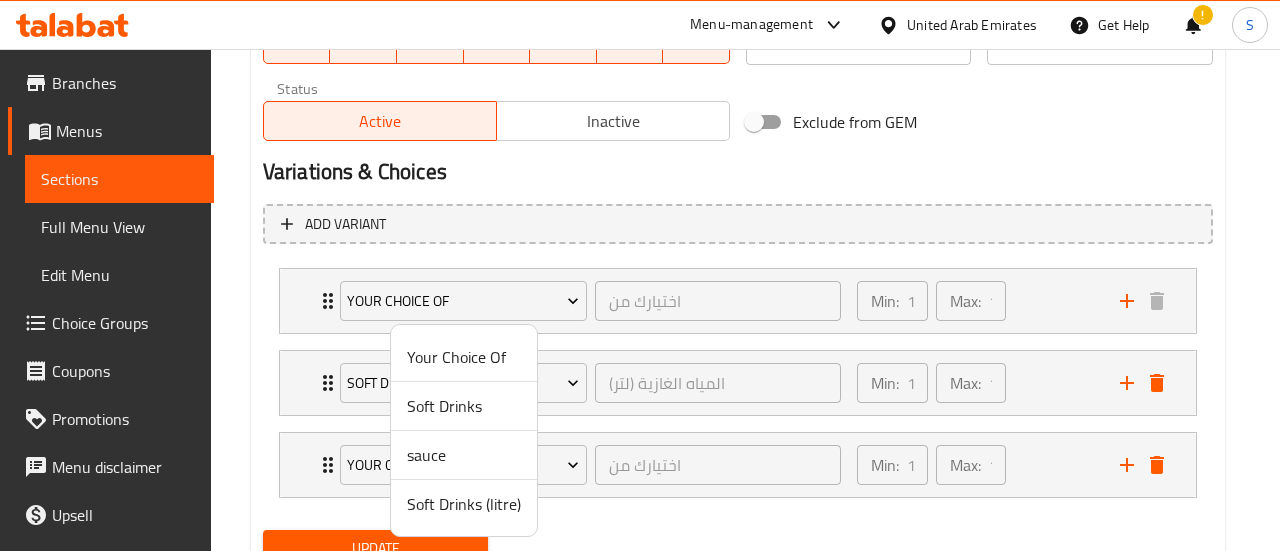 click on "sauce" at bounding box center (464, 455) 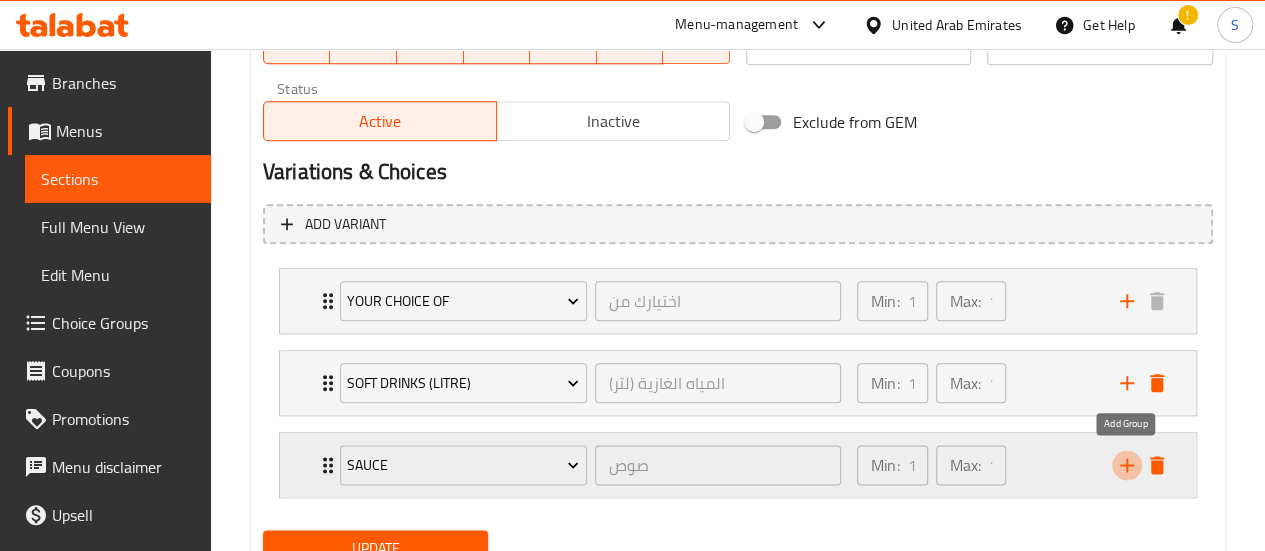 click at bounding box center [1127, 465] 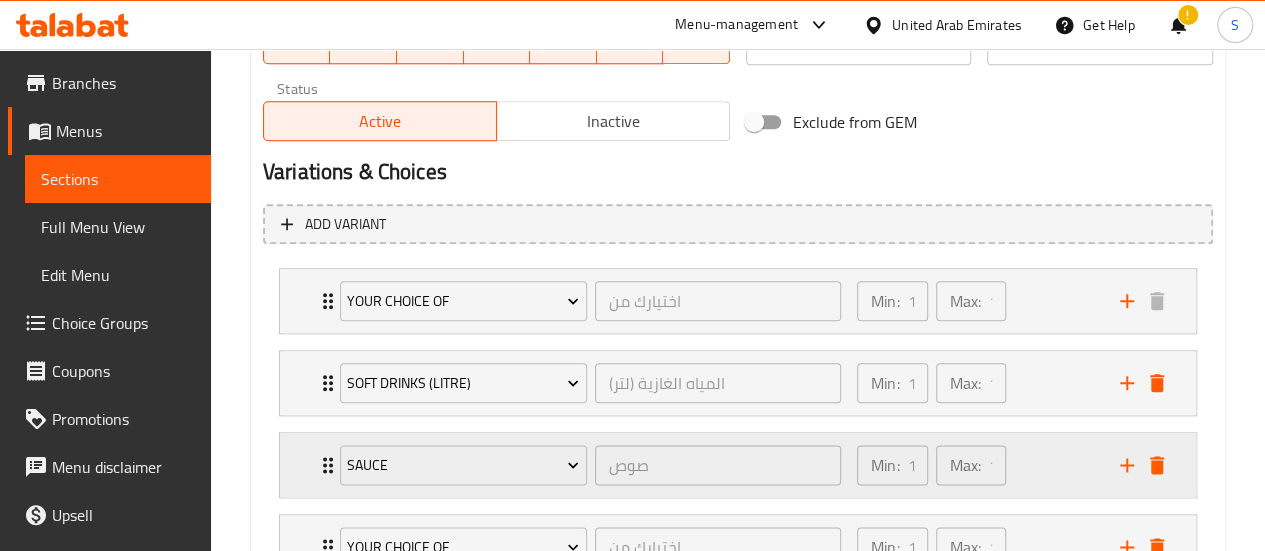 scroll, scrollTop: 1167, scrollLeft: 0, axis: vertical 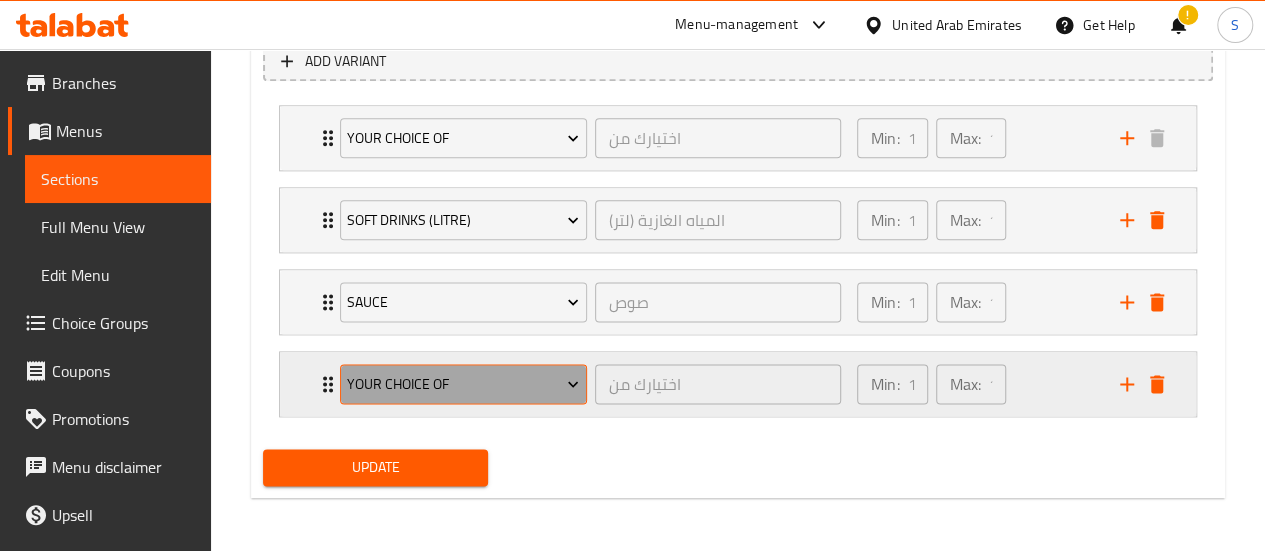 click 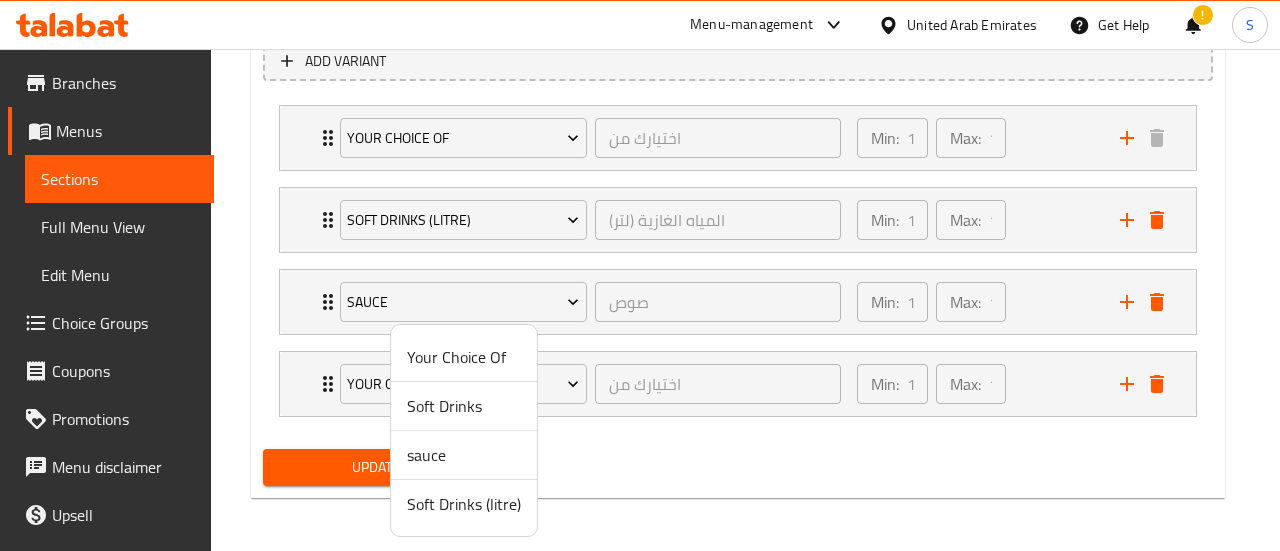 click on "sauce" at bounding box center (464, 455) 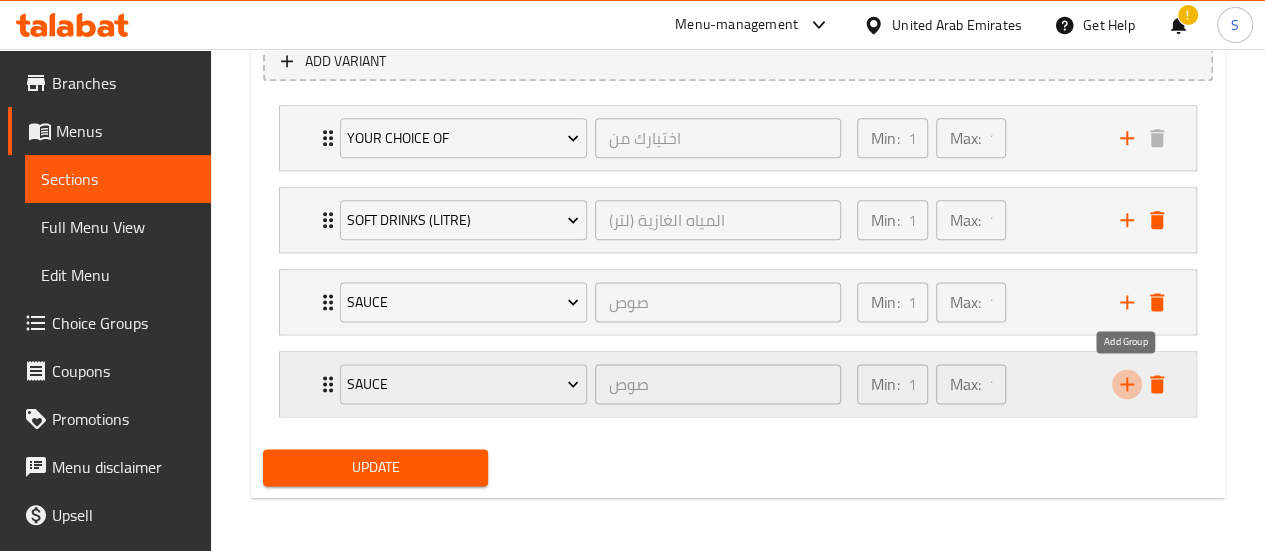 click 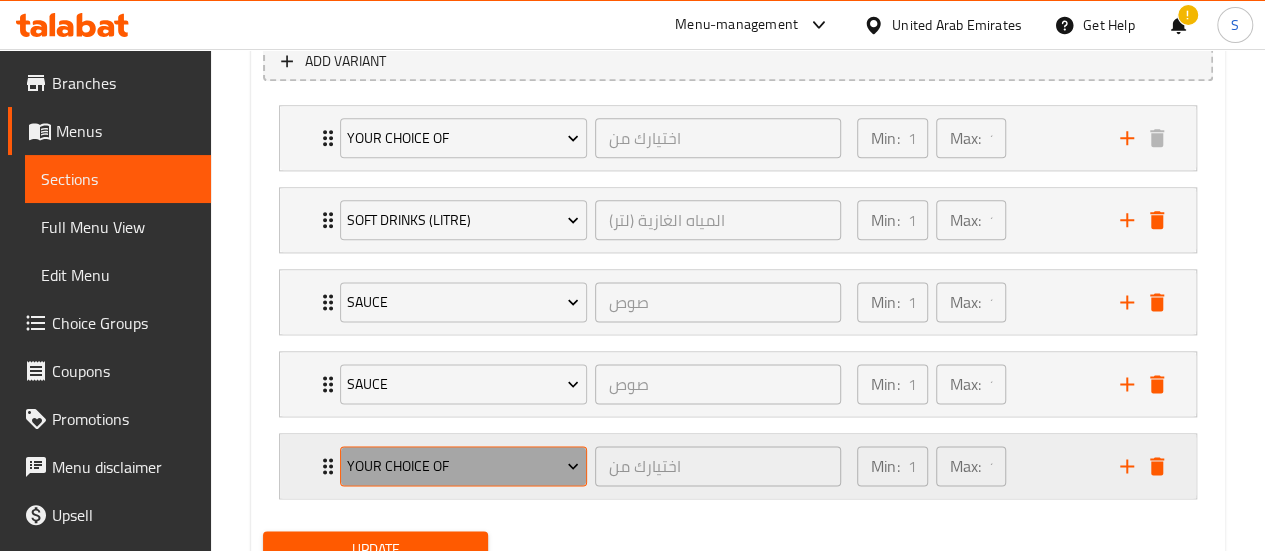 click on "Your Choice Of" at bounding box center (463, 466) 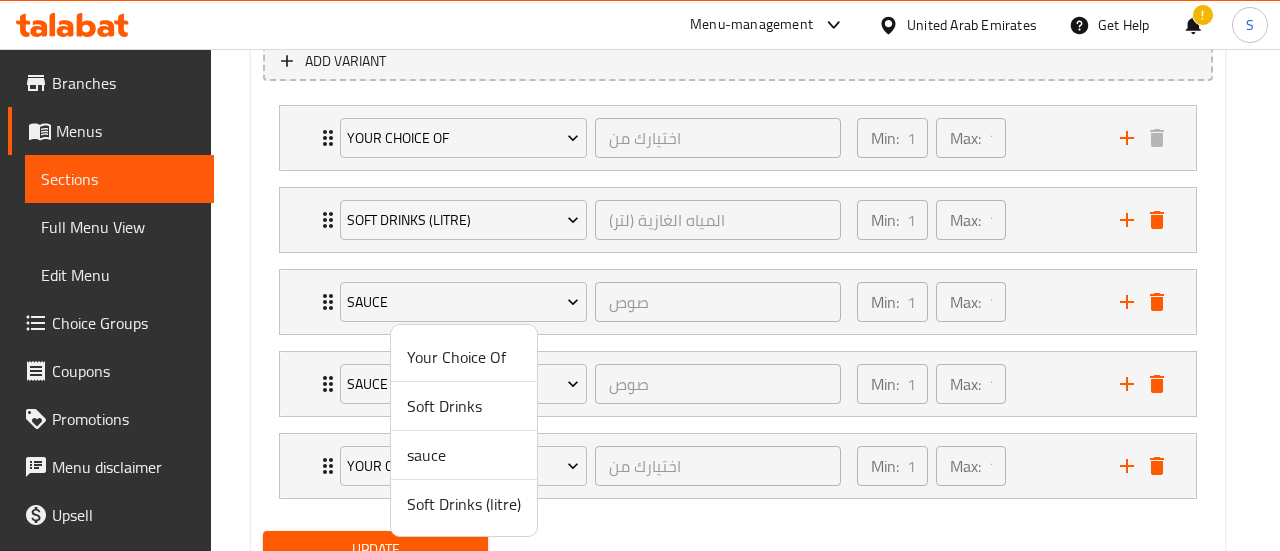click on "sauce" at bounding box center (464, 455) 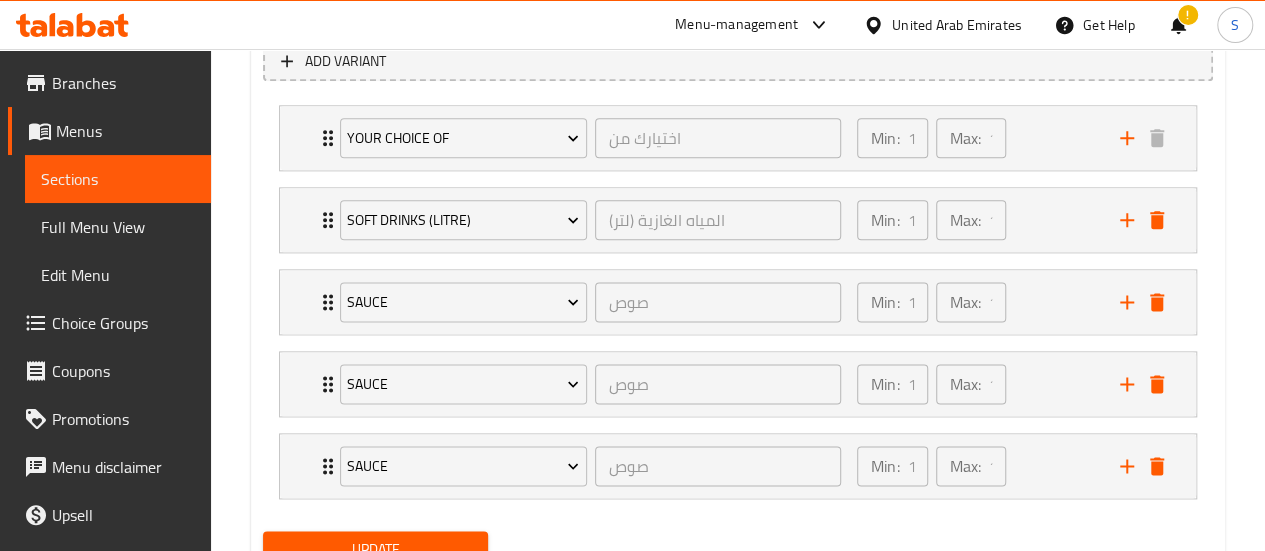 scroll, scrollTop: 1248, scrollLeft: 0, axis: vertical 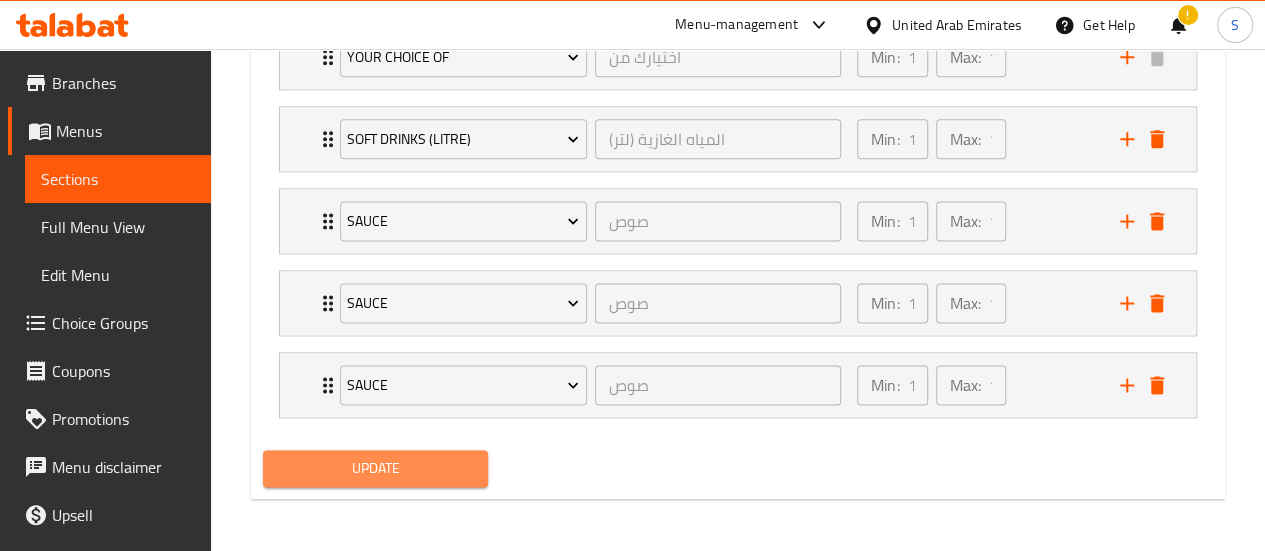 click on "Update" at bounding box center (376, 468) 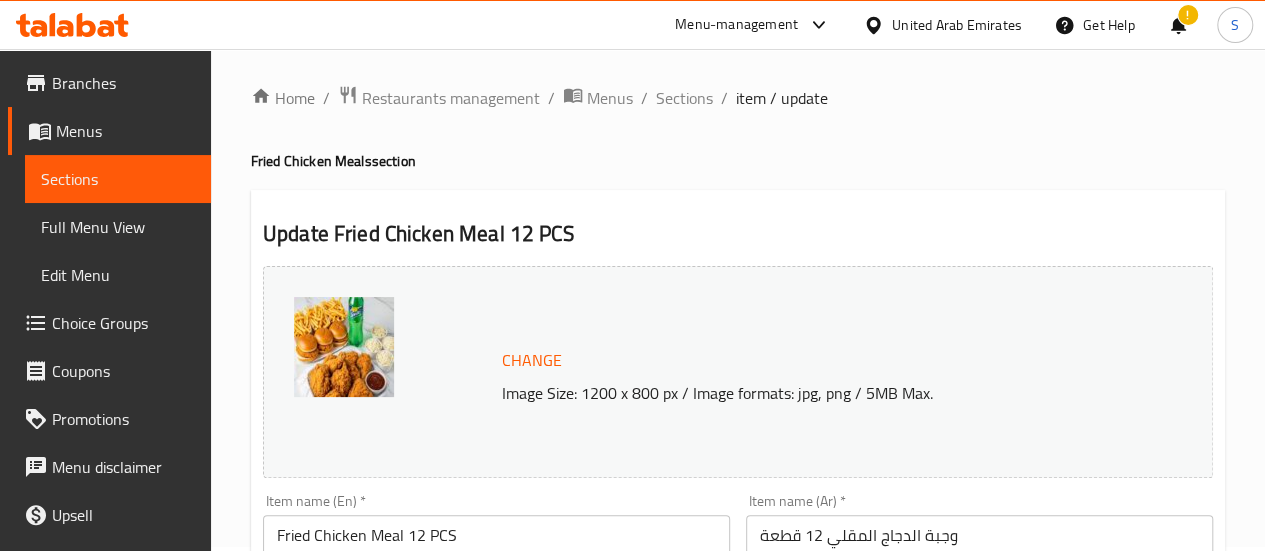 scroll, scrollTop: 0, scrollLeft: 0, axis: both 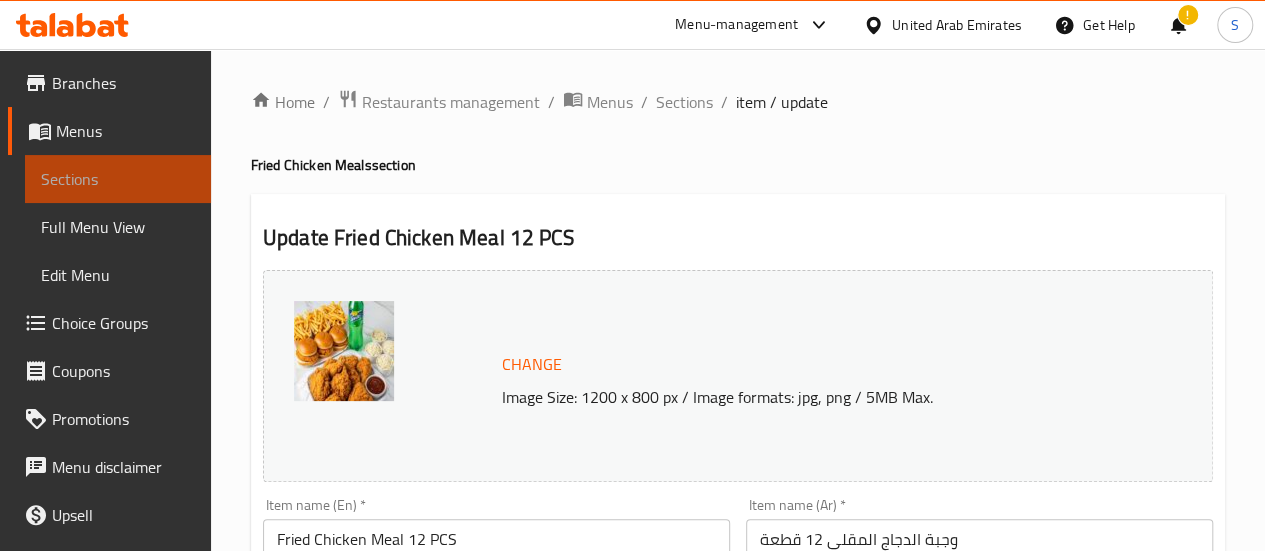 click on "Sections" at bounding box center [118, 179] 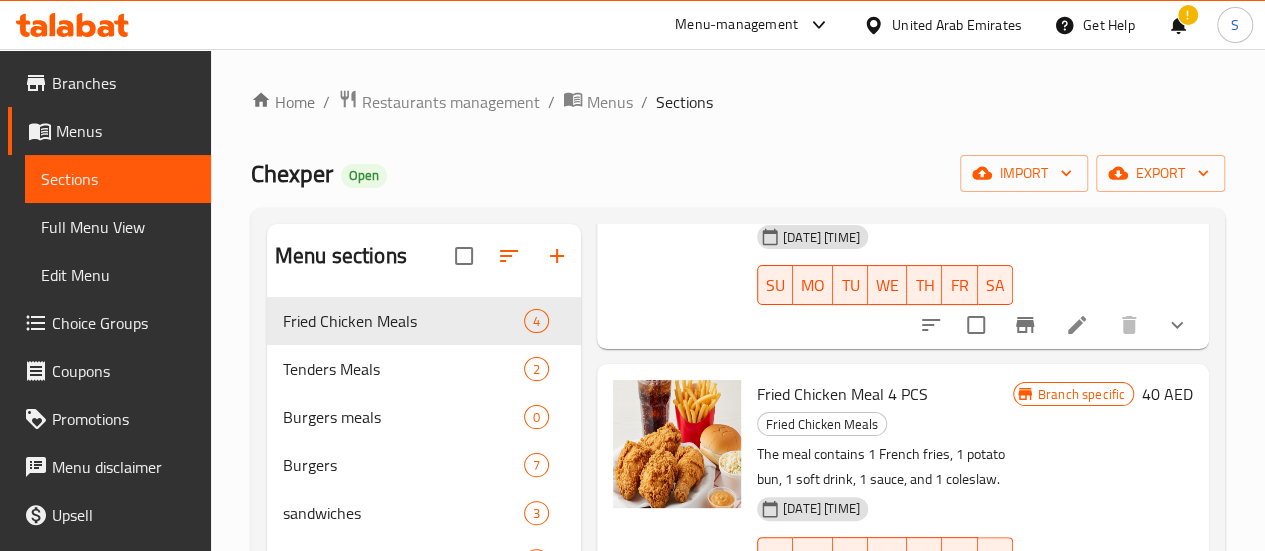 scroll, scrollTop: 502, scrollLeft: 0, axis: vertical 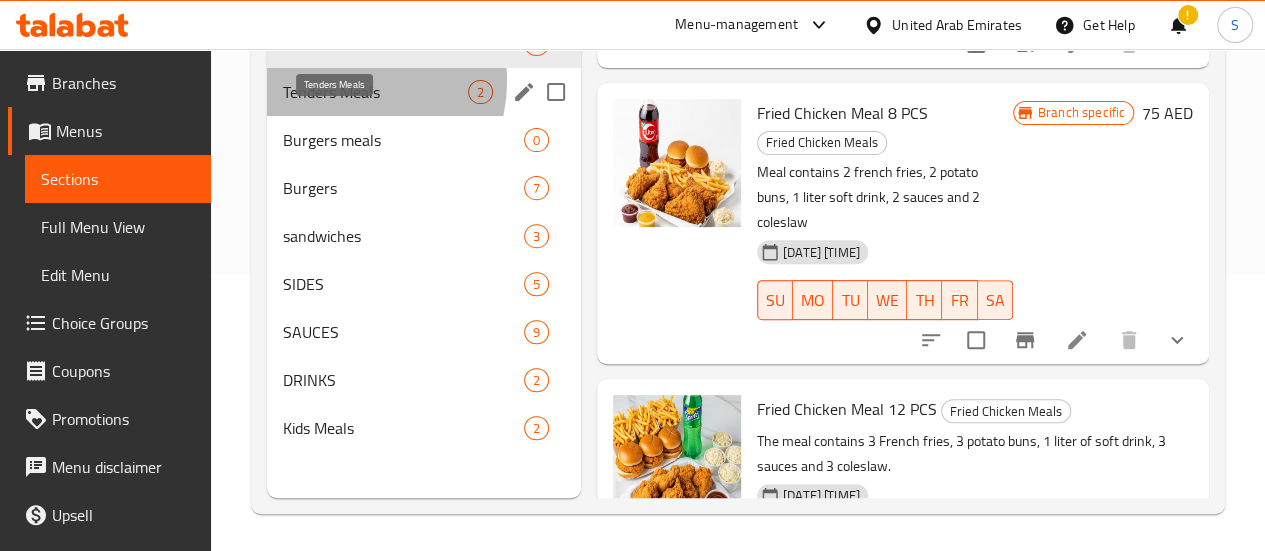 click on "Tenders Meals" at bounding box center (375, 92) 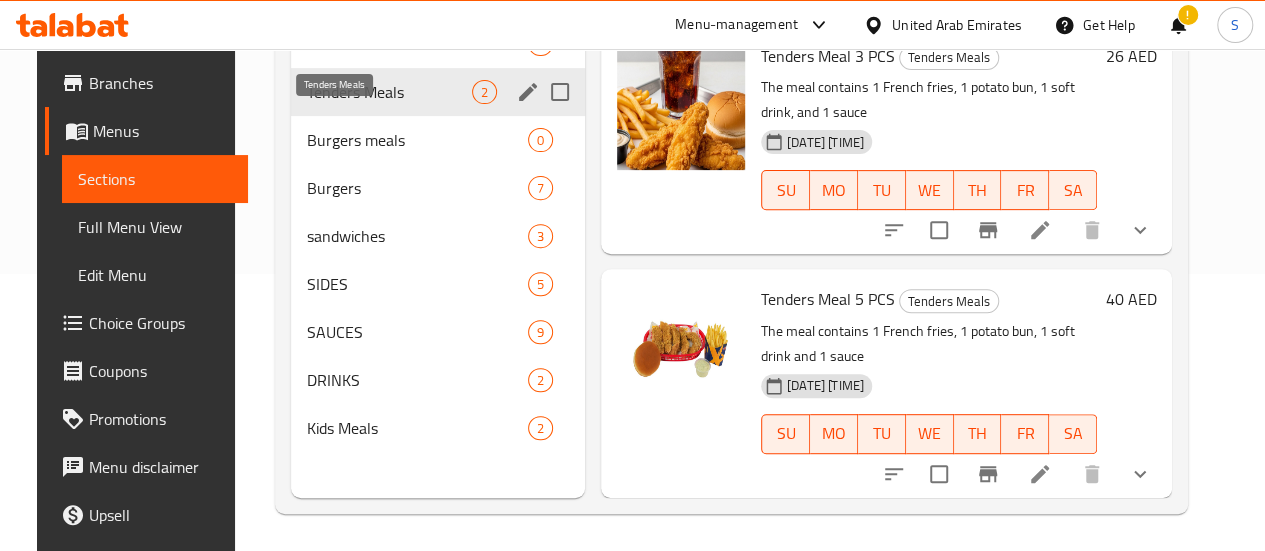 scroll, scrollTop: 0, scrollLeft: 0, axis: both 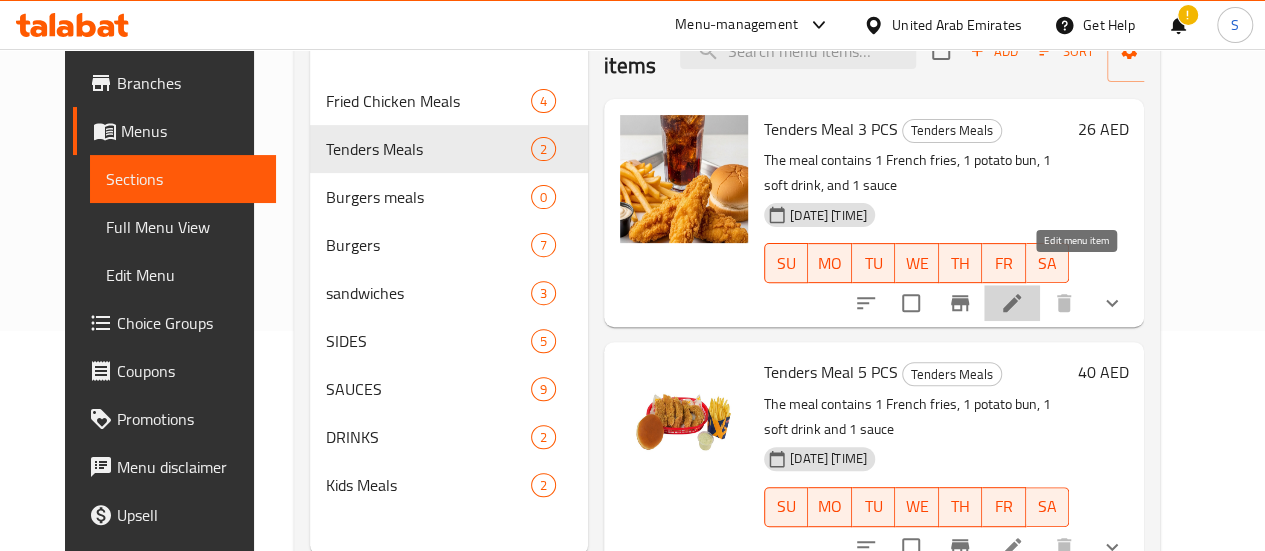 click 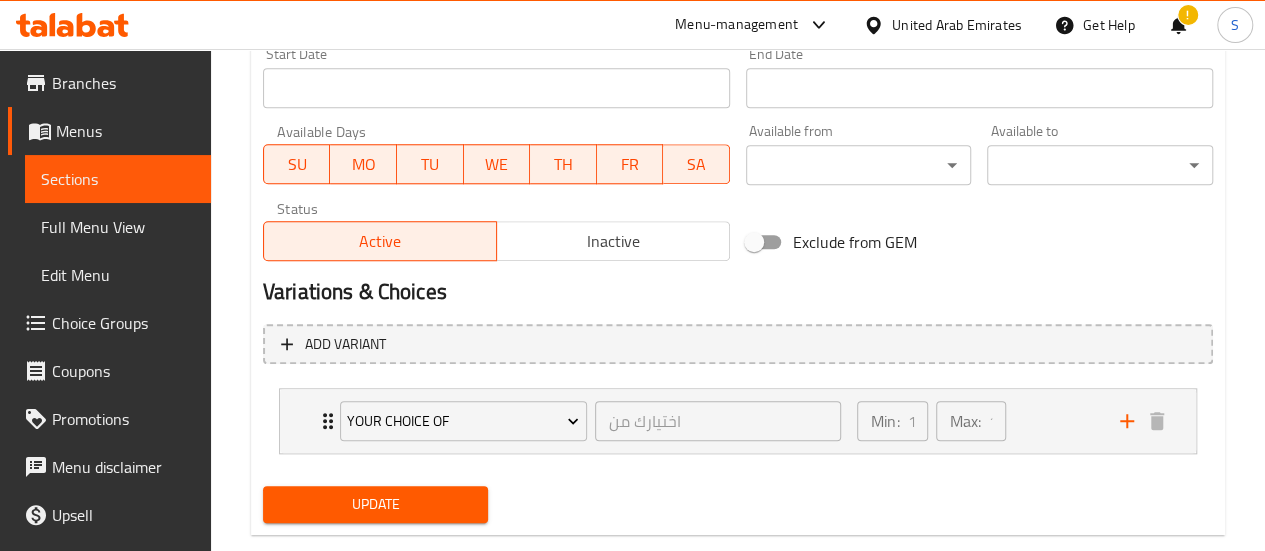 scroll, scrollTop: 923, scrollLeft: 0, axis: vertical 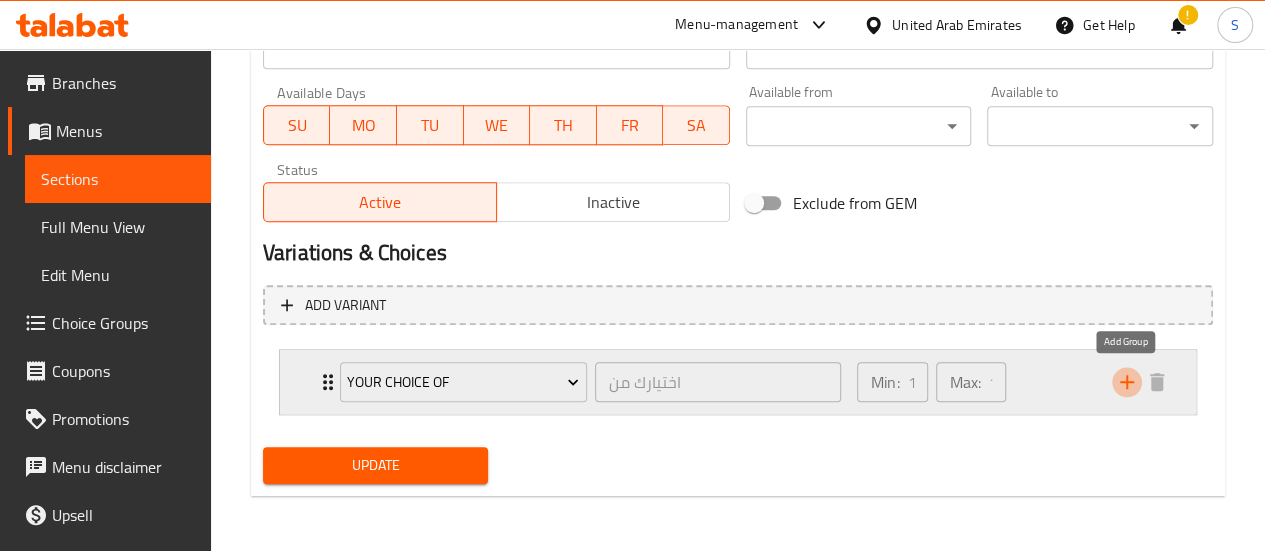 click 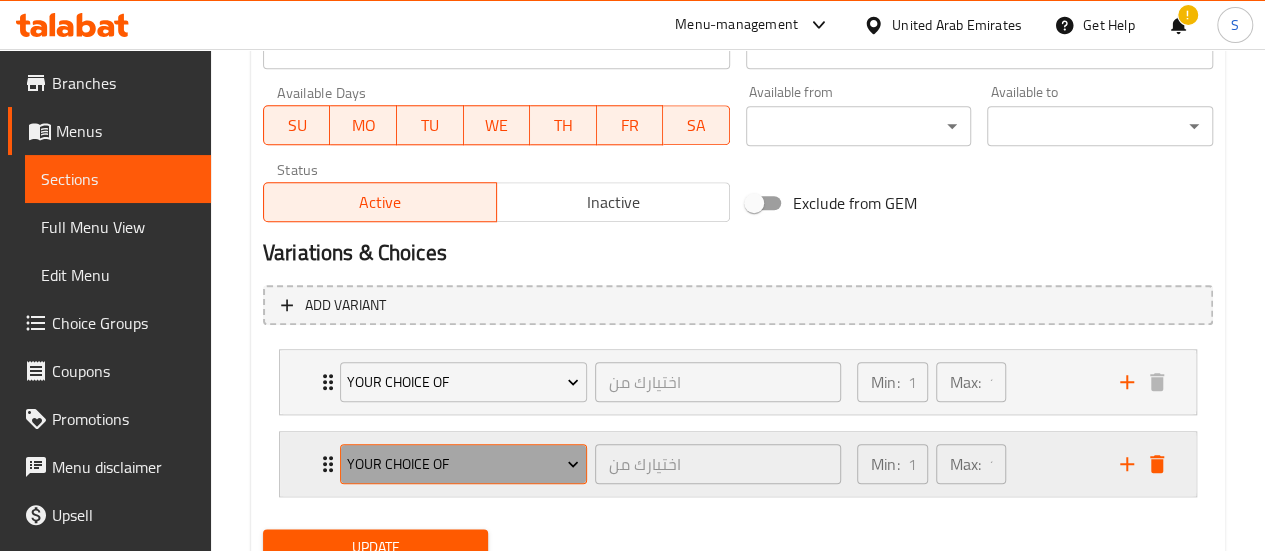 click on "Your Choice Of" at bounding box center (463, 464) 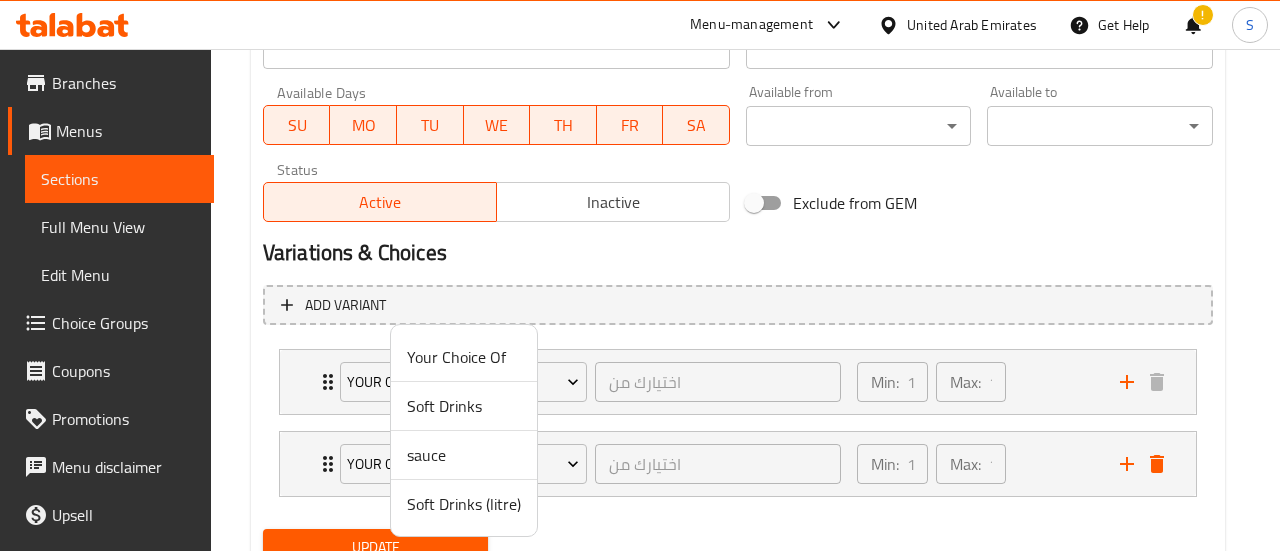 click on "Soft Drinks" at bounding box center (464, 406) 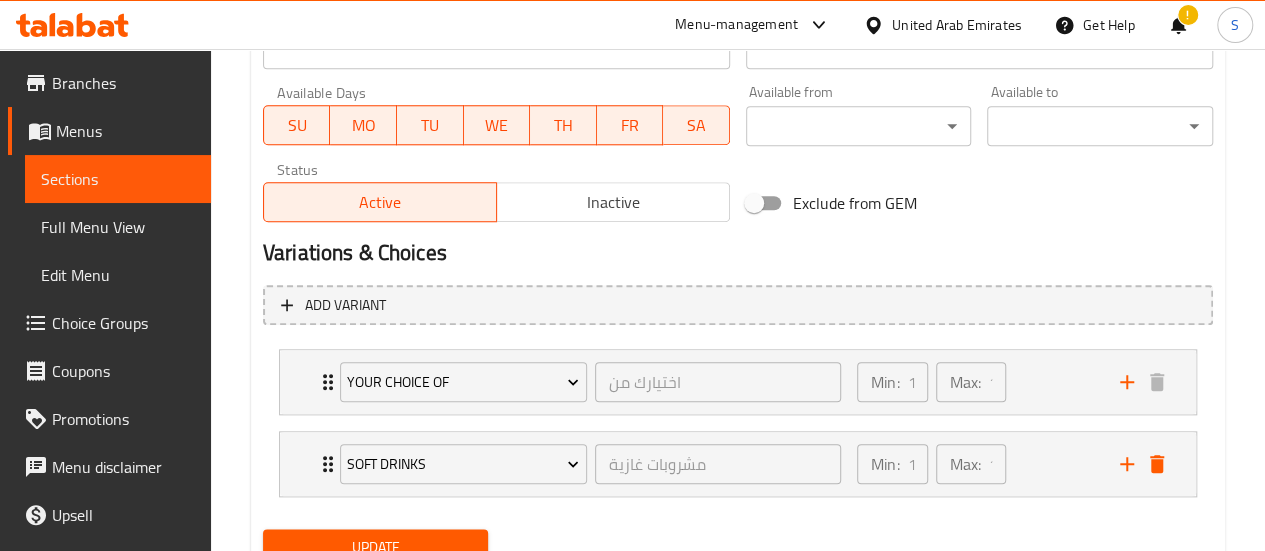 scroll, scrollTop: 1004, scrollLeft: 0, axis: vertical 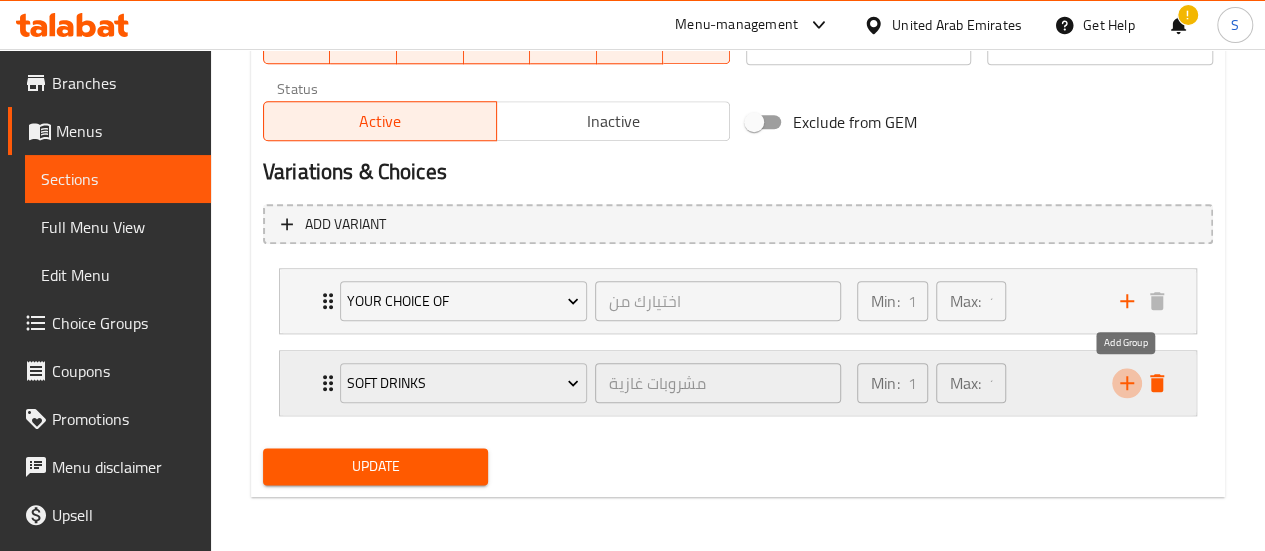 click 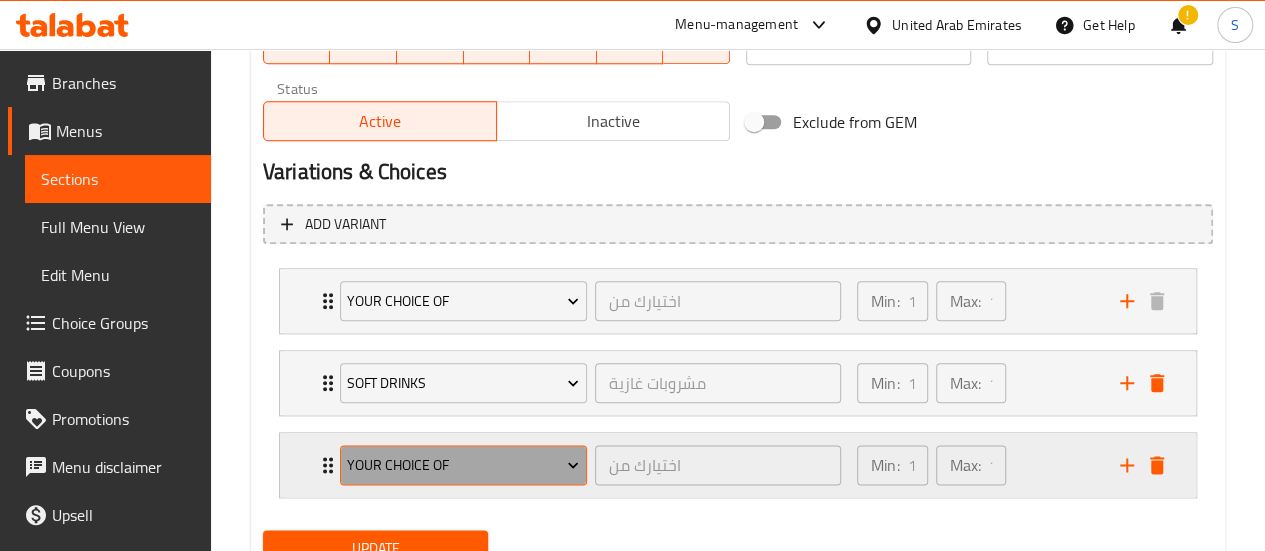click on "Your Choice Of" at bounding box center (463, 465) 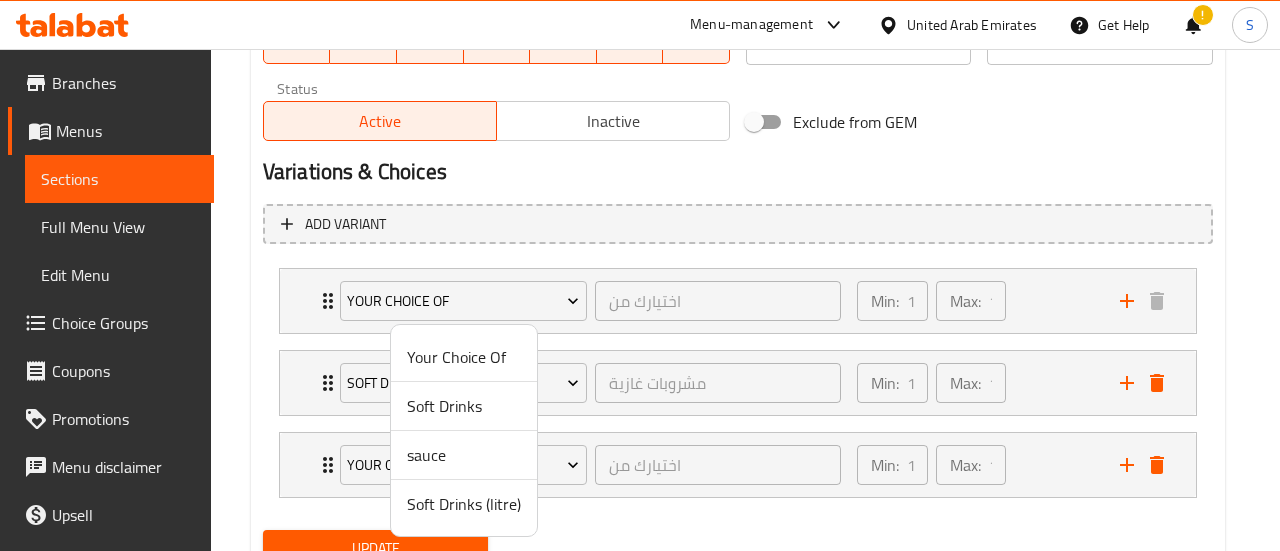 click on "sauce" at bounding box center (464, 455) 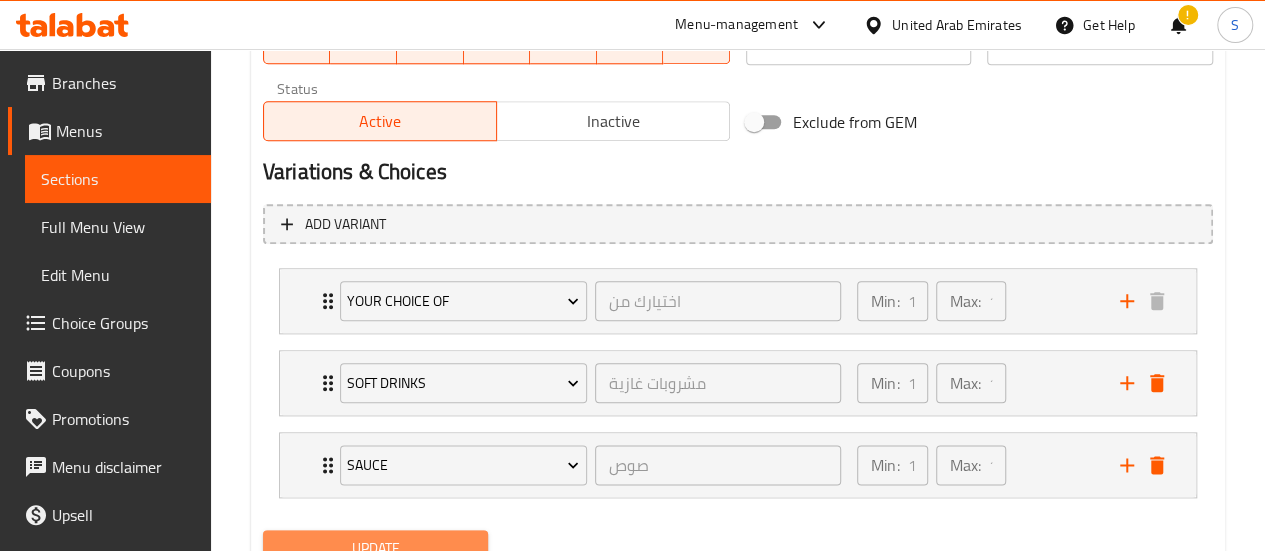 click on "Update" at bounding box center (376, 548) 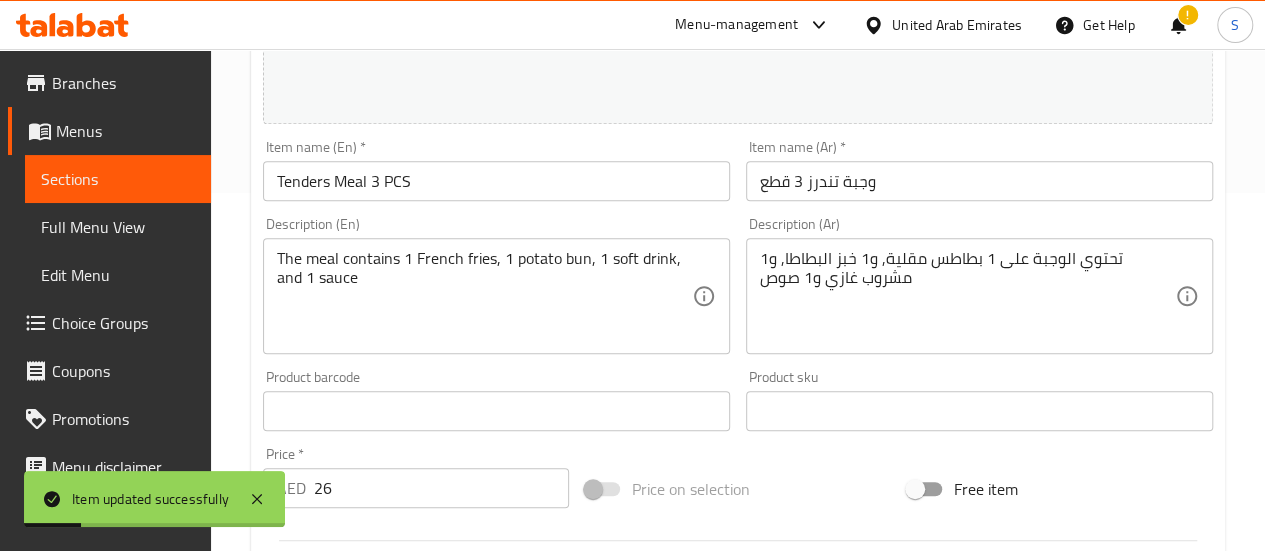 scroll, scrollTop: 286, scrollLeft: 0, axis: vertical 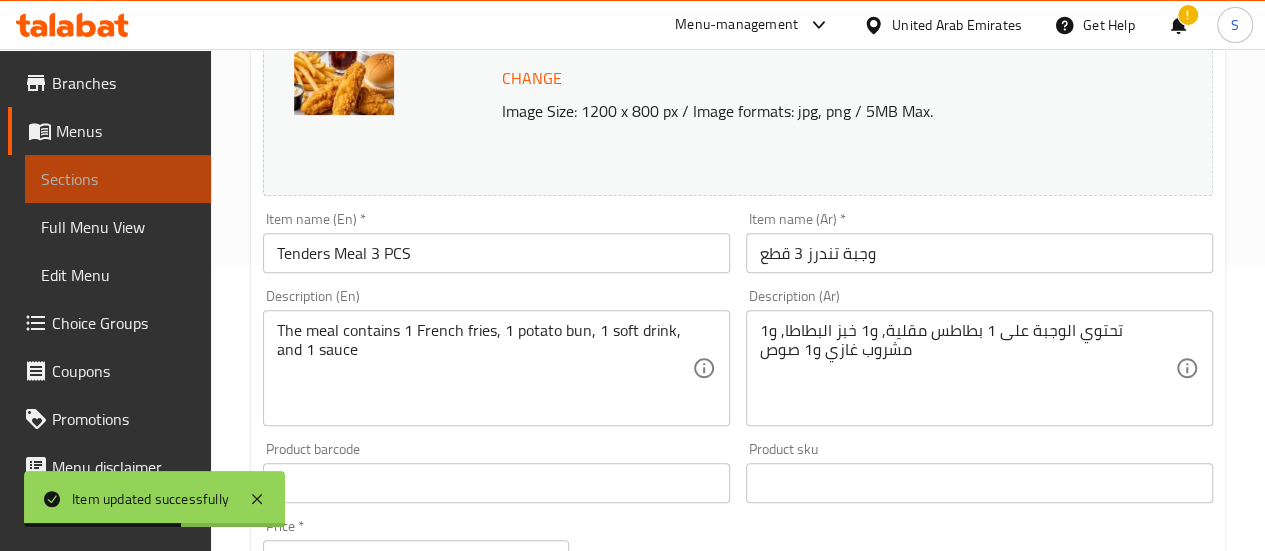click on "Sections" at bounding box center [118, 179] 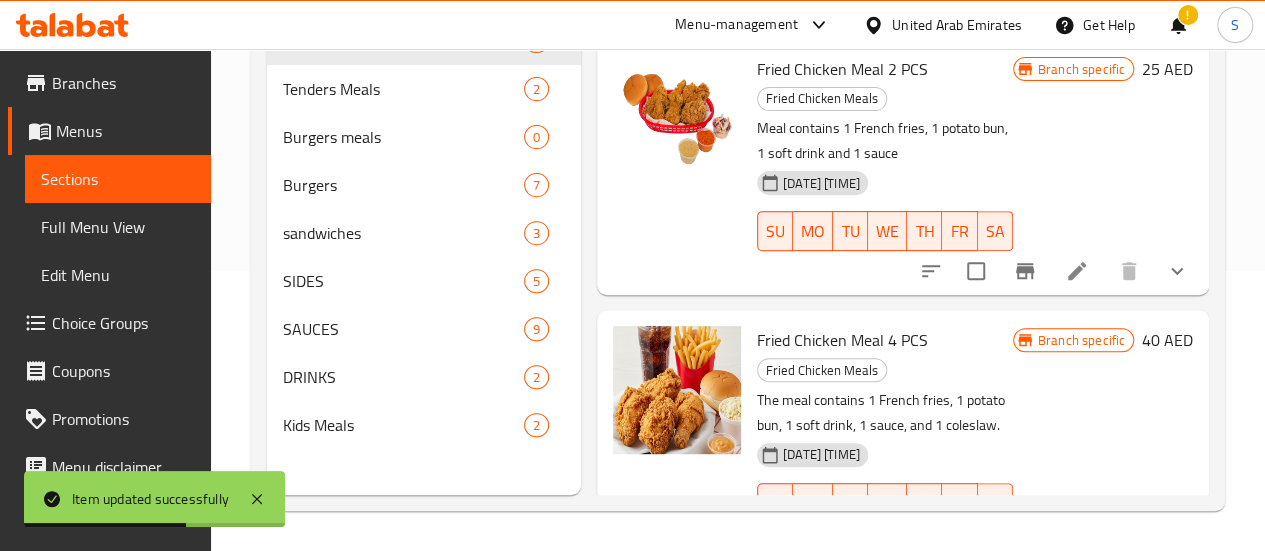 scroll, scrollTop: 280, scrollLeft: 0, axis: vertical 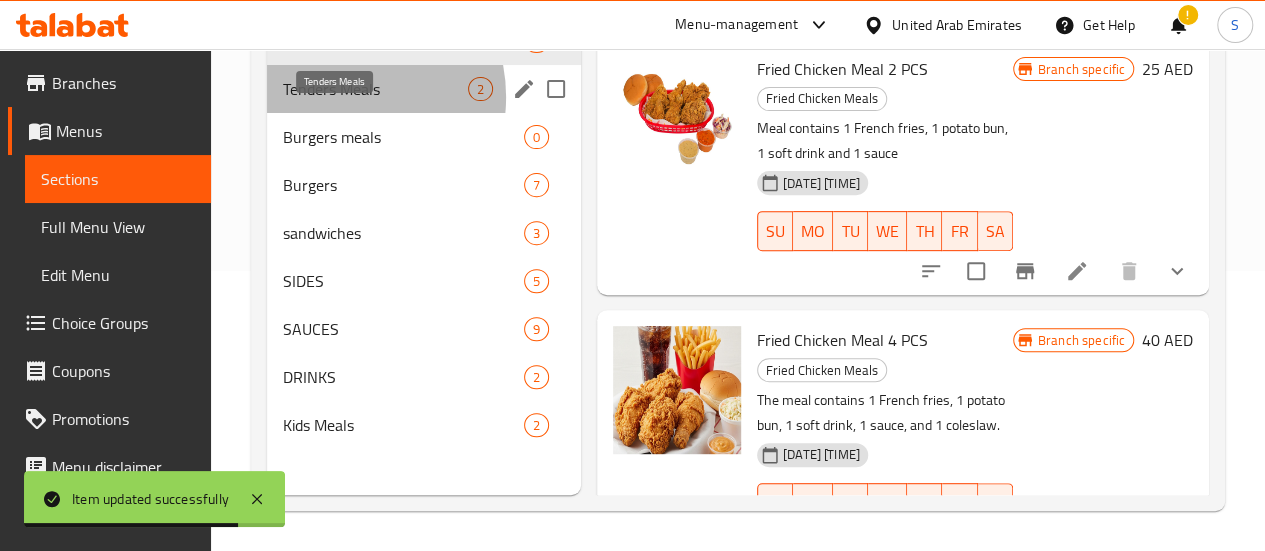 click on "Tenders Meals" at bounding box center (375, 89) 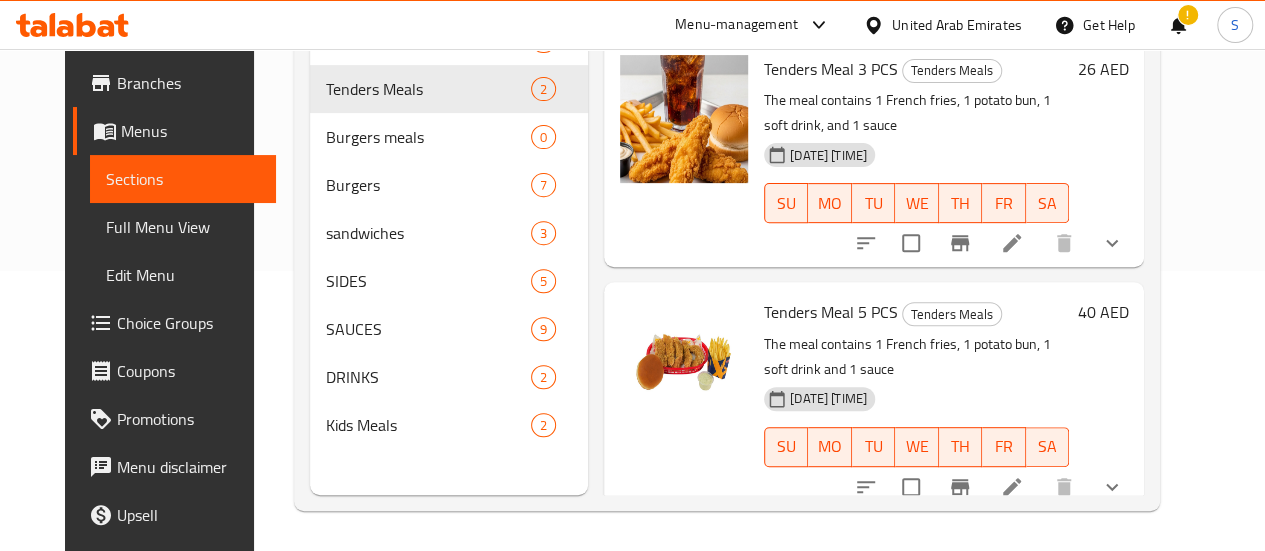 click at bounding box center [684, 396] 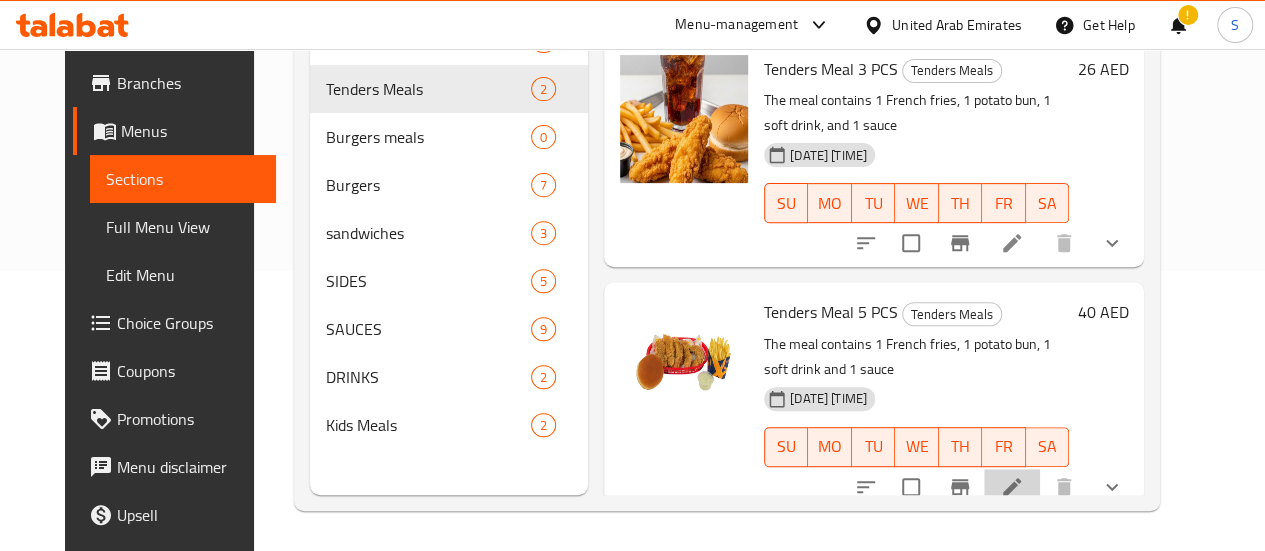click at bounding box center (1012, 487) 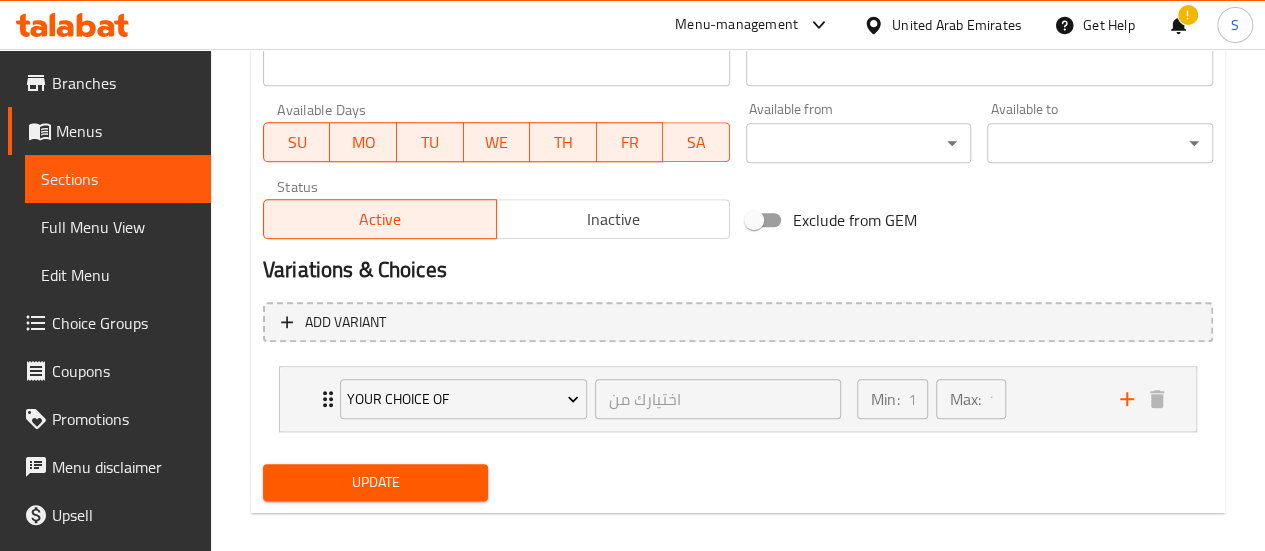 scroll, scrollTop: 907, scrollLeft: 0, axis: vertical 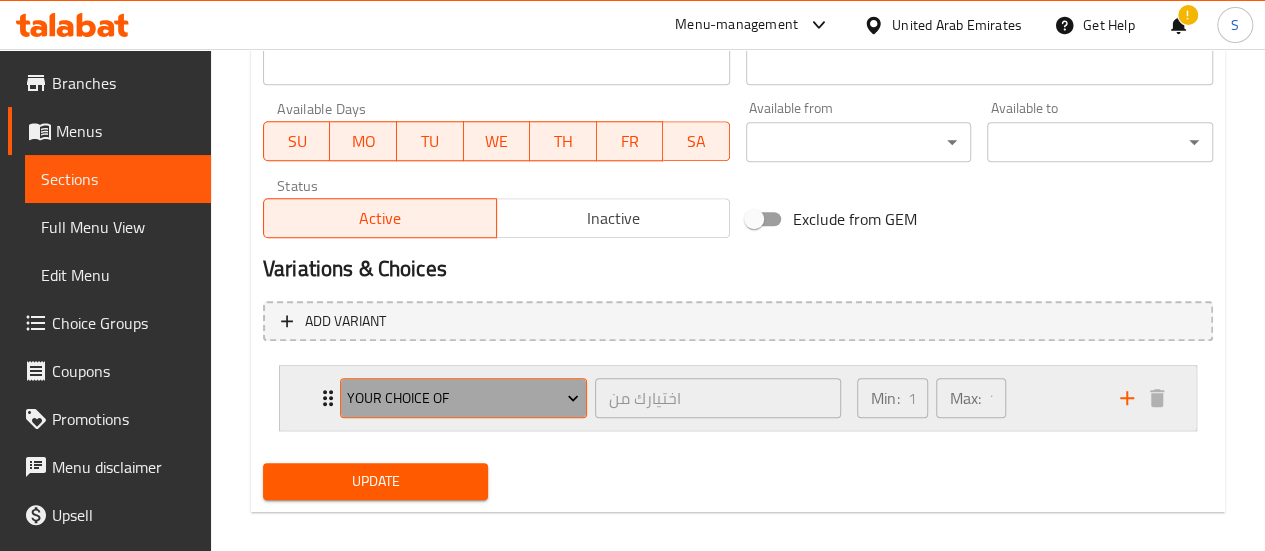 click on "Your Choice Of" at bounding box center [463, 398] 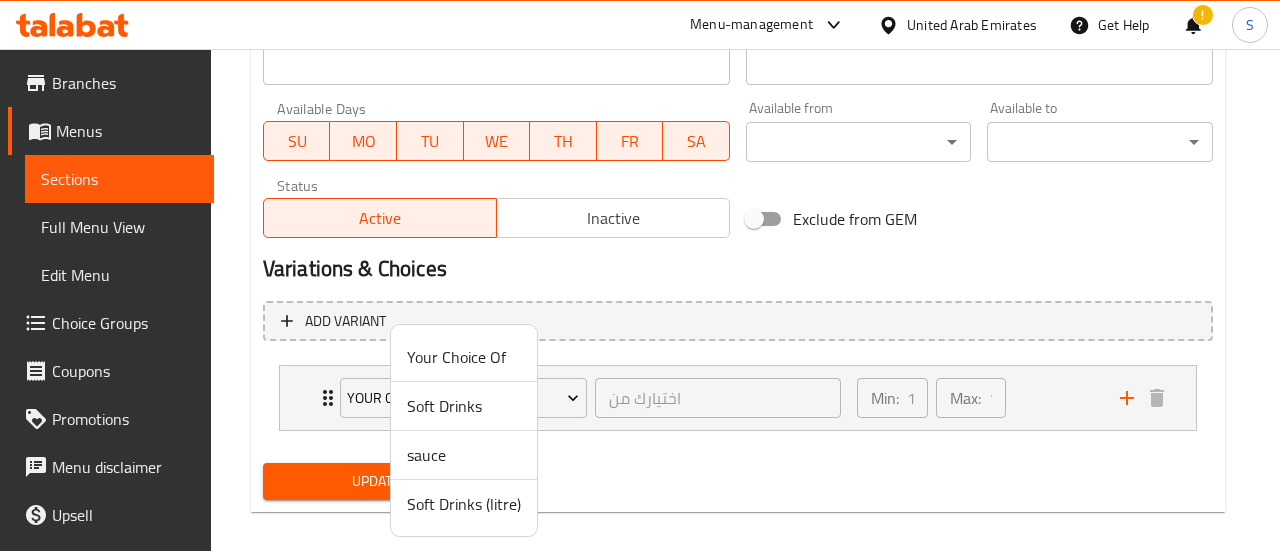 click at bounding box center (640, 275) 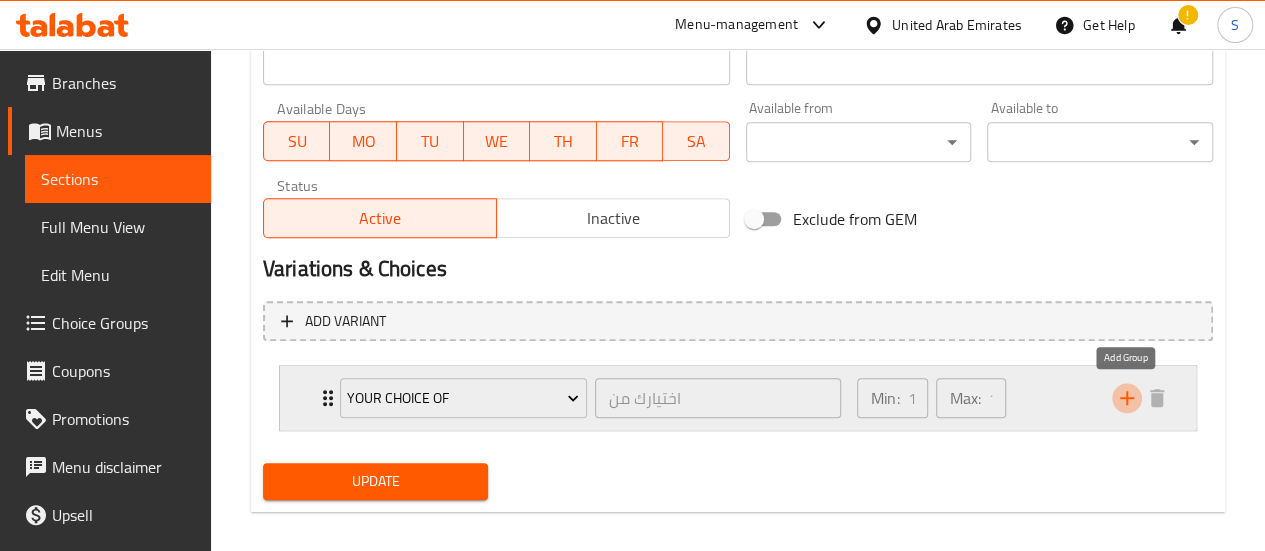 click 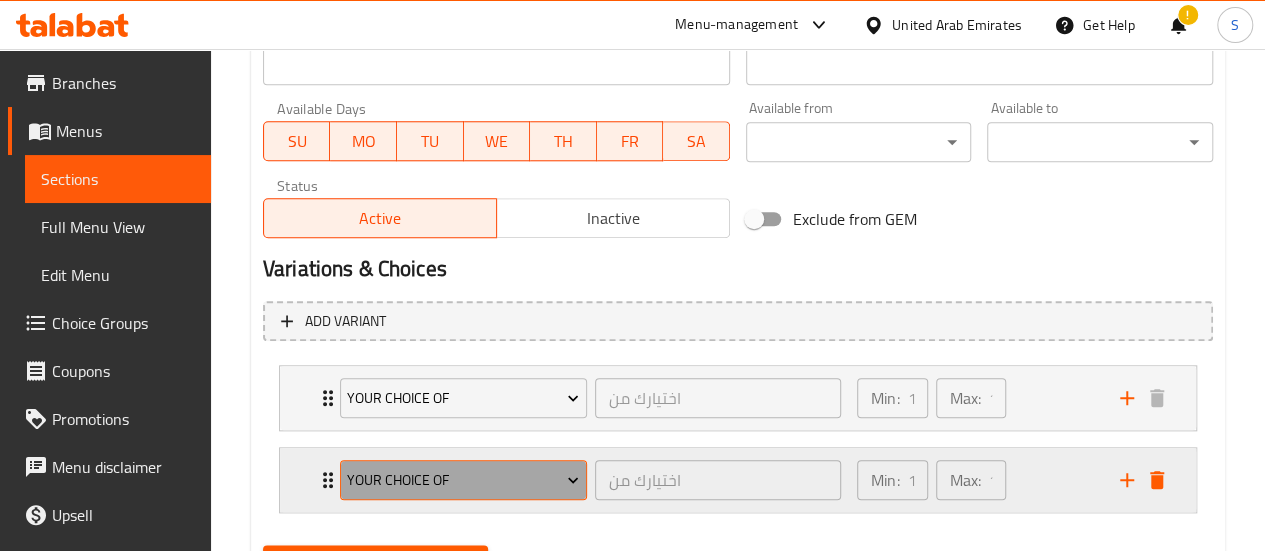 click on "Your Choice Of" at bounding box center (463, 480) 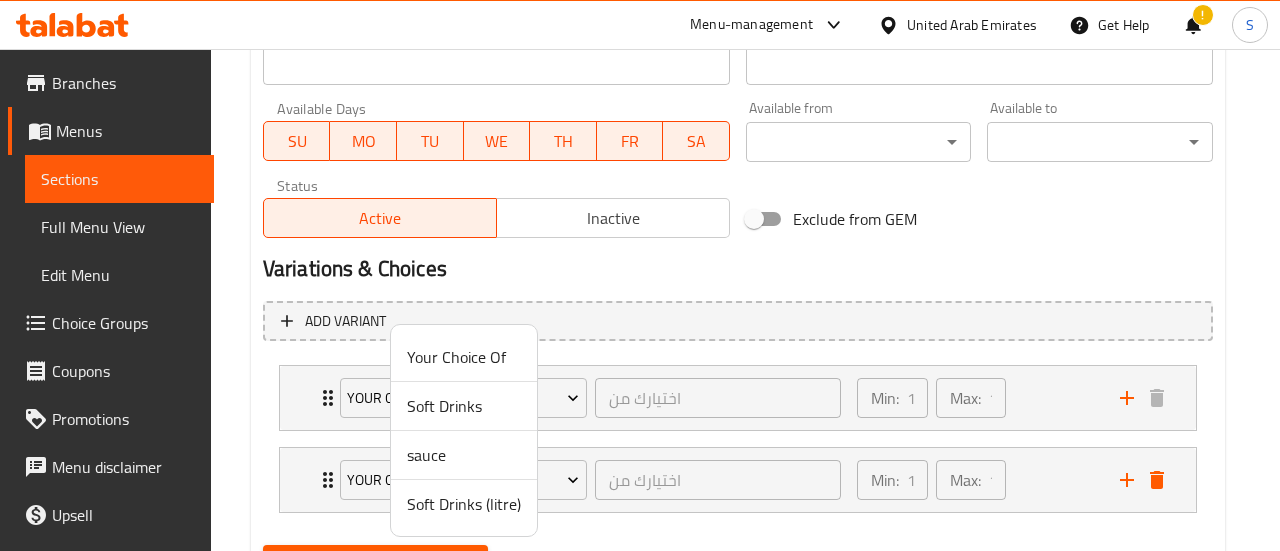 click on "Soft Drinks" at bounding box center [464, 406] 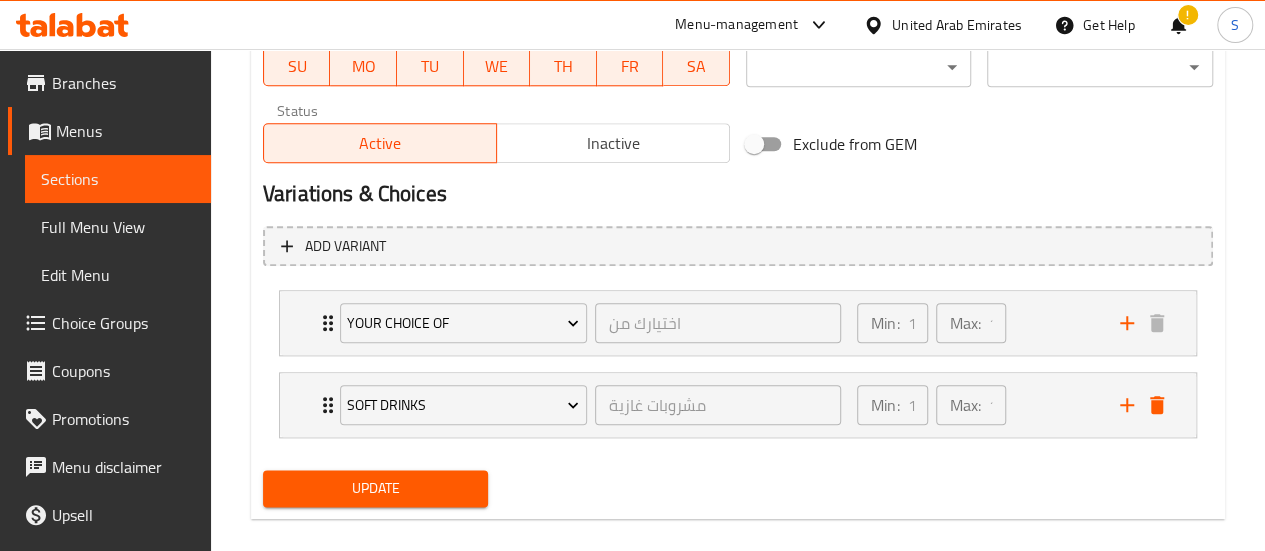 scroll, scrollTop: 1004, scrollLeft: 0, axis: vertical 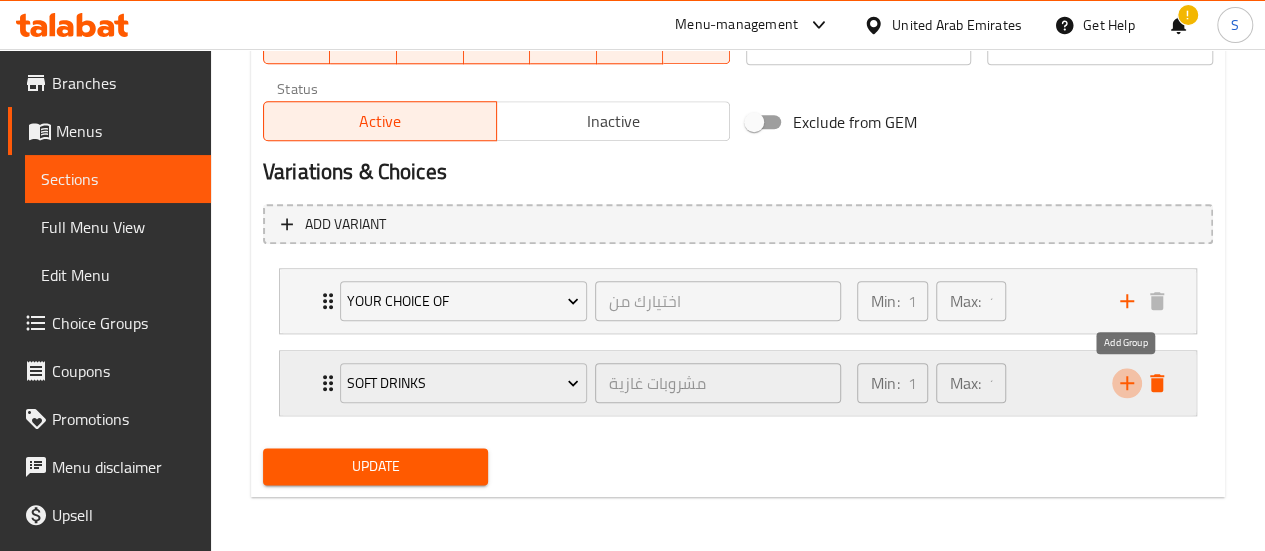 click 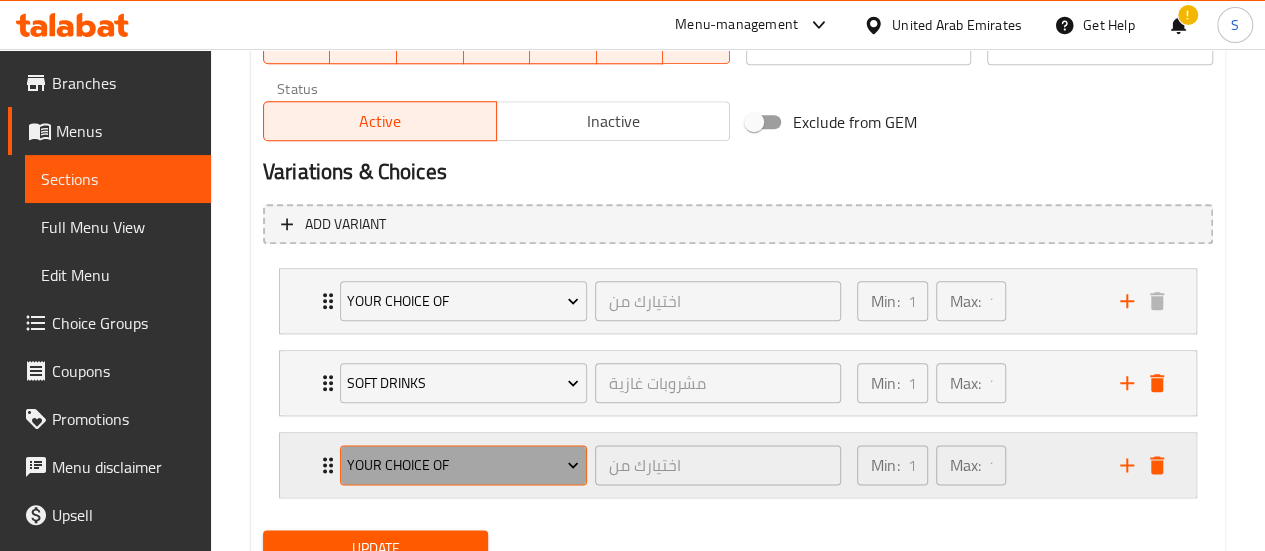 click on "Your Choice Of" at bounding box center (463, 465) 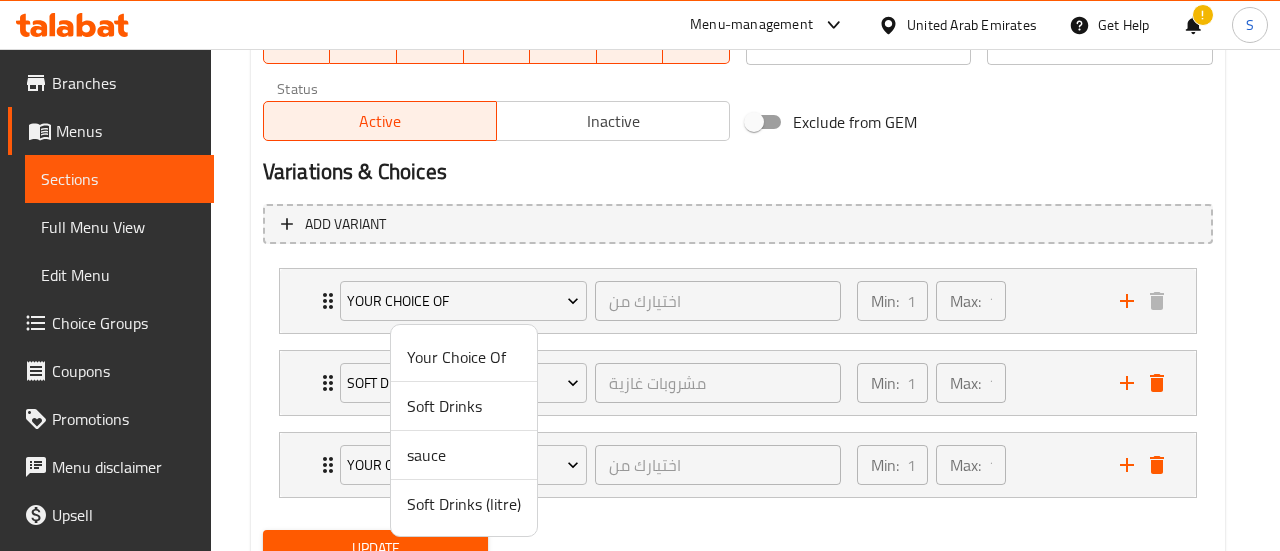 click on "sauce" at bounding box center (464, 455) 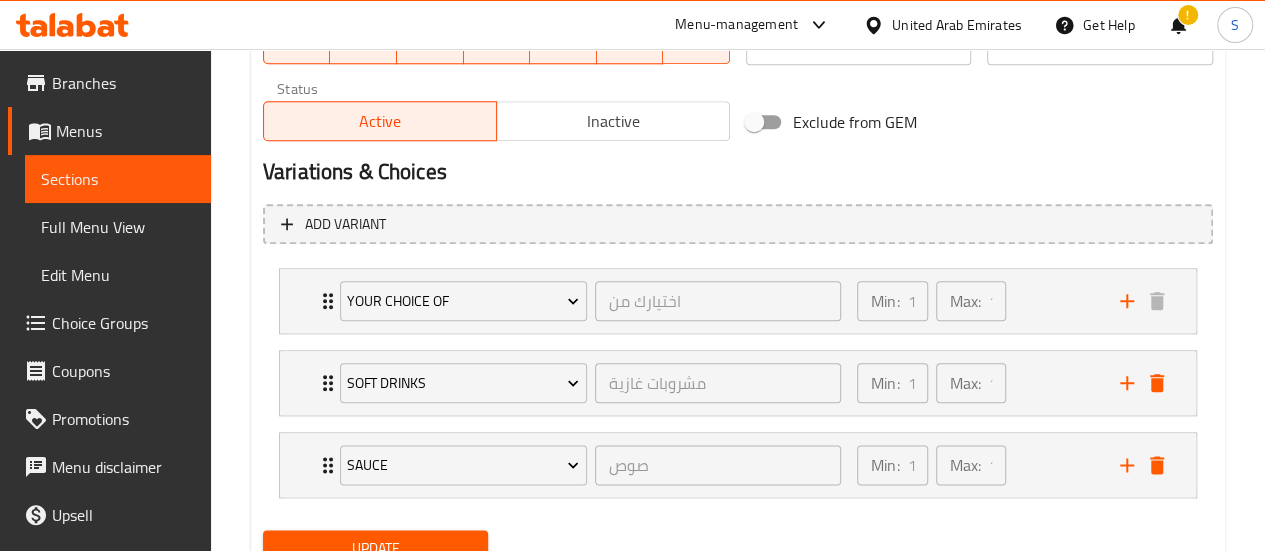 scroll, scrollTop: 1086, scrollLeft: 0, axis: vertical 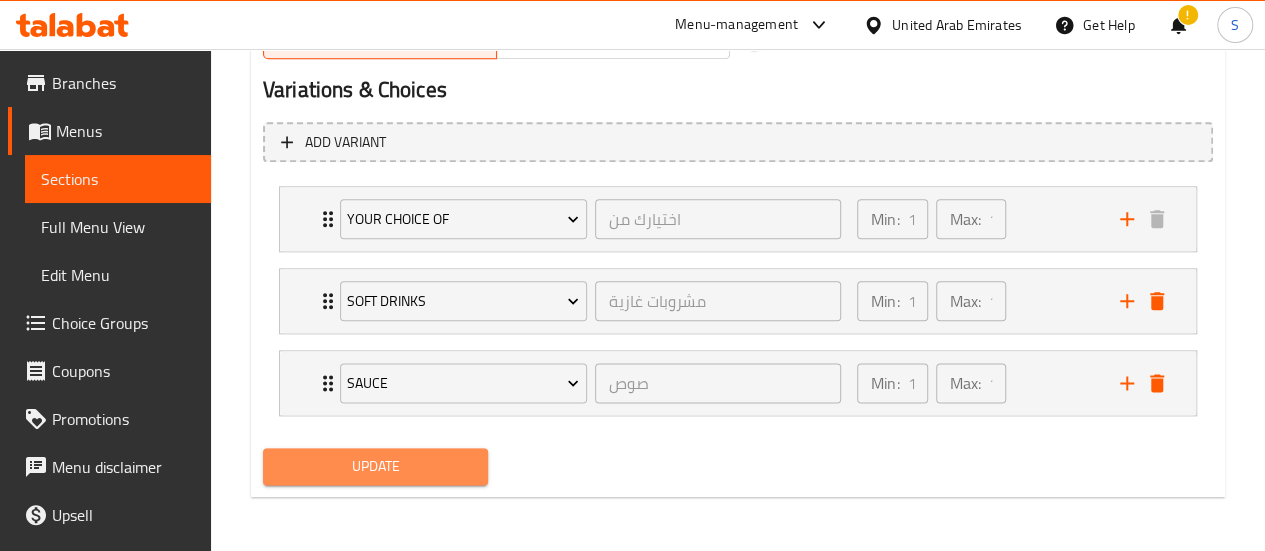 click on "Update" at bounding box center (376, 466) 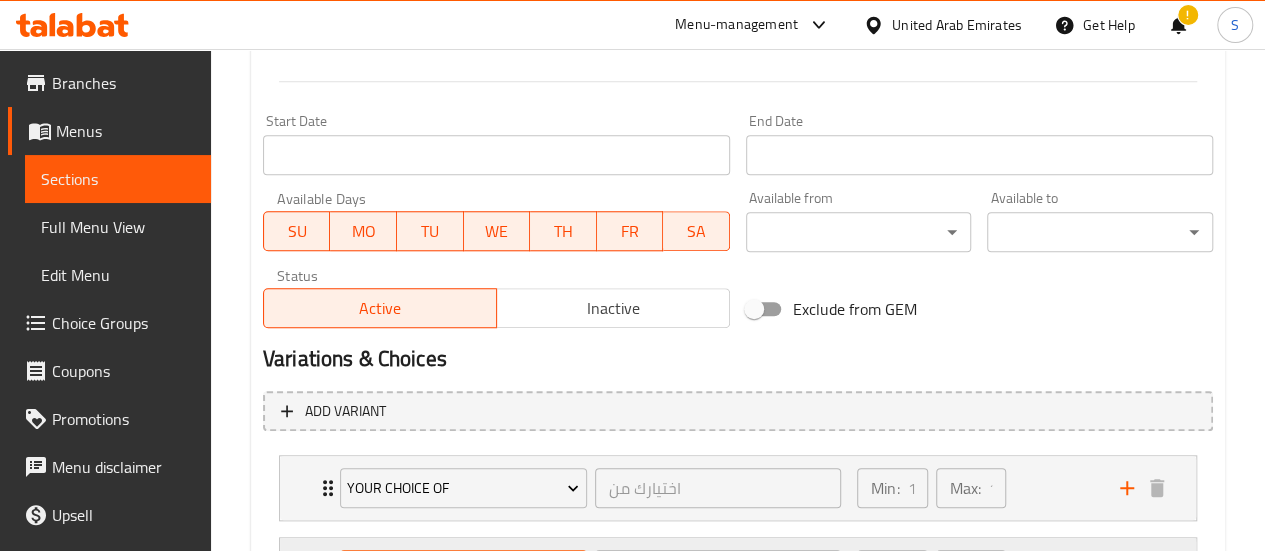 scroll, scrollTop: 1086, scrollLeft: 0, axis: vertical 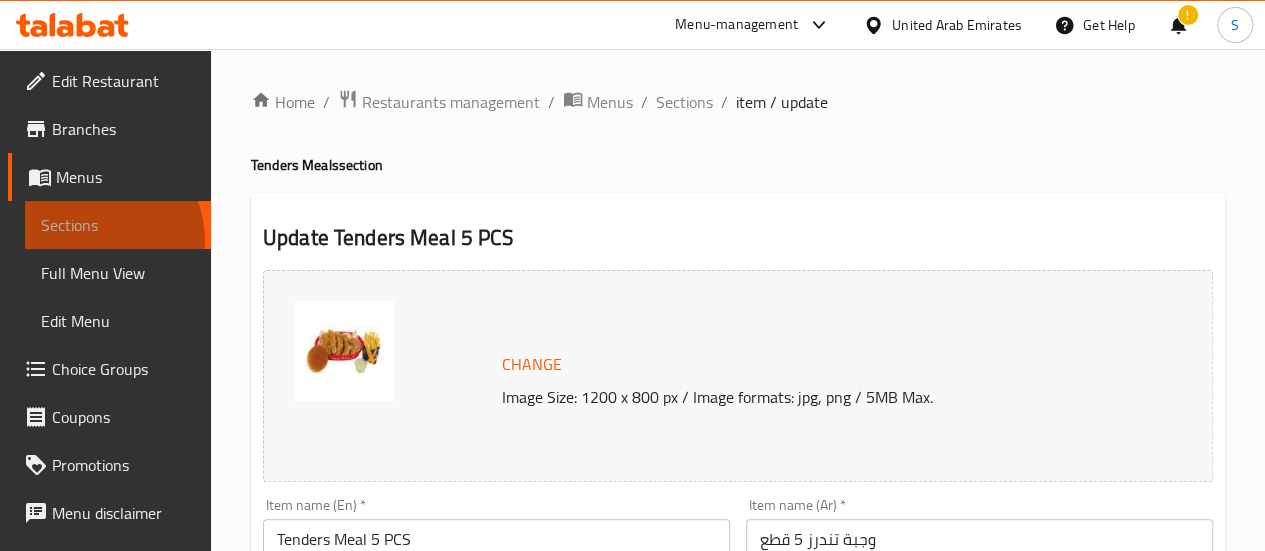 click on "Sections" at bounding box center [118, 225] 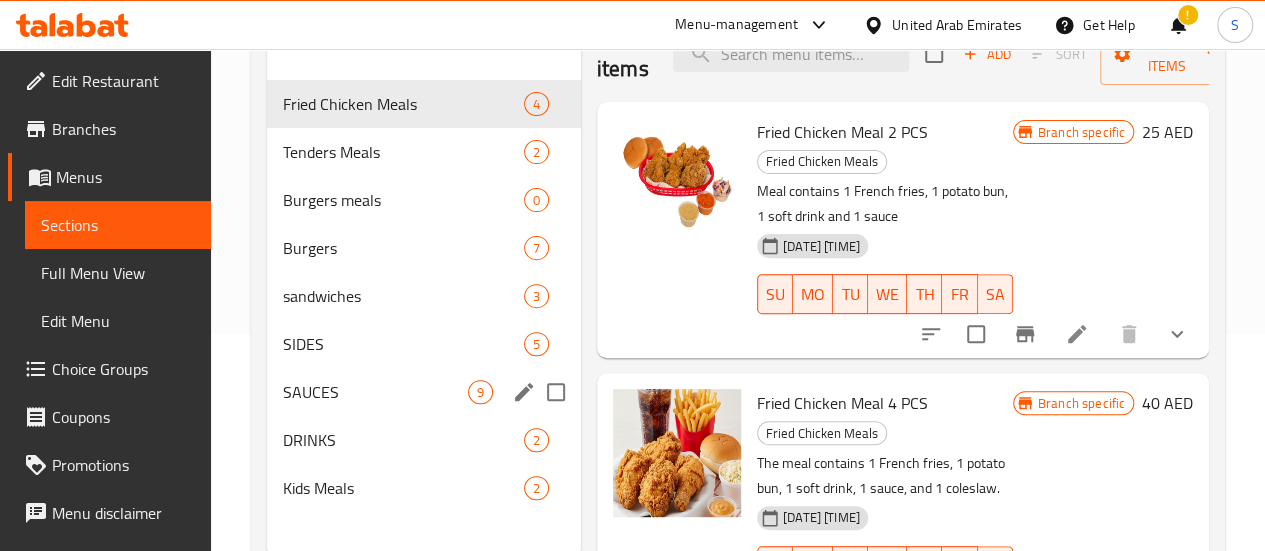 scroll, scrollTop: 280, scrollLeft: 0, axis: vertical 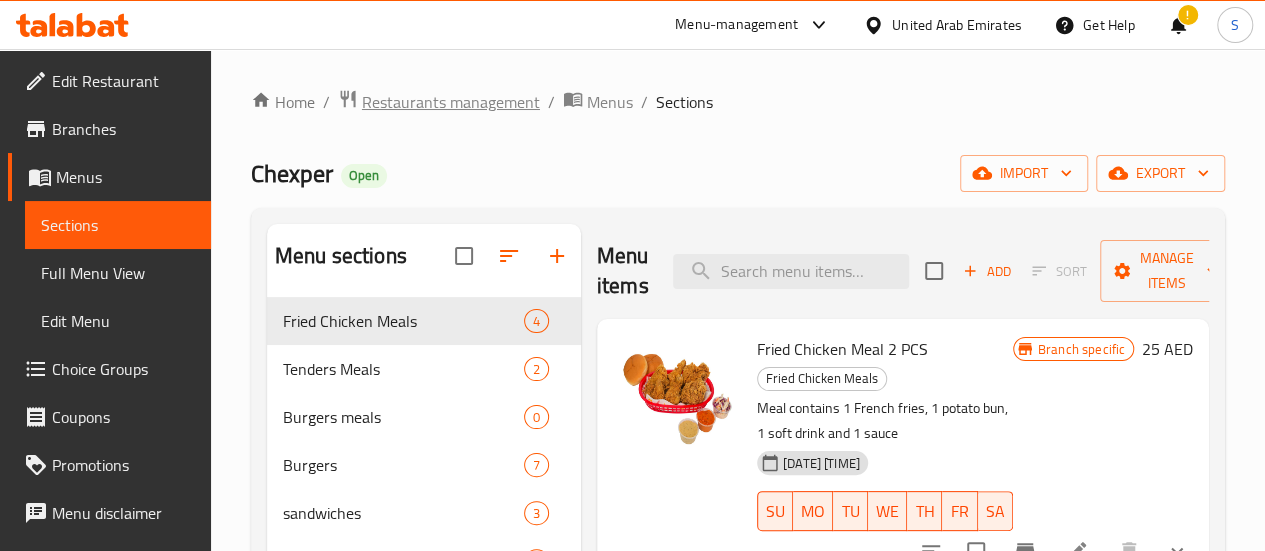 click on "Restaurants management" at bounding box center [451, 102] 